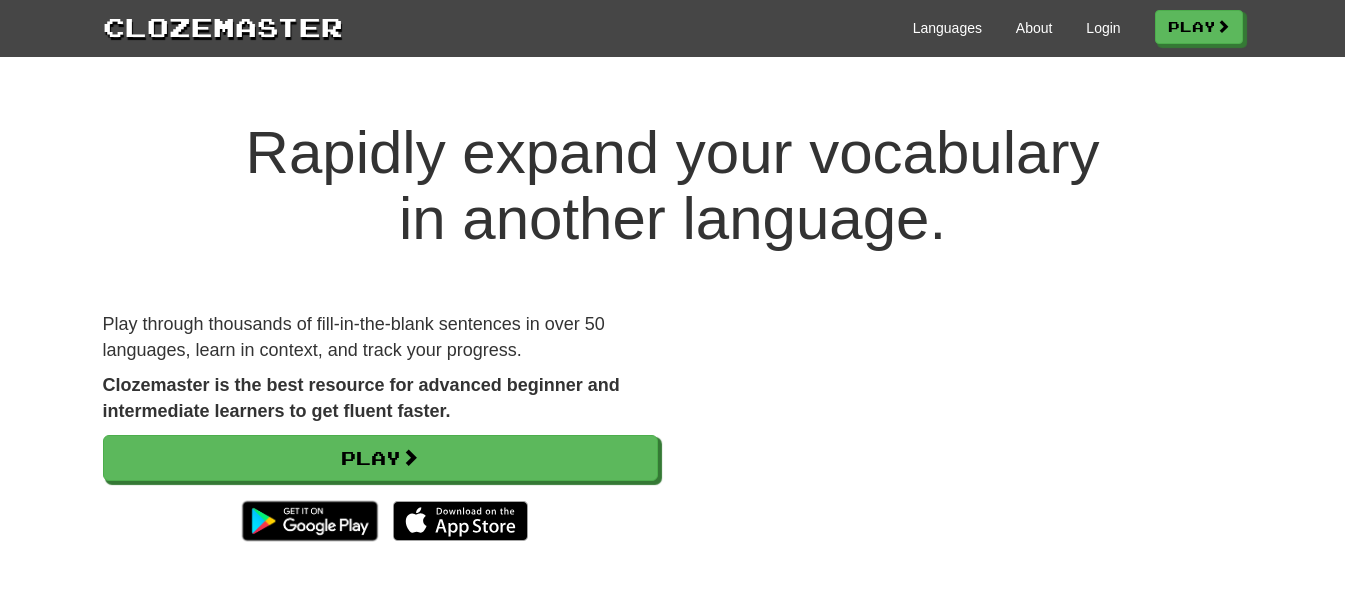scroll, scrollTop: 0, scrollLeft: 0, axis: both 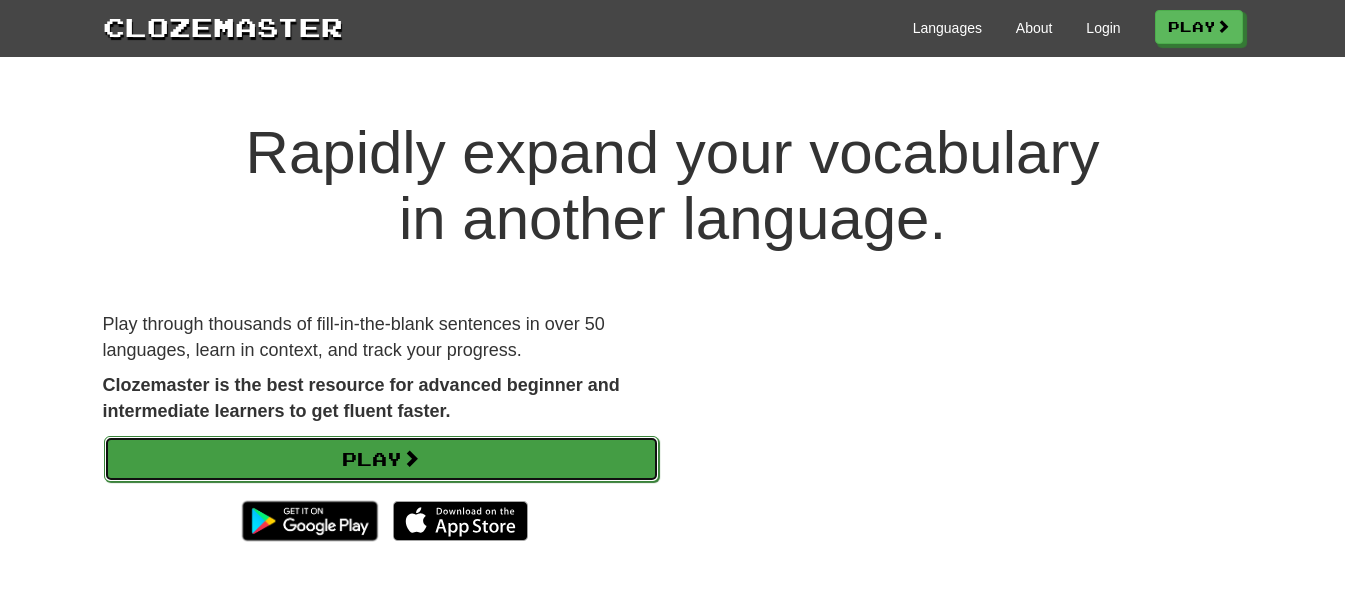 click on "Play" at bounding box center (381, 459) 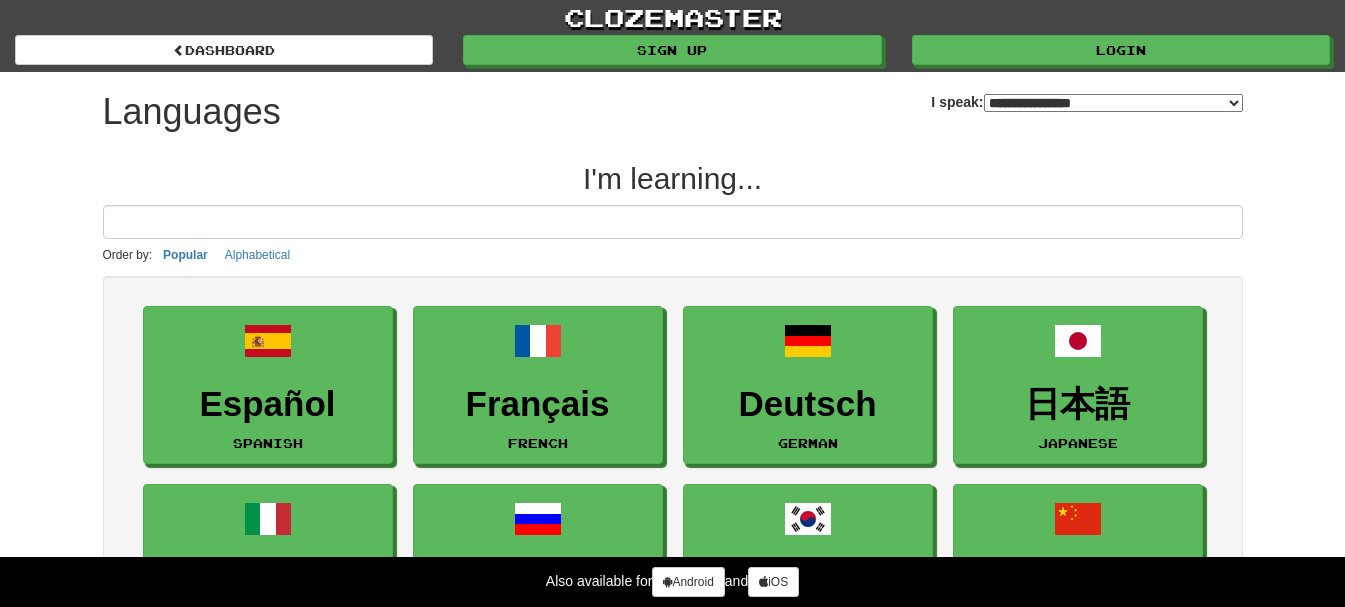 select on "*******" 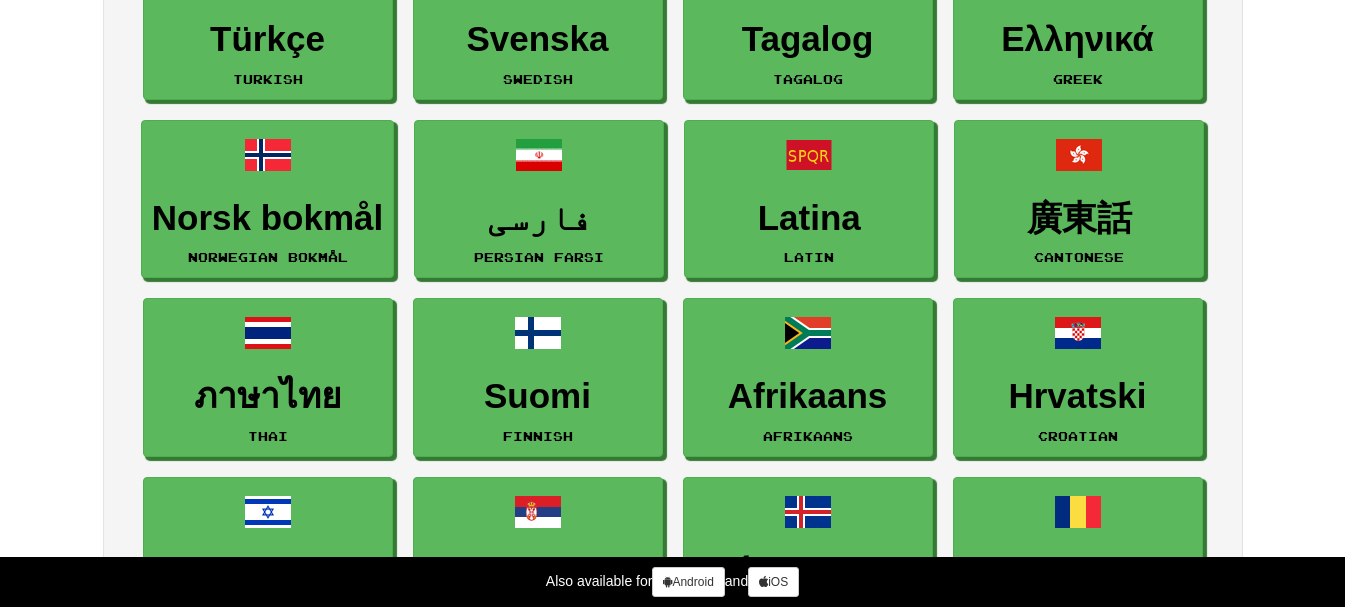 scroll, scrollTop: 1200, scrollLeft: 0, axis: vertical 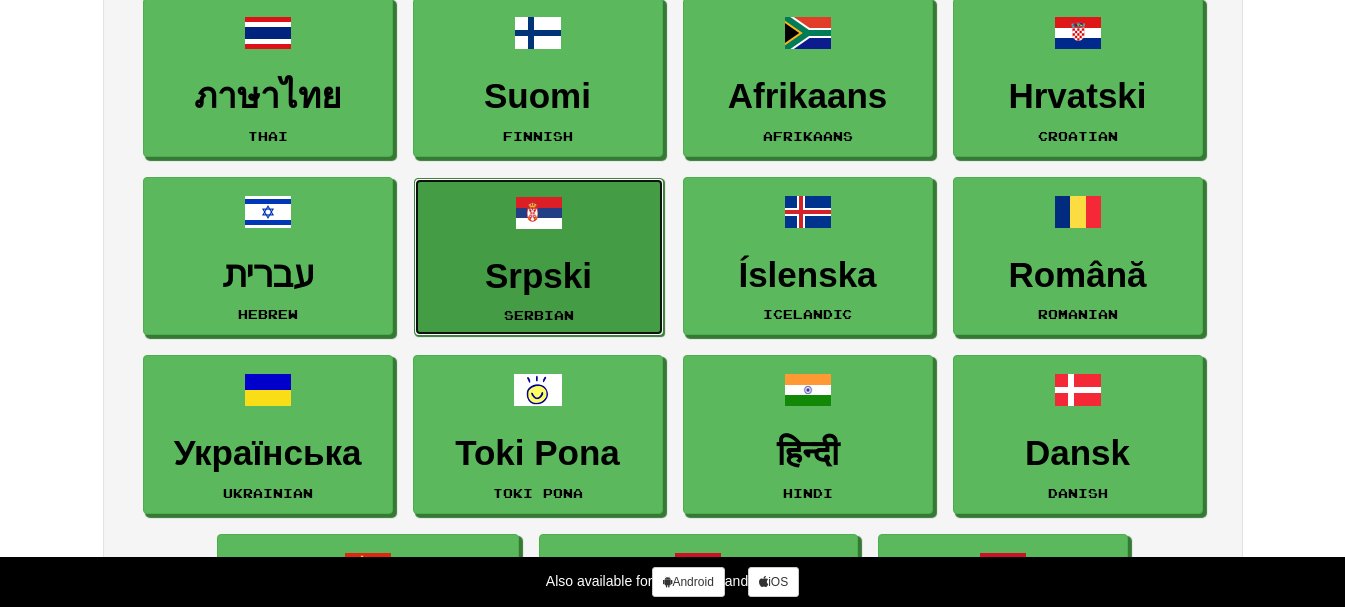 click at bounding box center (539, 213) 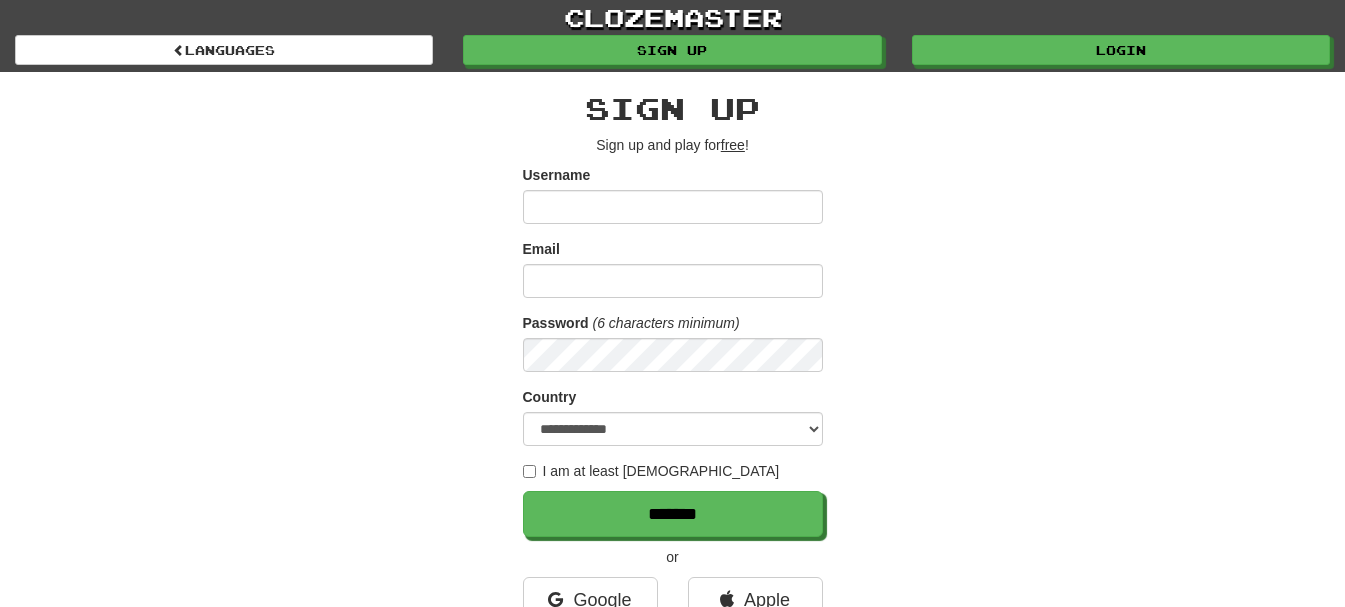 scroll, scrollTop: 0, scrollLeft: 0, axis: both 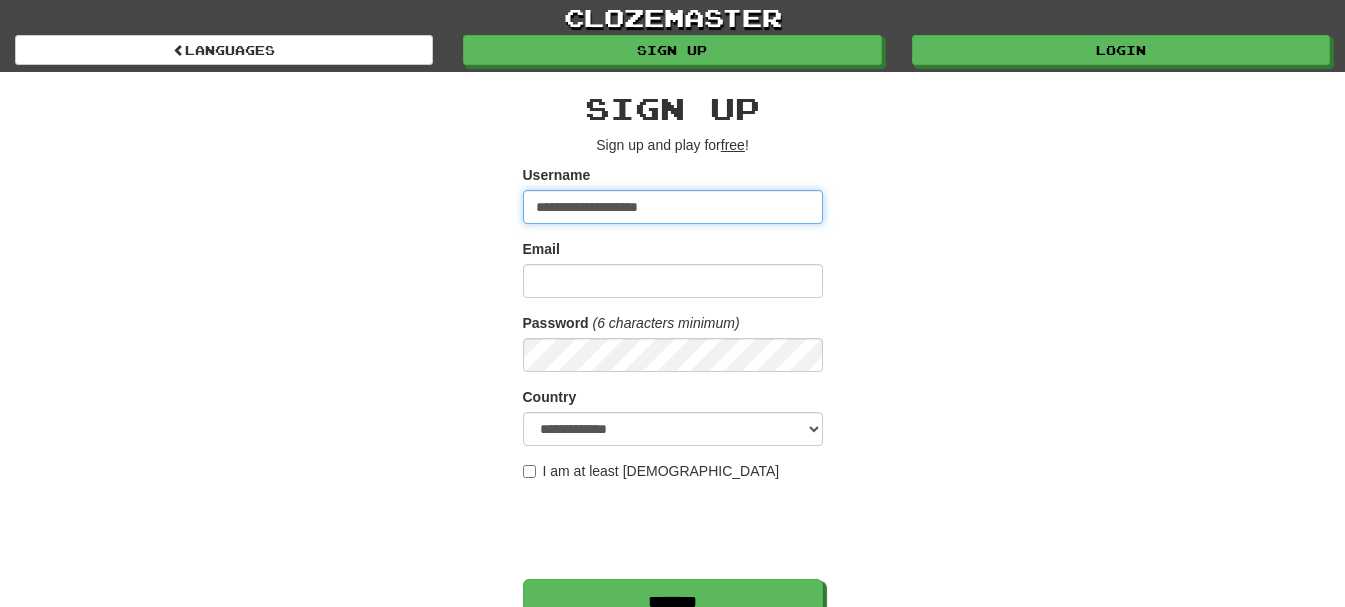 drag, startPoint x: 706, startPoint y: 218, endPoint x: 610, endPoint y: 207, distance: 96.62815 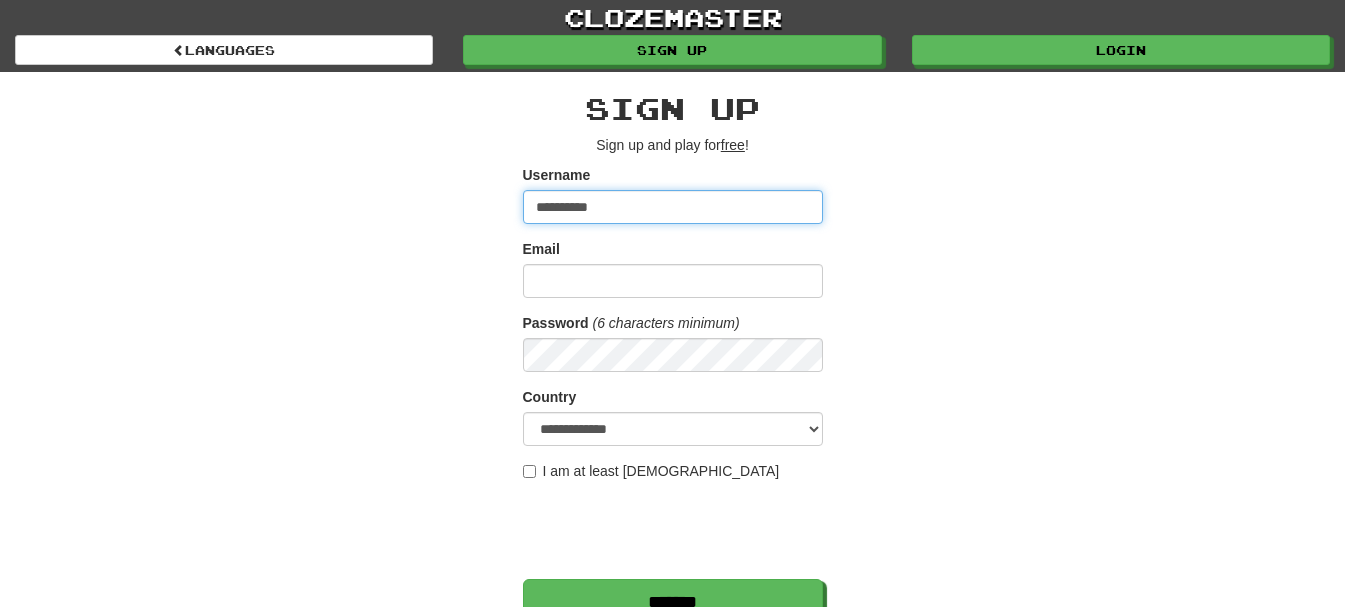 type on "**********" 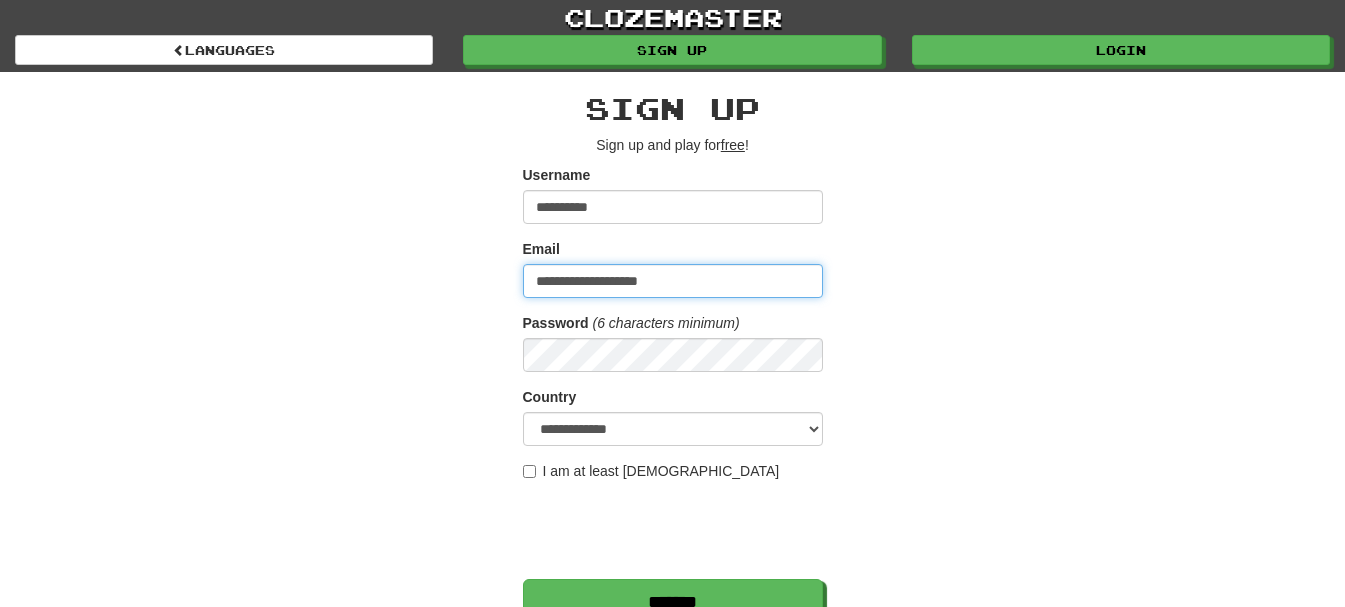 type on "**********" 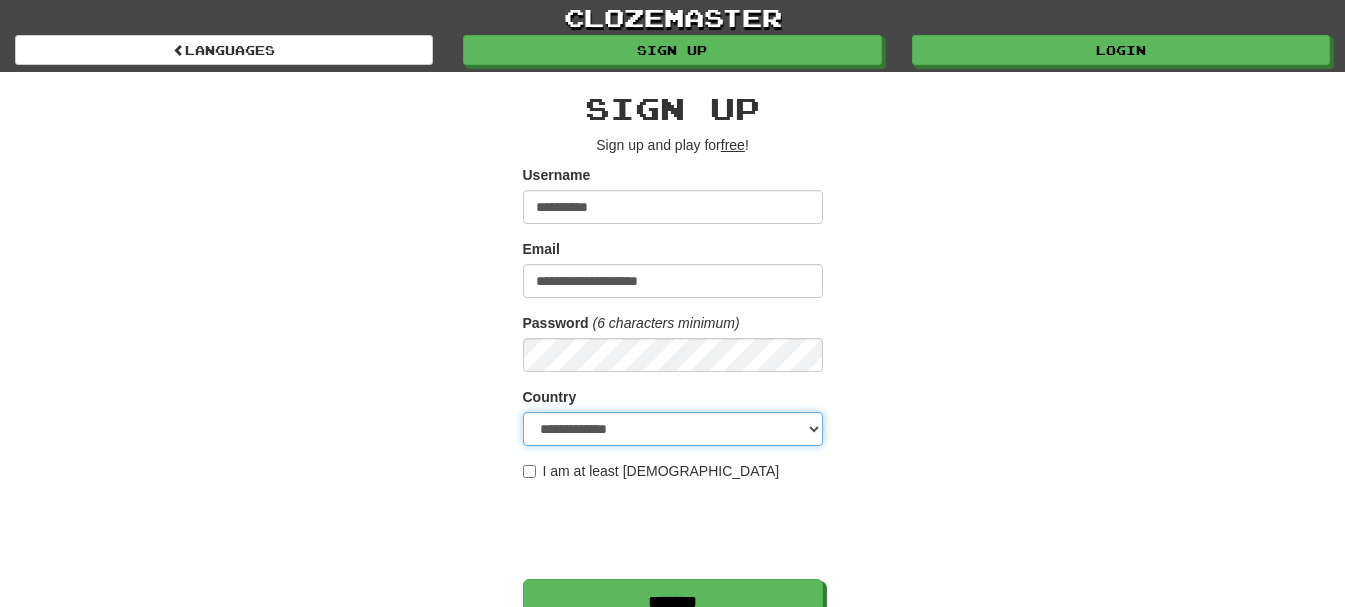select on "**" 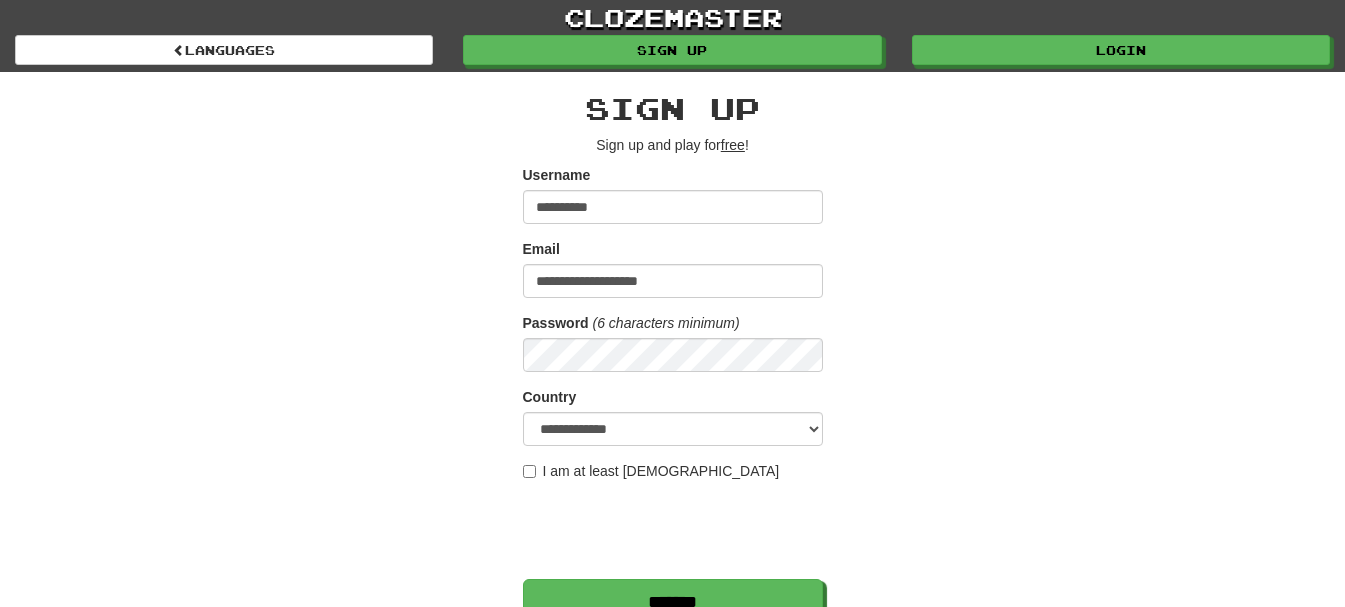 click on "I am at least 16 years old" at bounding box center (651, 471) 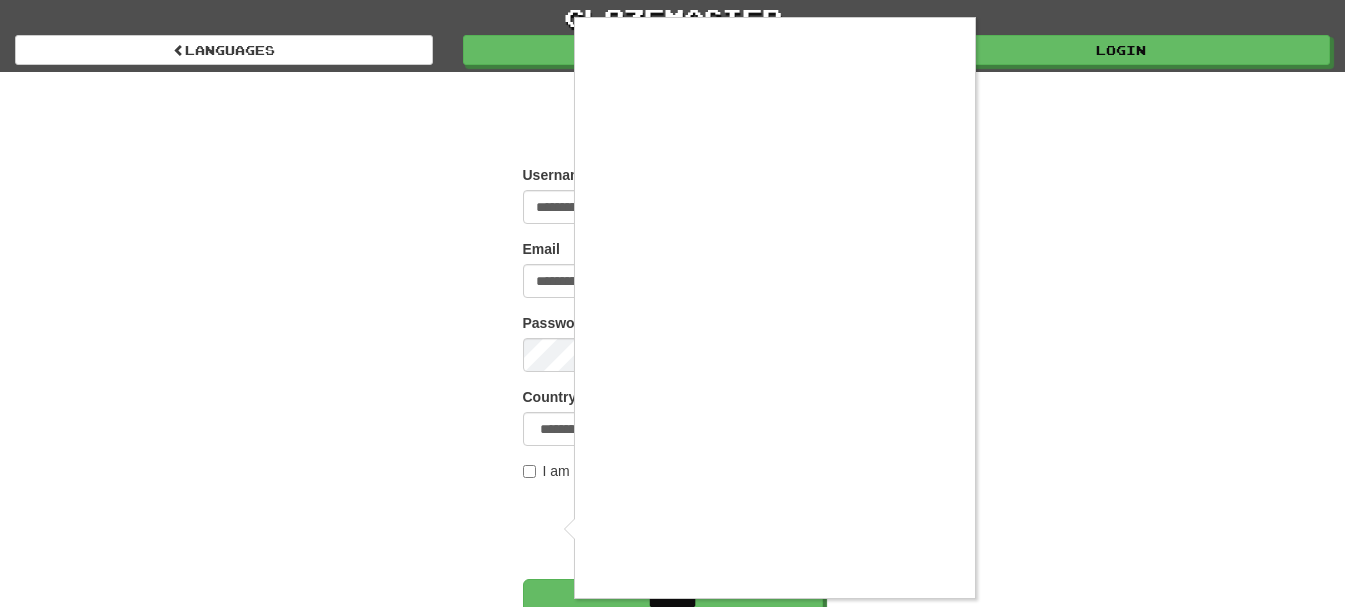 scroll, scrollTop: 100, scrollLeft: 0, axis: vertical 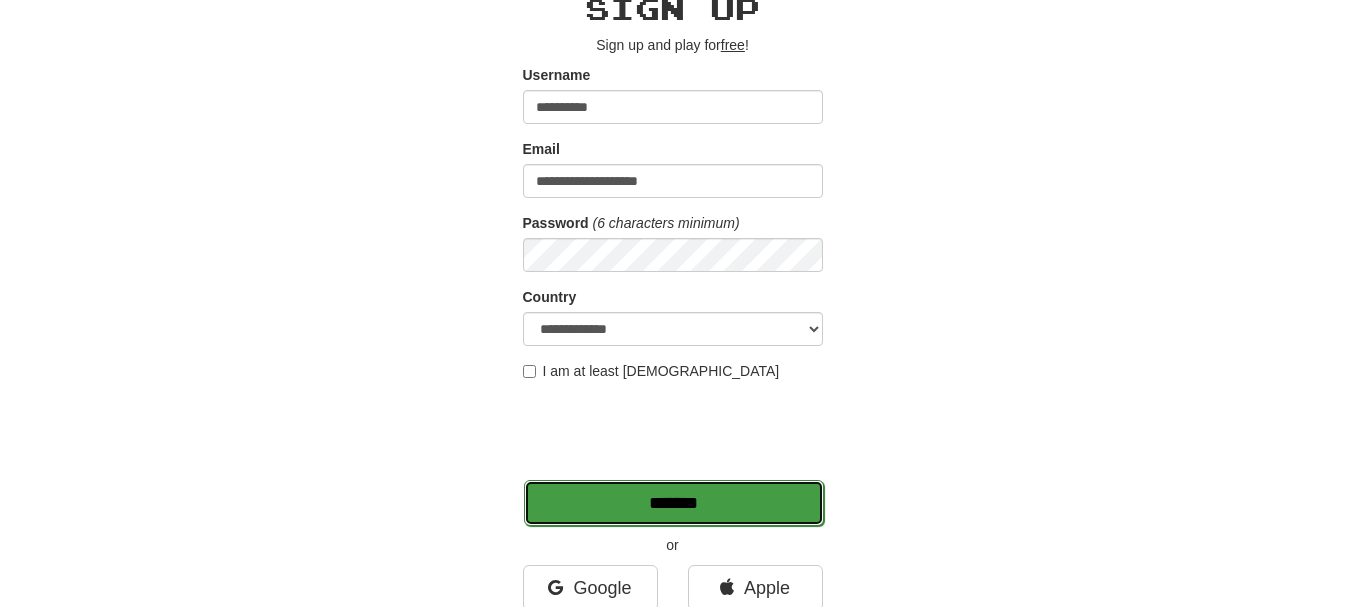 click on "*******" at bounding box center (674, 503) 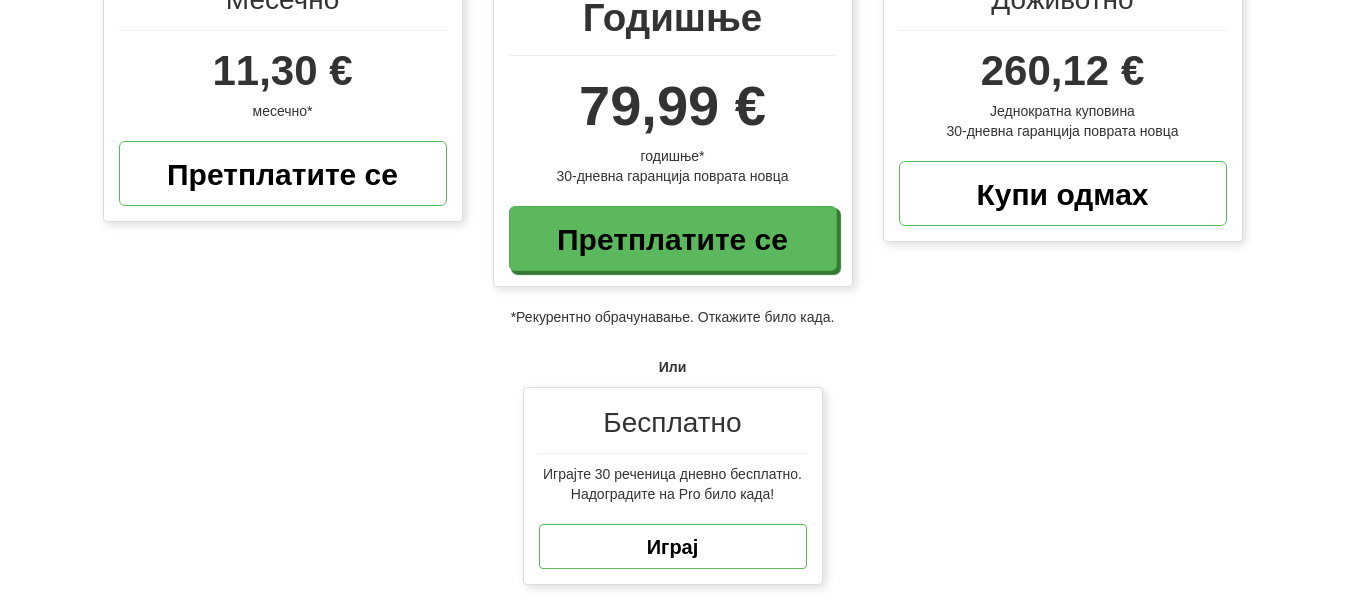 scroll, scrollTop: 400, scrollLeft: 0, axis: vertical 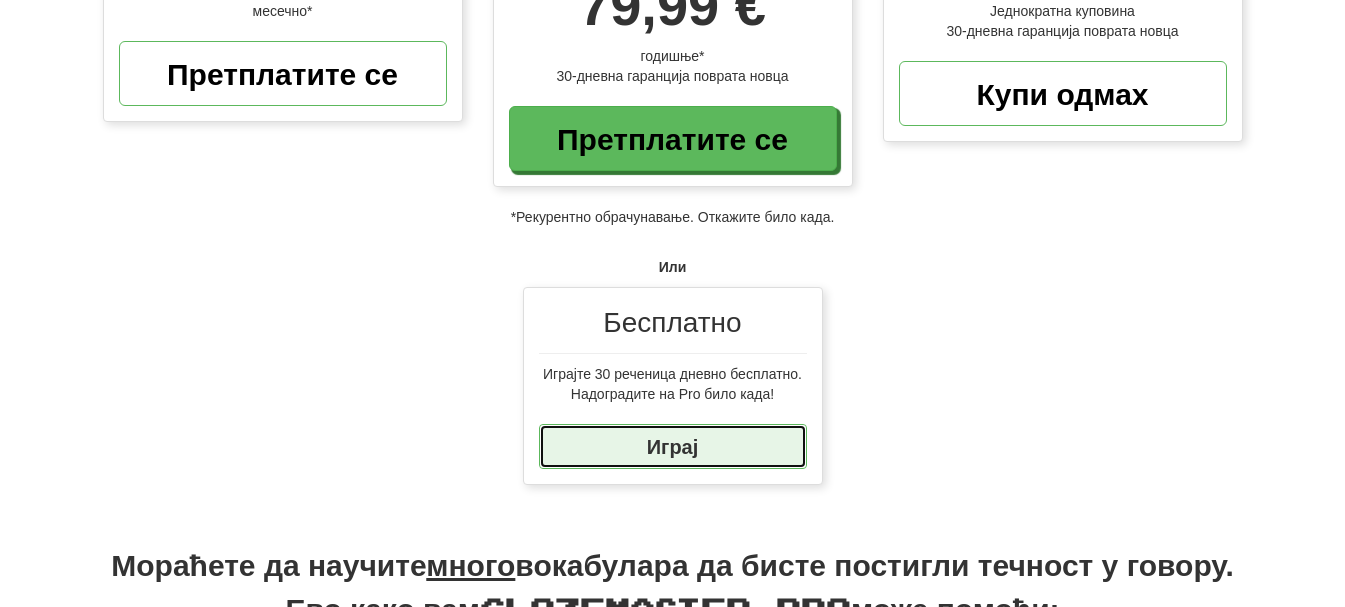 click on "Играј" at bounding box center (673, 446) 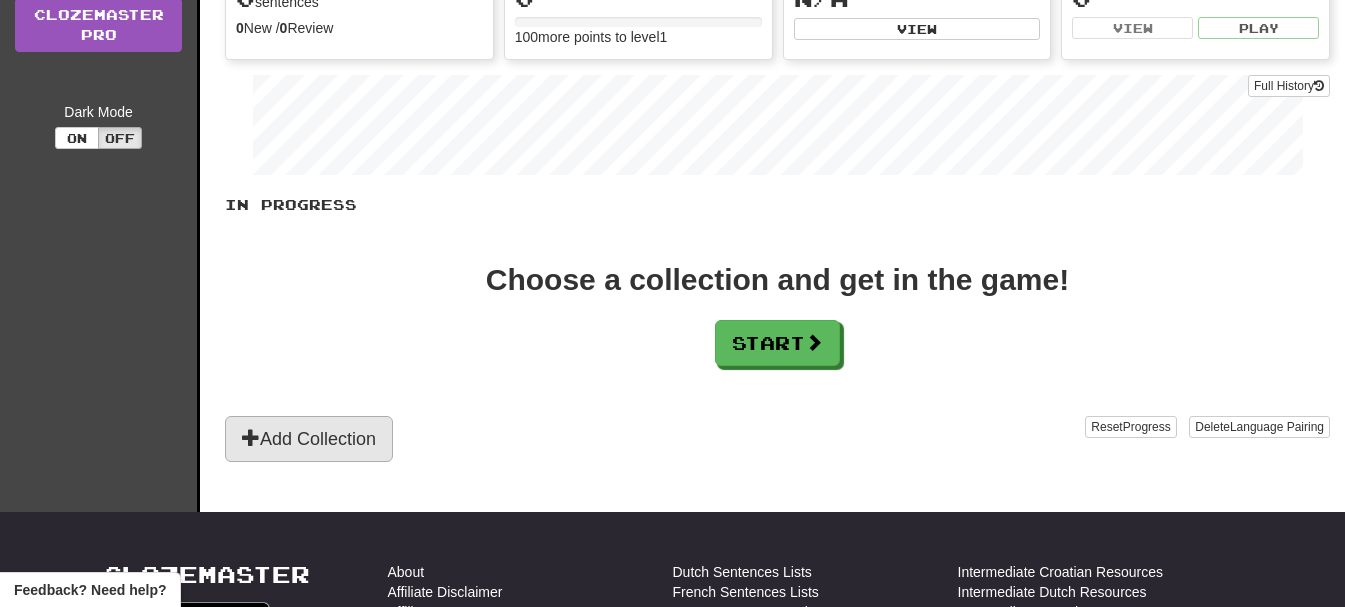 scroll, scrollTop: 100, scrollLeft: 0, axis: vertical 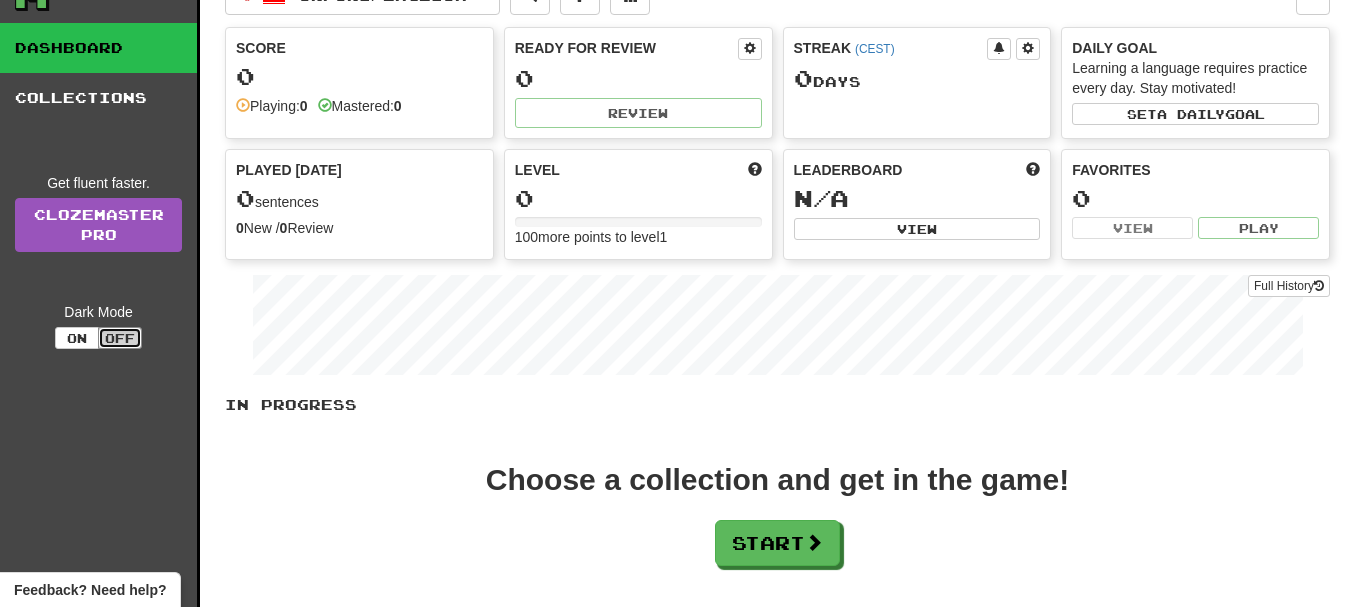 click on "Off" at bounding box center (120, 338) 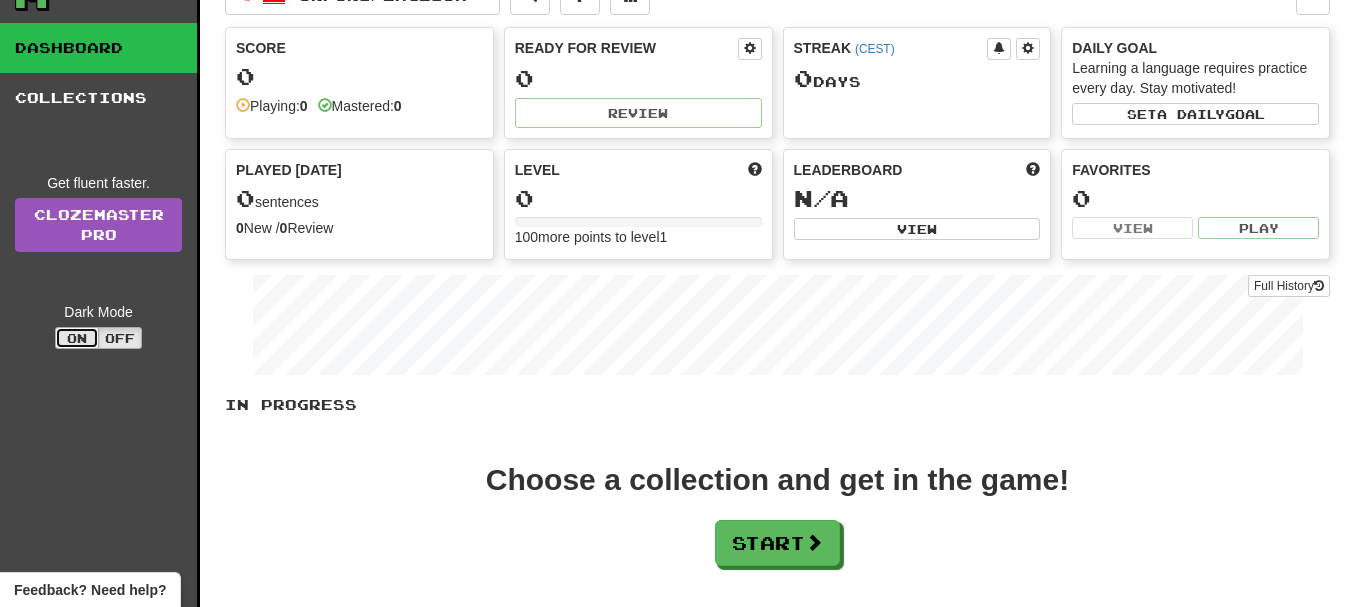click on "On" at bounding box center (77, 338) 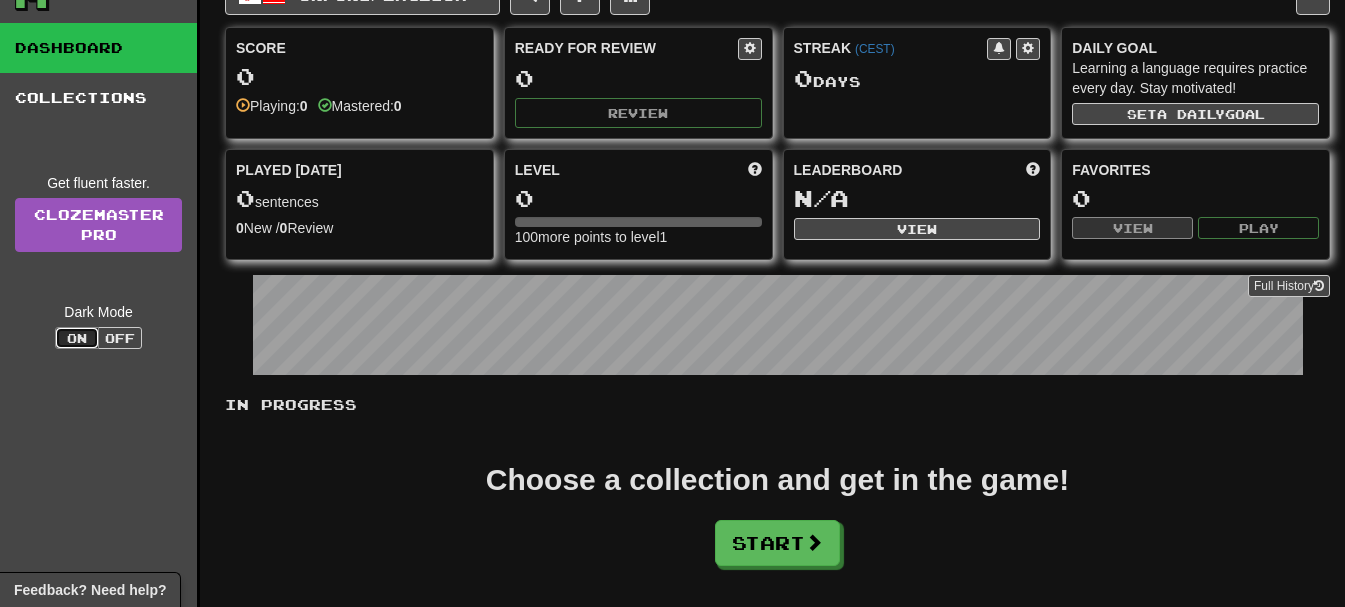 scroll, scrollTop: 0, scrollLeft: 0, axis: both 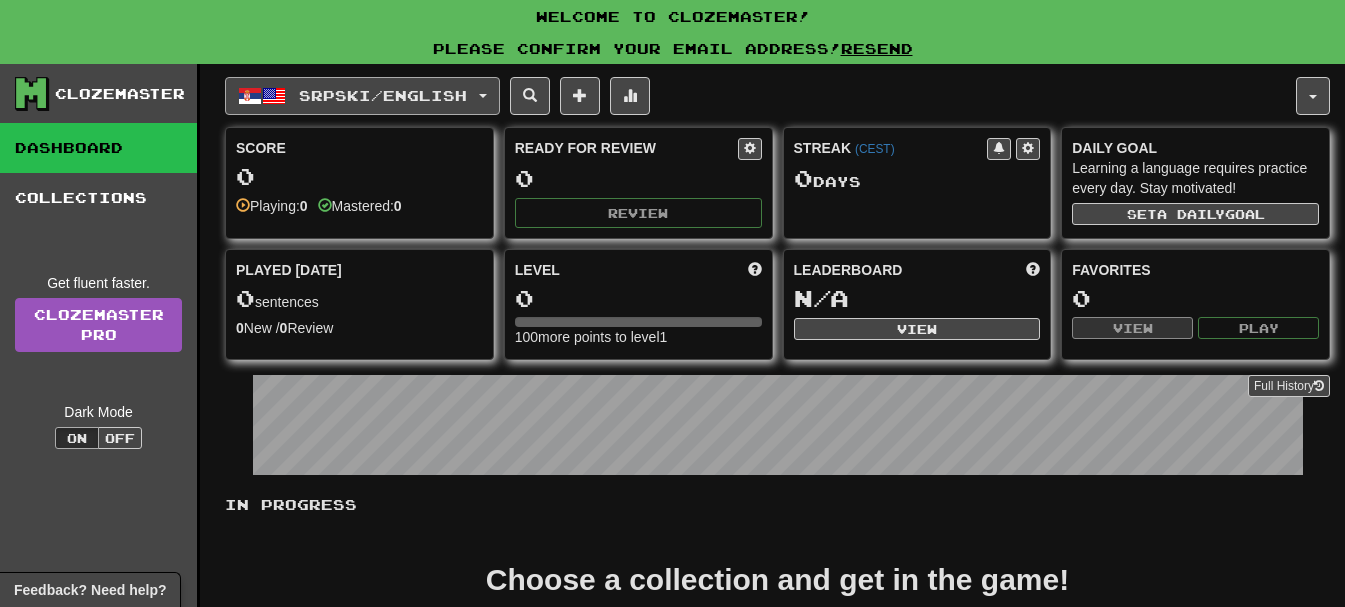 click on "Srpski  /  English" at bounding box center (383, 95) 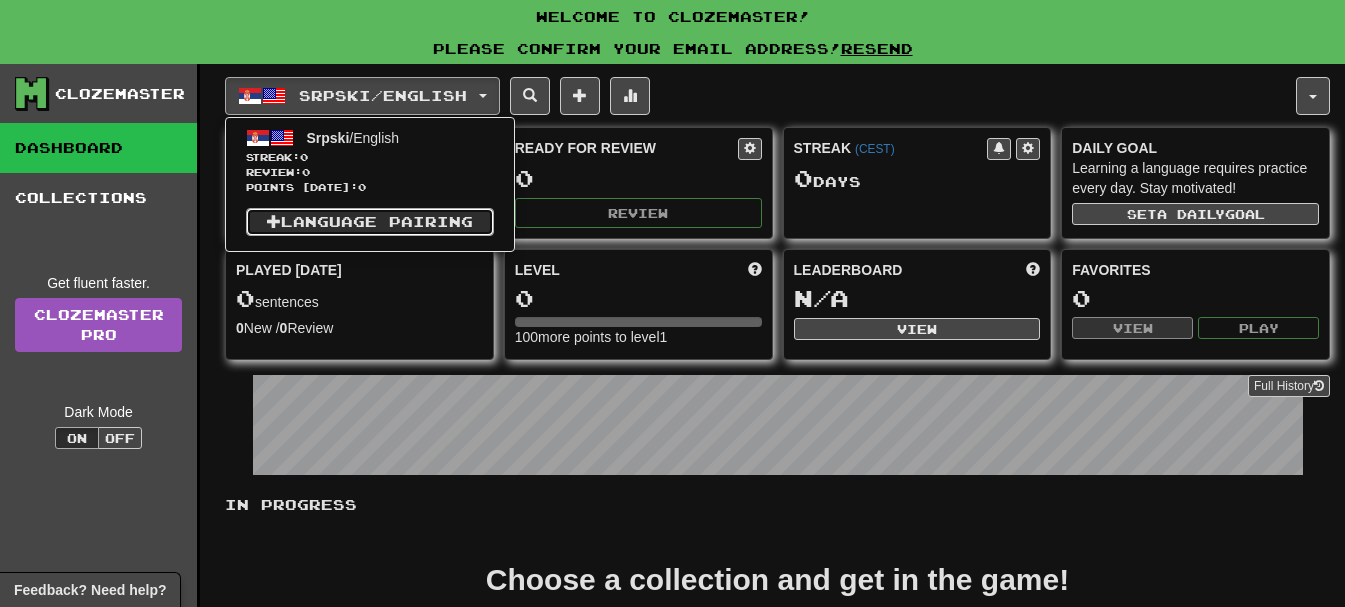 click on "Language Pairing" at bounding box center (370, 222) 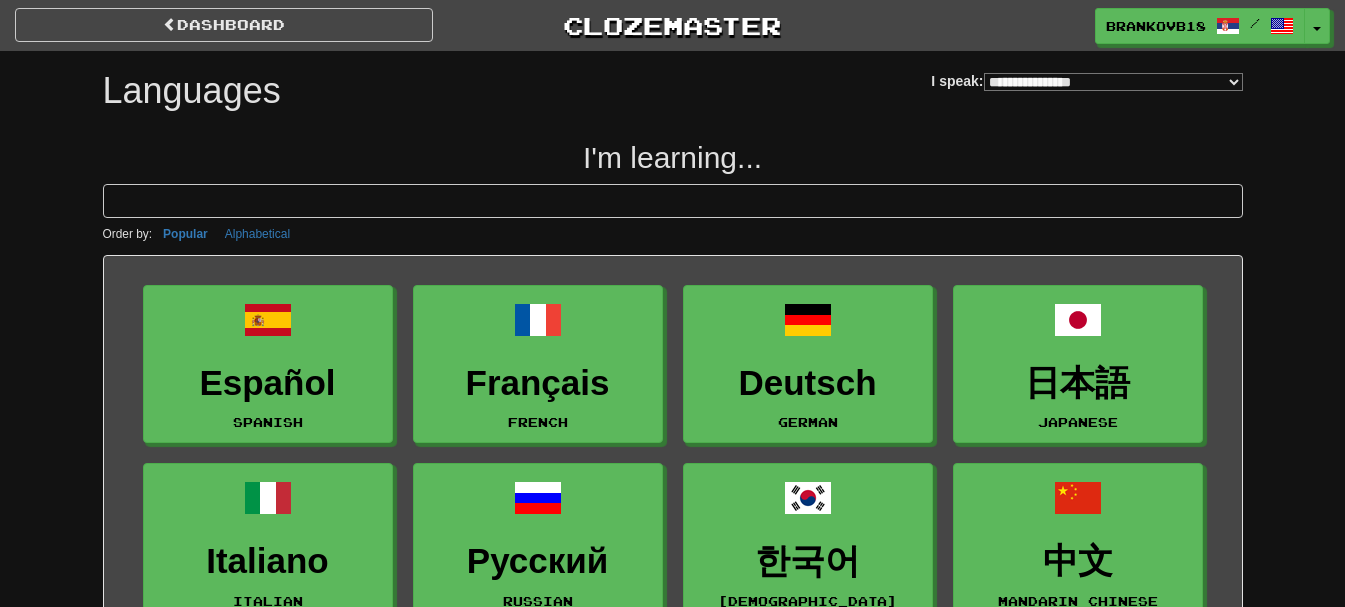 select on "*******" 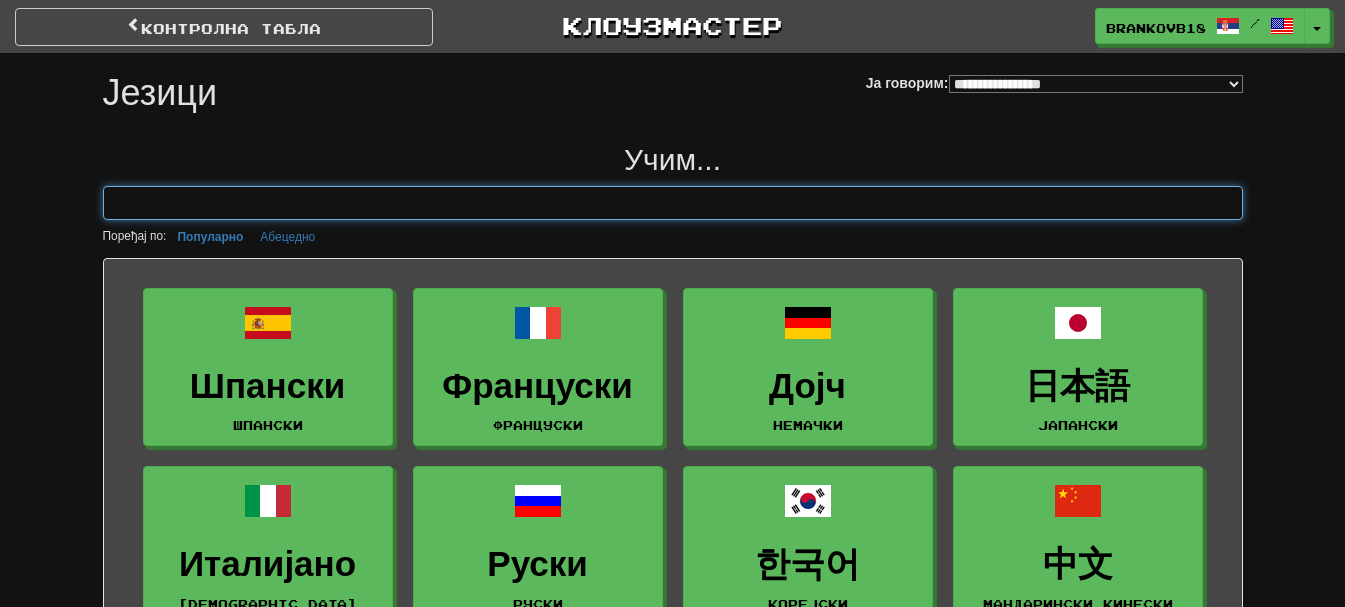 click at bounding box center [673, 203] 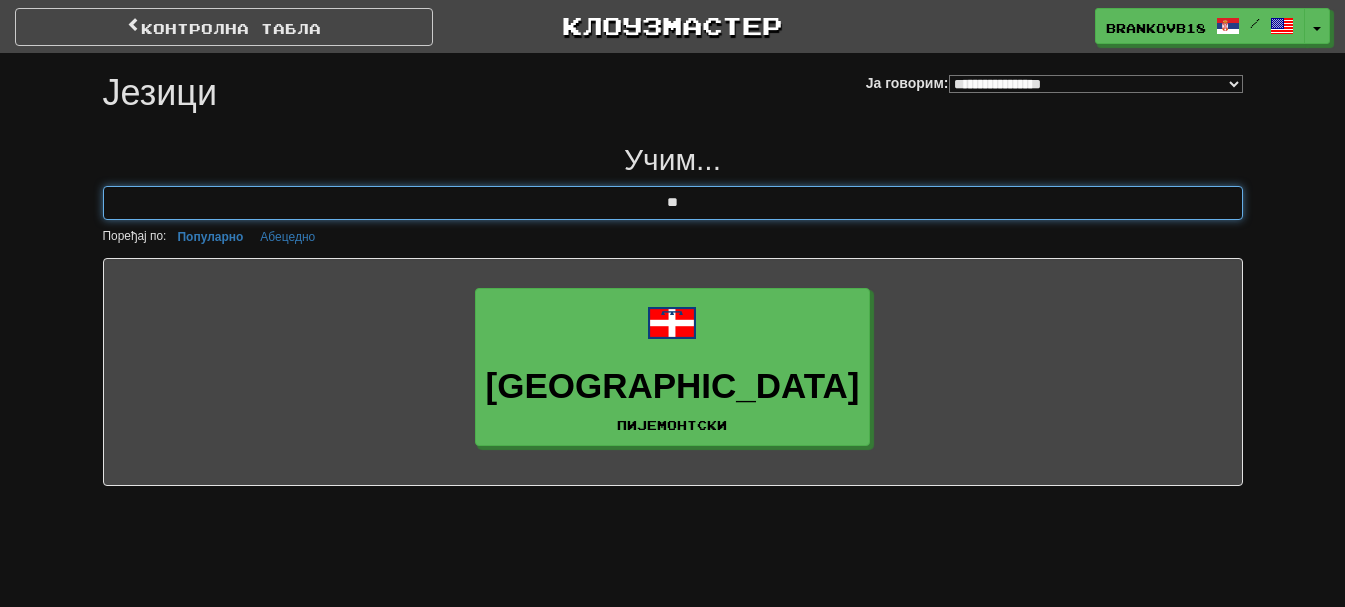 type on "**" 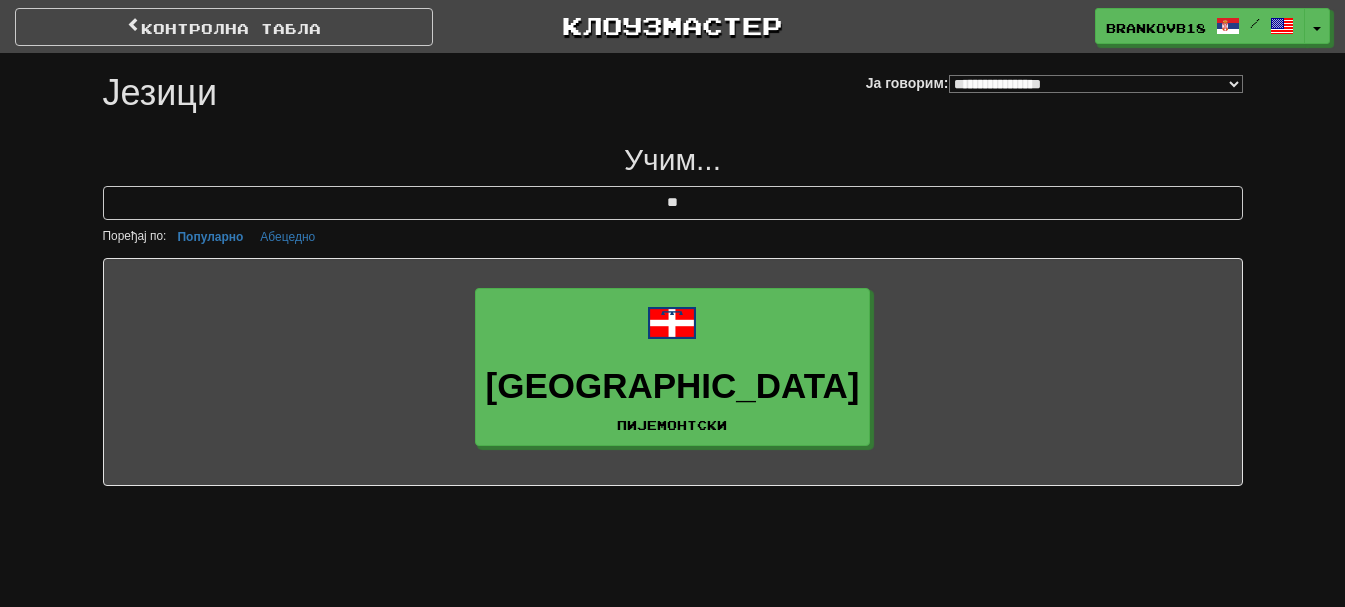 click on "**********" at bounding box center [1096, 84] 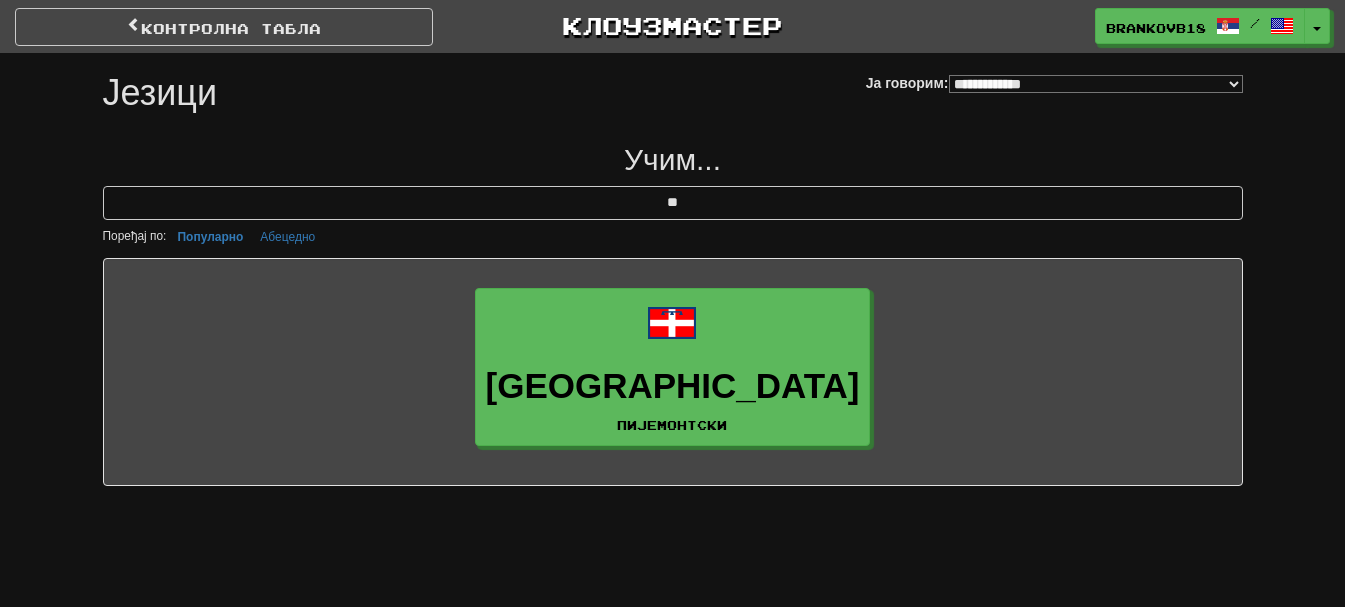 click on "**********" at bounding box center [1096, 84] 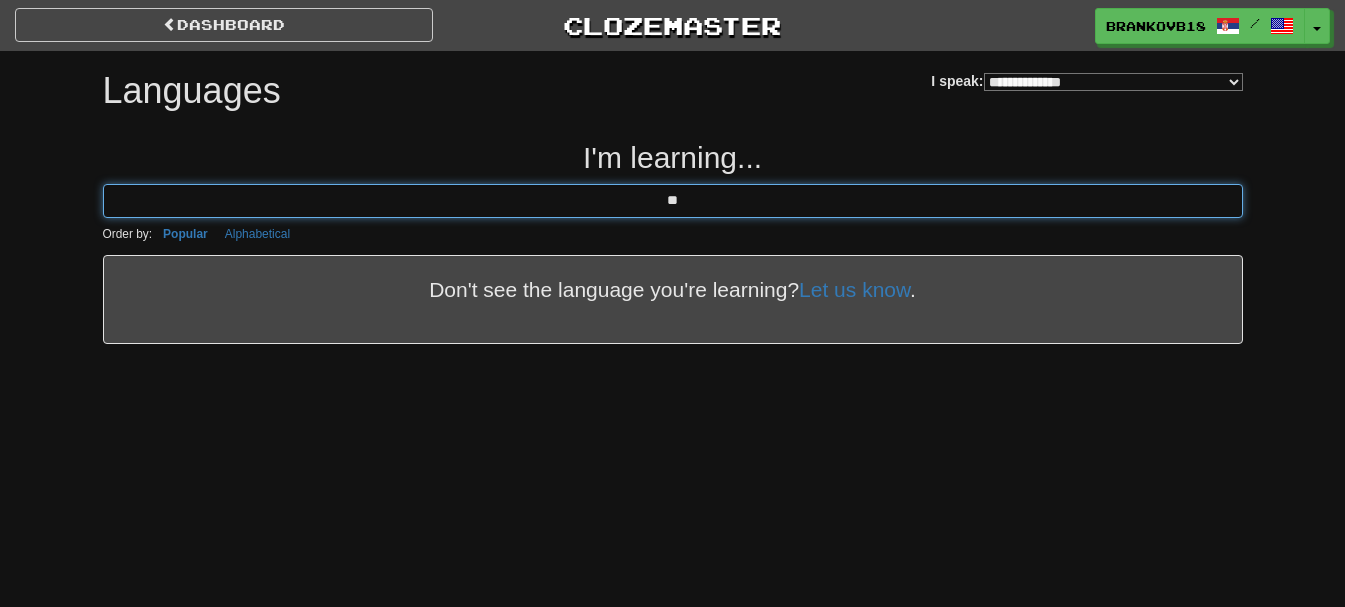 click on "**" at bounding box center (673, 201) 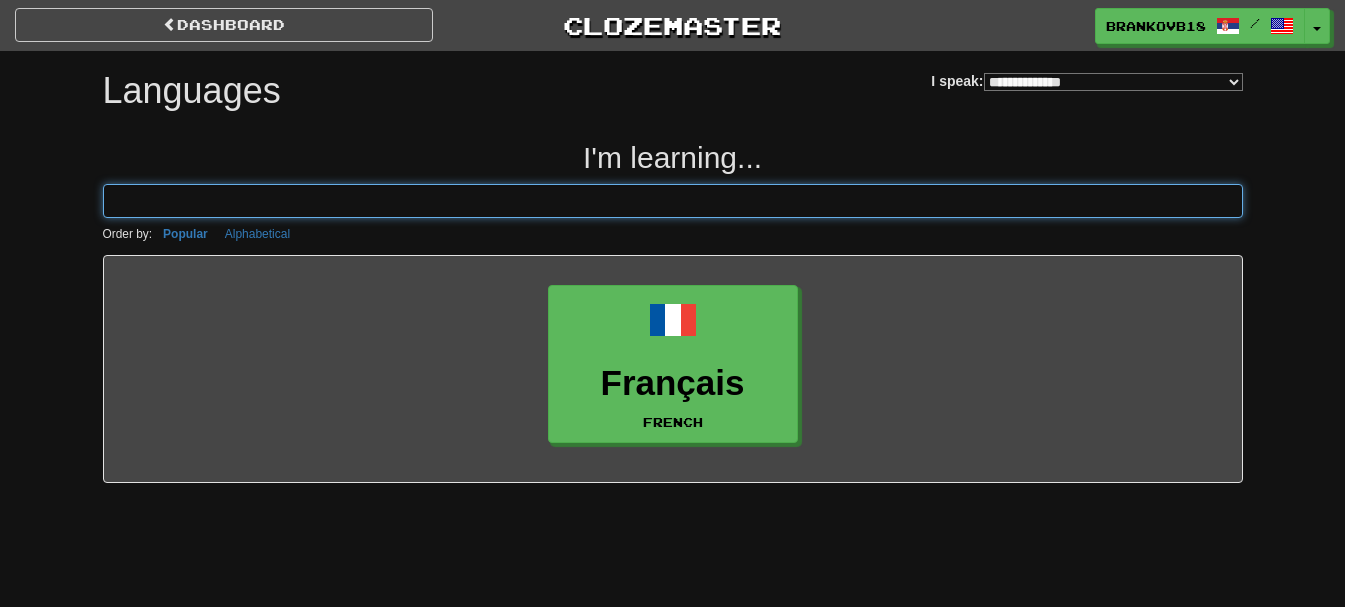type 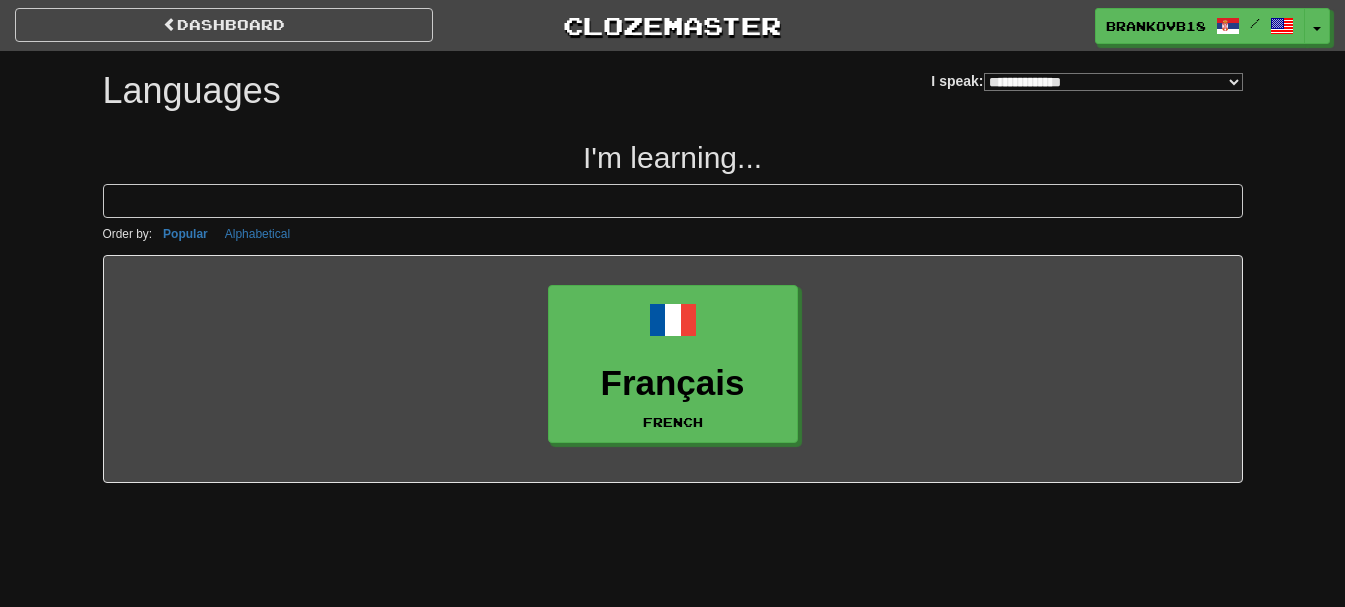 click on "**********" at bounding box center (673, 86) 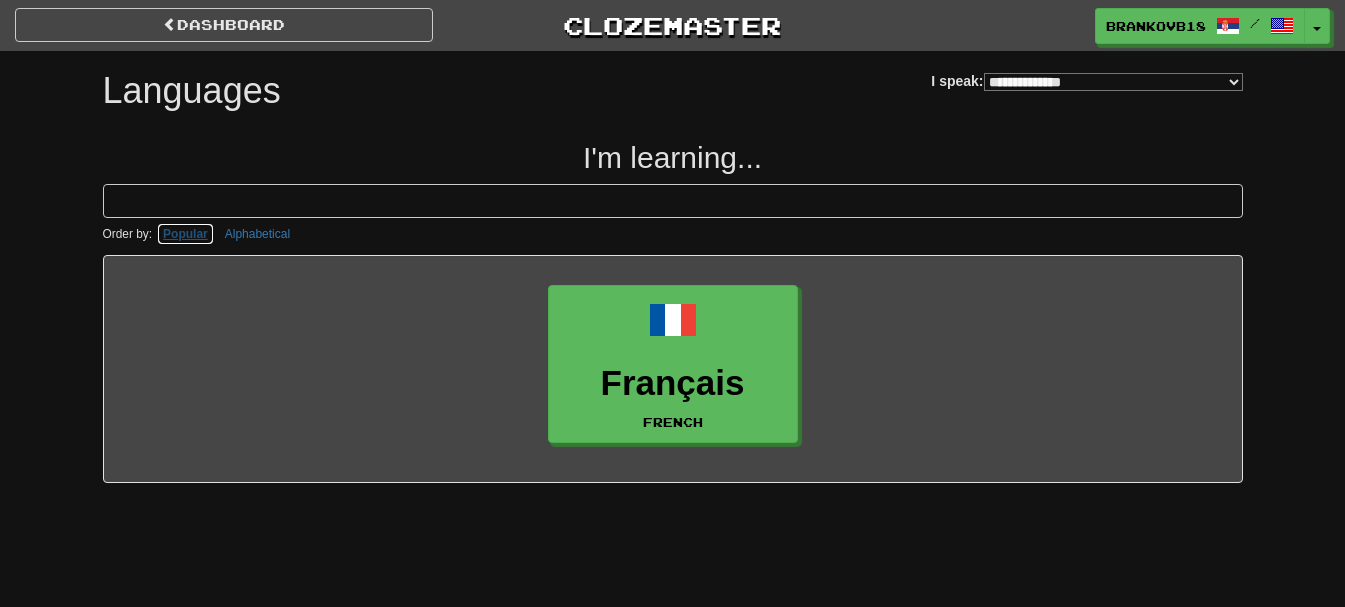 click on "Popular" at bounding box center [185, 234] 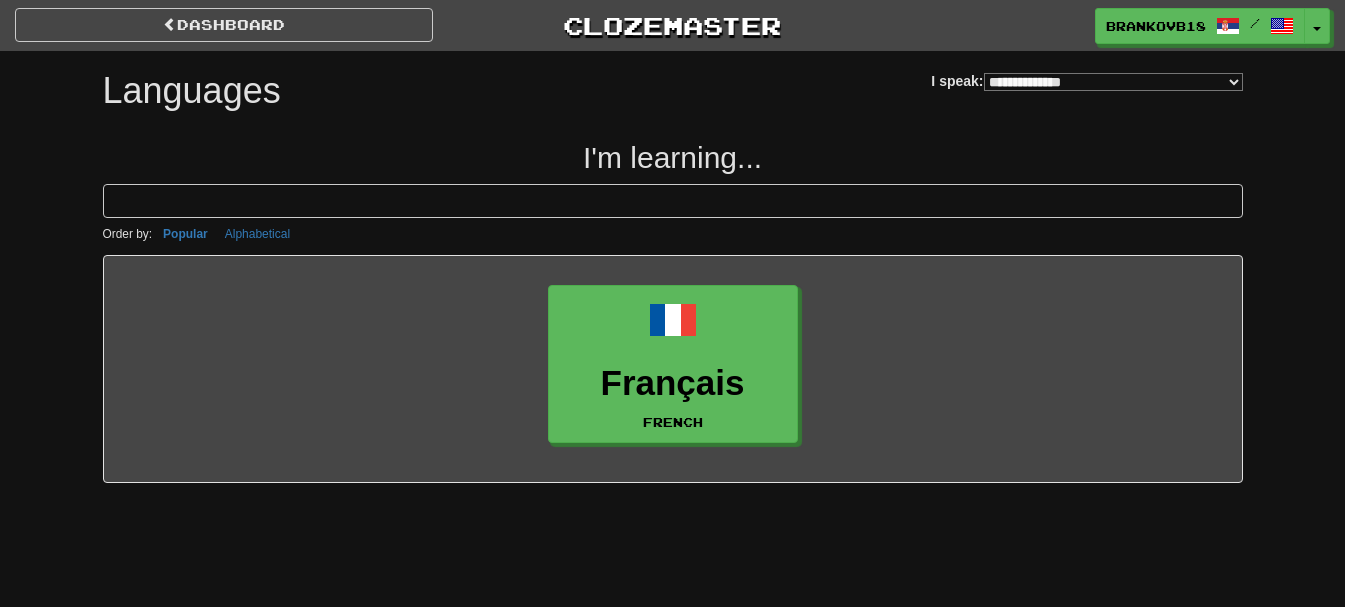 click on "Order by:" at bounding box center [128, 234] 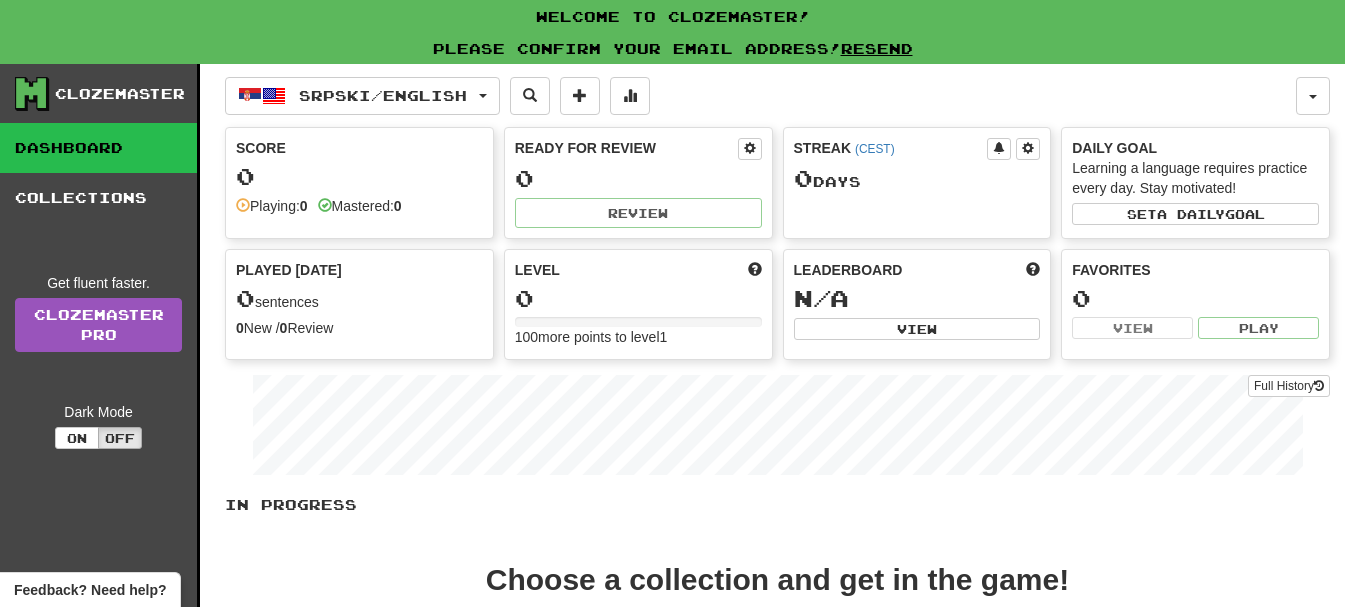 scroll, scrollTop: 0, scrollLeft: 0, axis: both 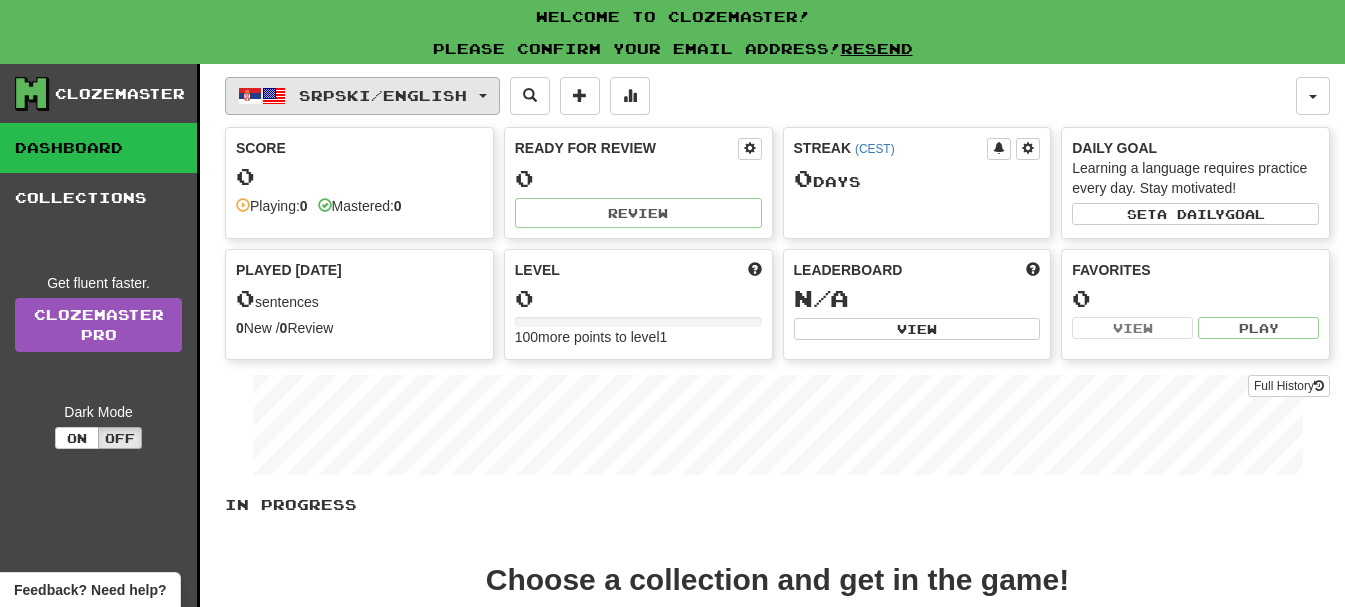 click on "Srpski  /  English" at bounding box center (383, 95) 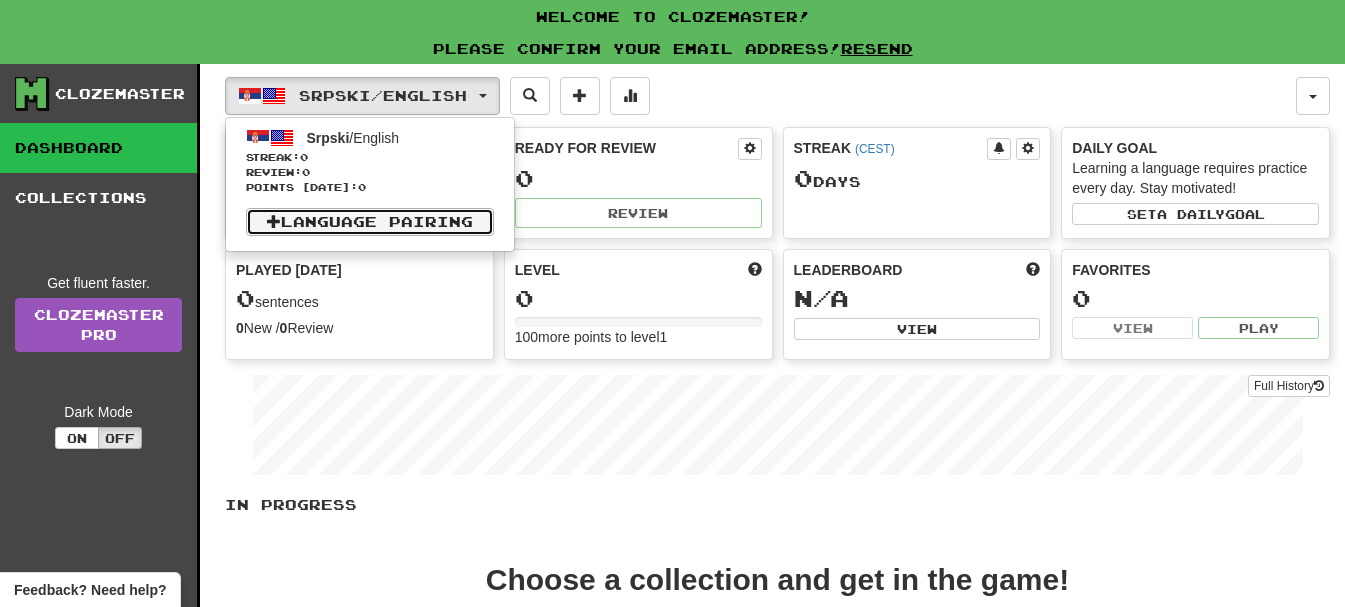 click on "Language Pairing" at bounding box center (370, 222) 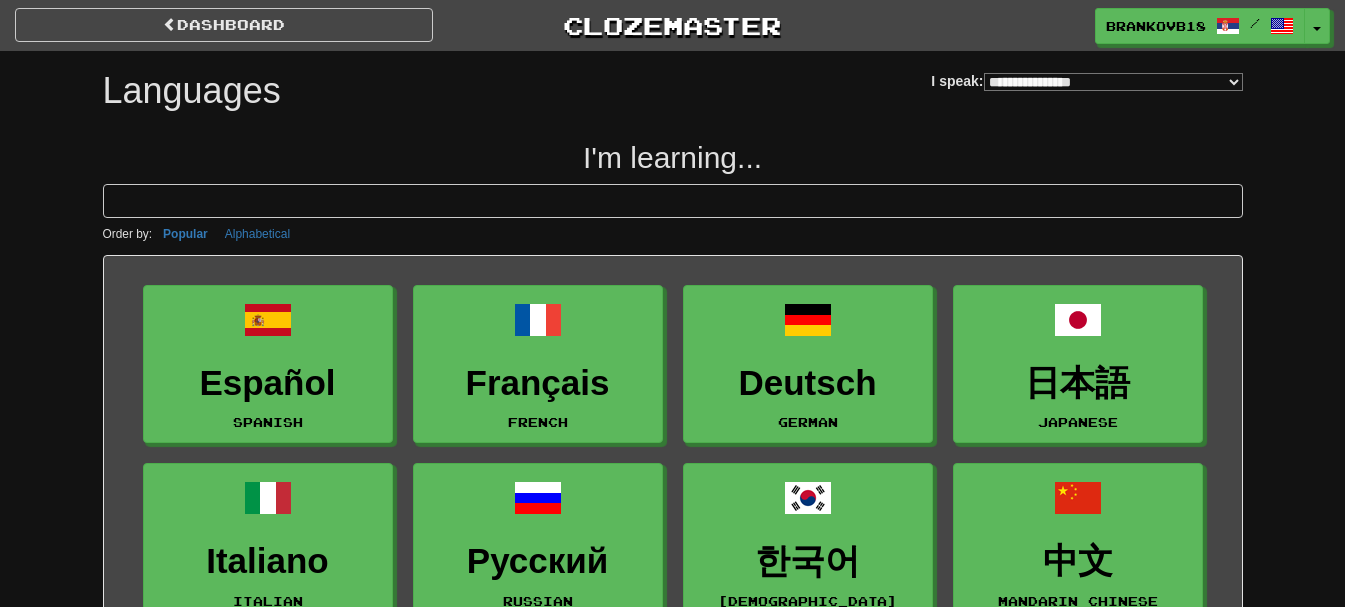 scroll, scrollTop: 0, scrollLeft: 0, axis: both 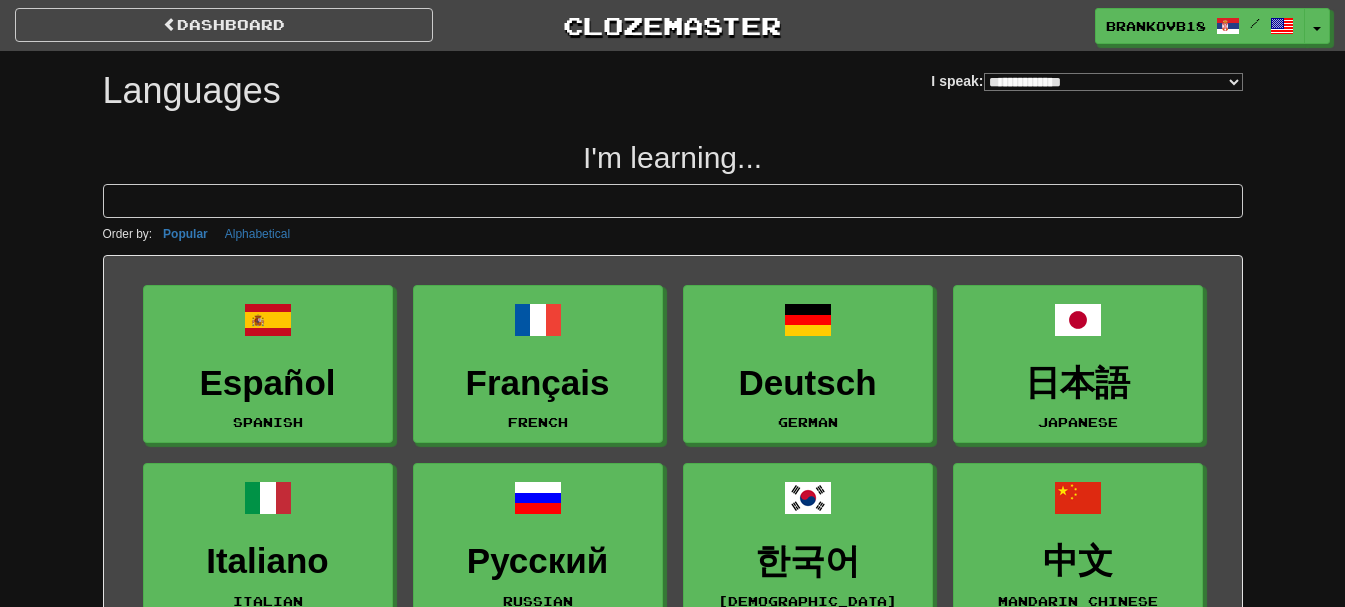 click on "**********" at bounding box center (1113, 82) 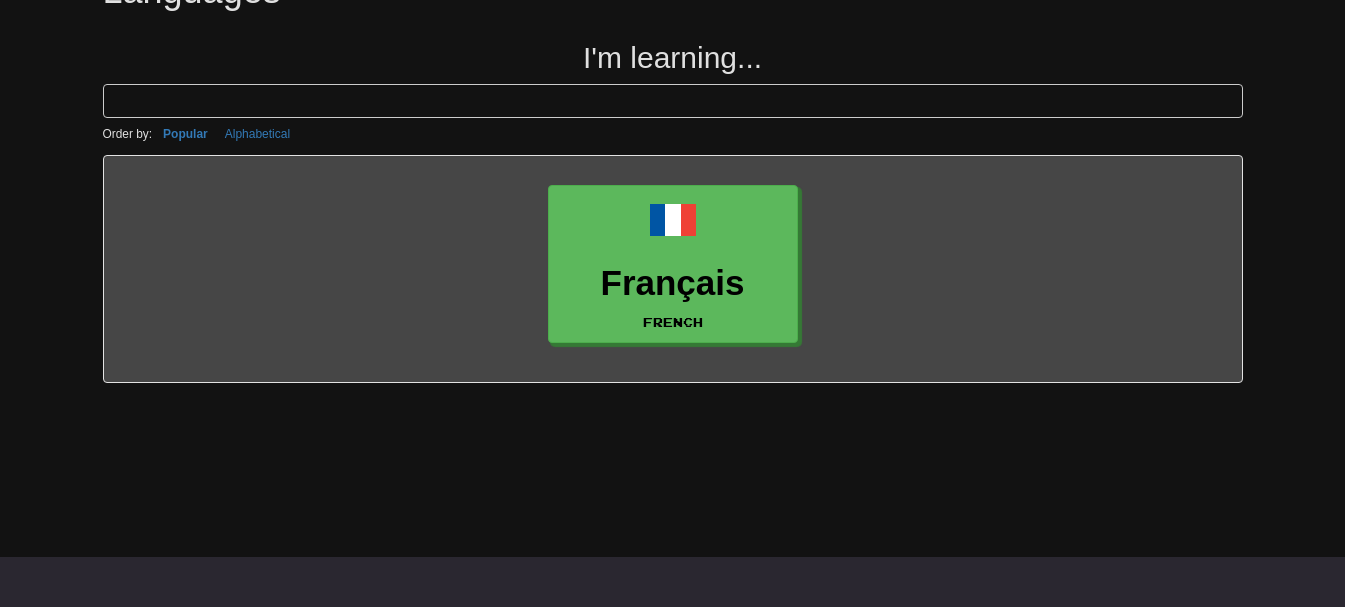 scroll, scrollTop: 0, scrollLeft: 0, axis: both 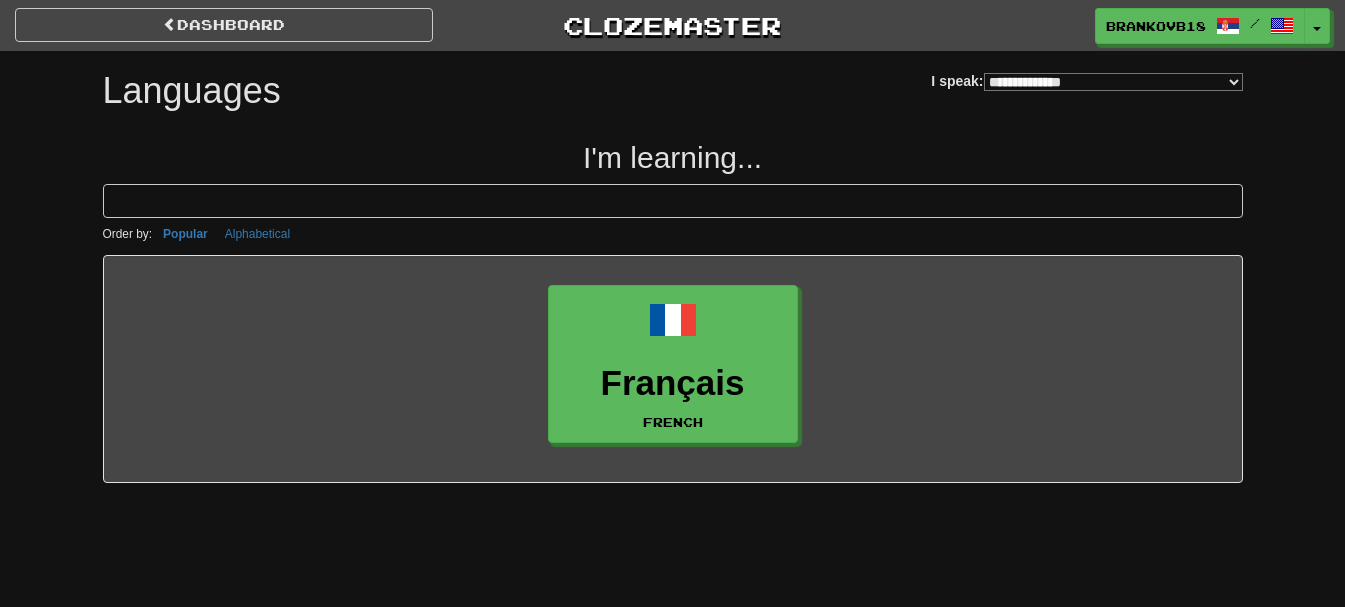 click on "**********" at bounding box center (1086, 73) 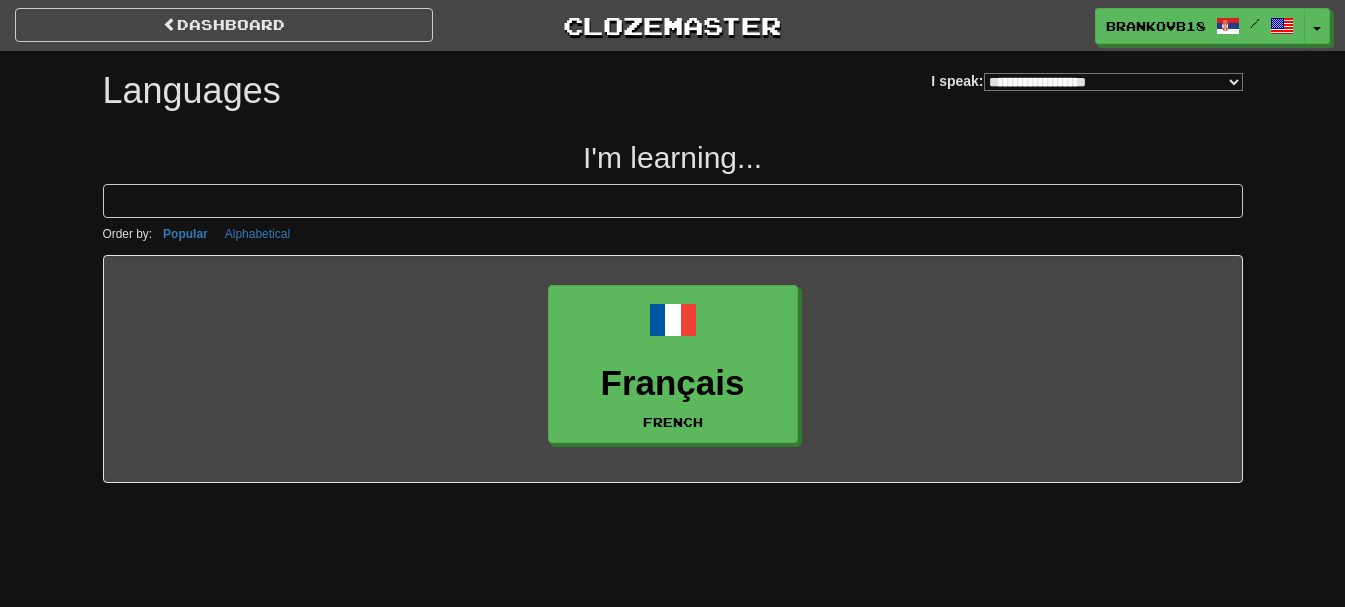 click on "**********" at bounding box center (1113, 82) 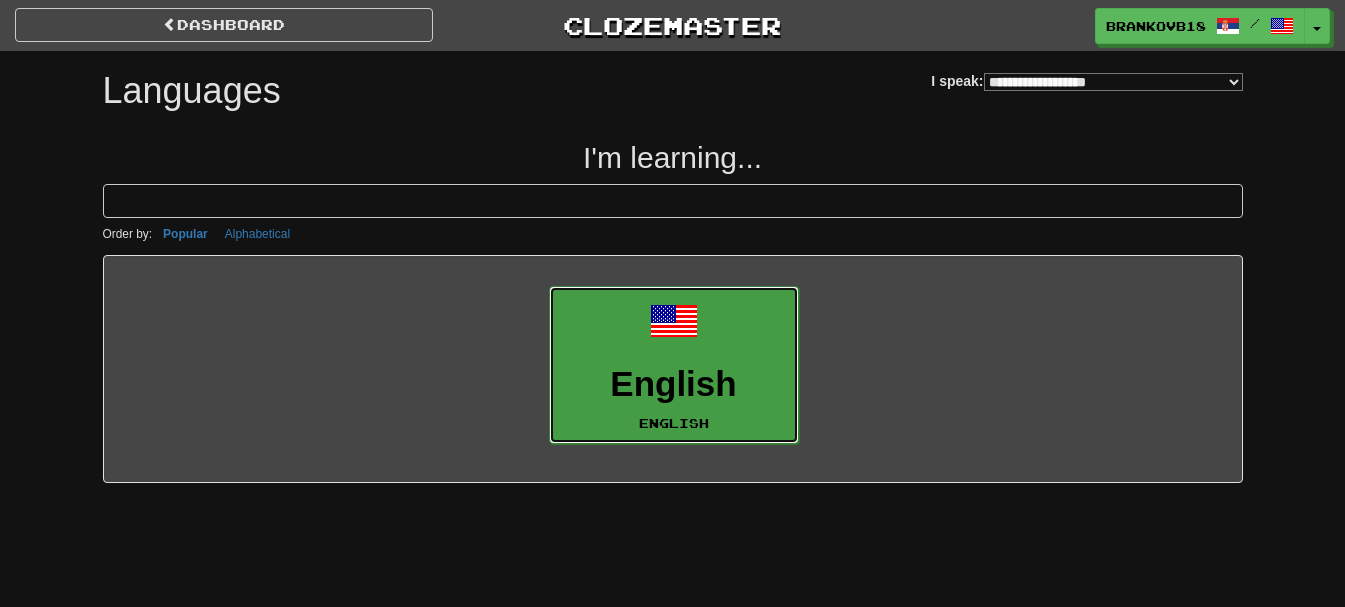 click on "English English" at bounding box center [674, 365] 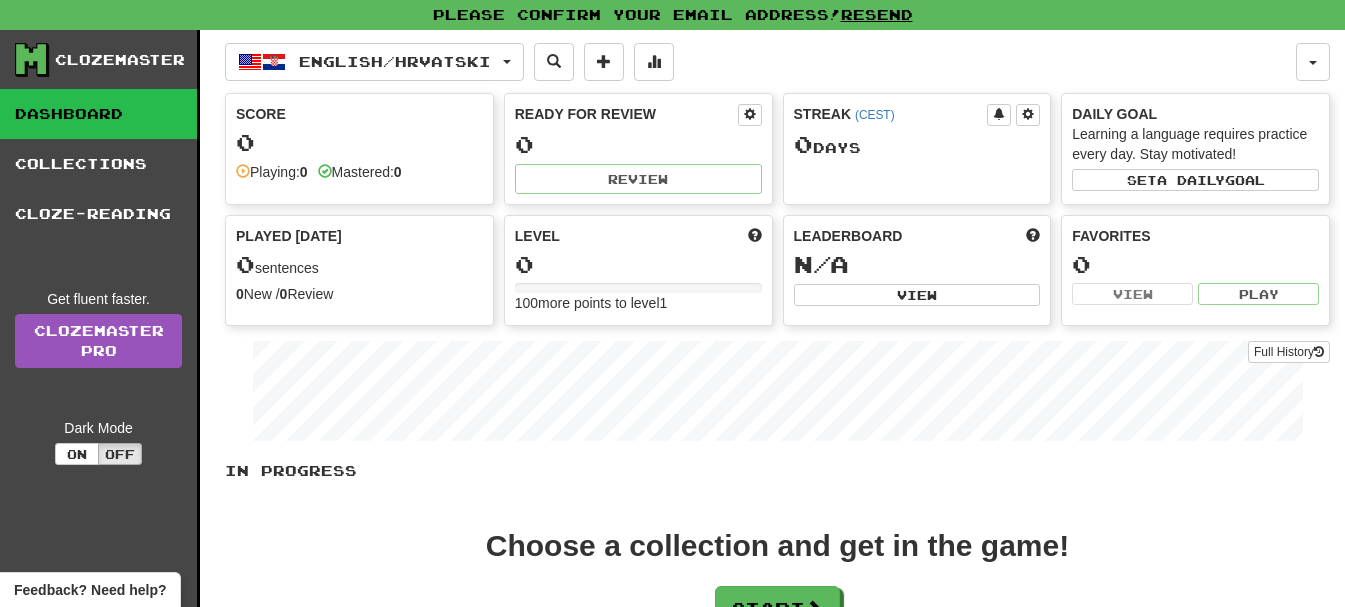 scroll, scrollTop: 0, scrollLeft: 0, axis: both 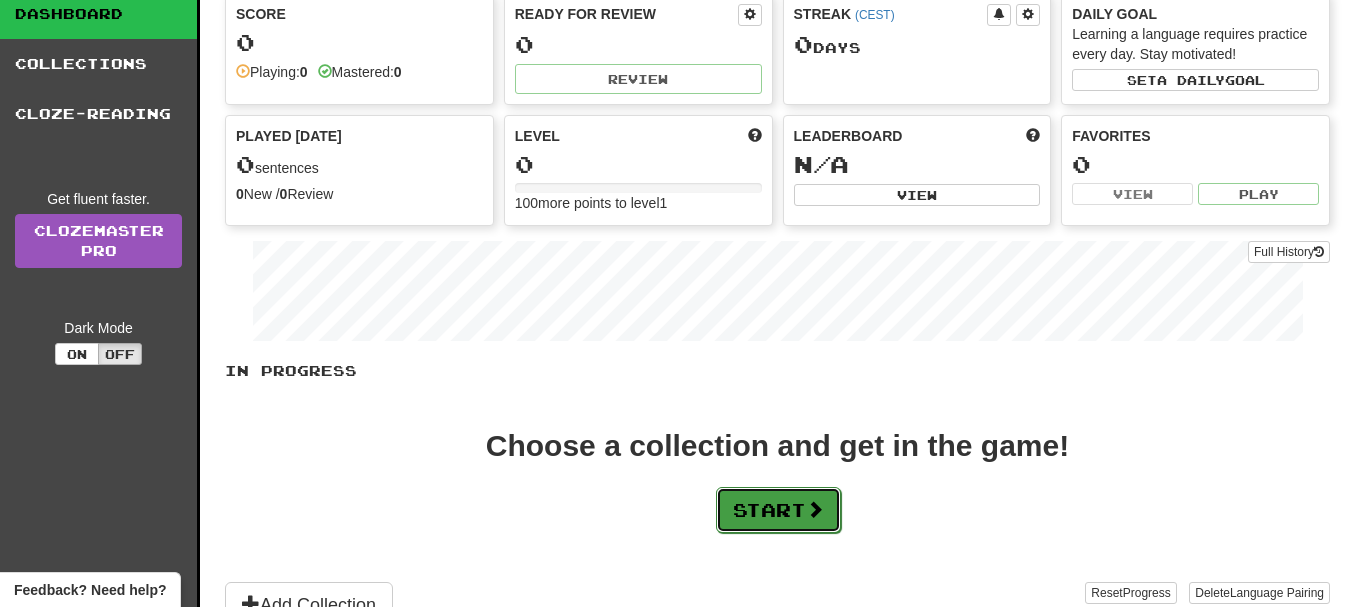 click on "Start" at bounding box center (778, 510) 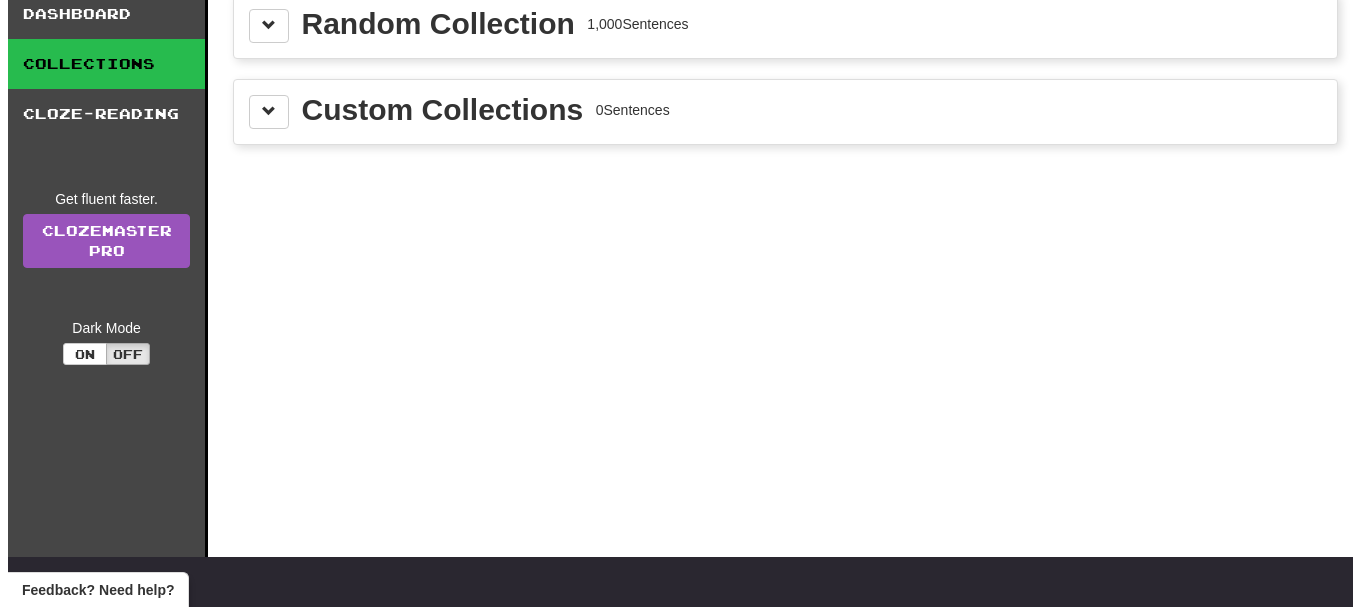 scroll, scrollTop: 0, scrollLeft: 0, axis: both 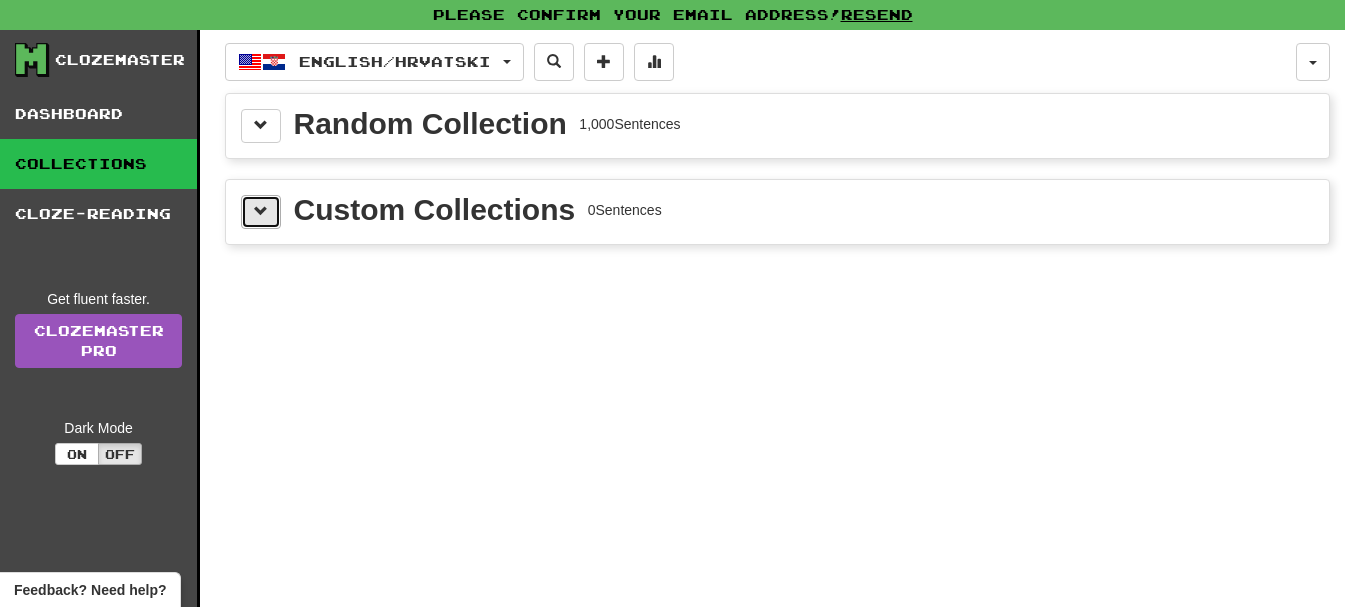 click at bounding box center [261, 211] 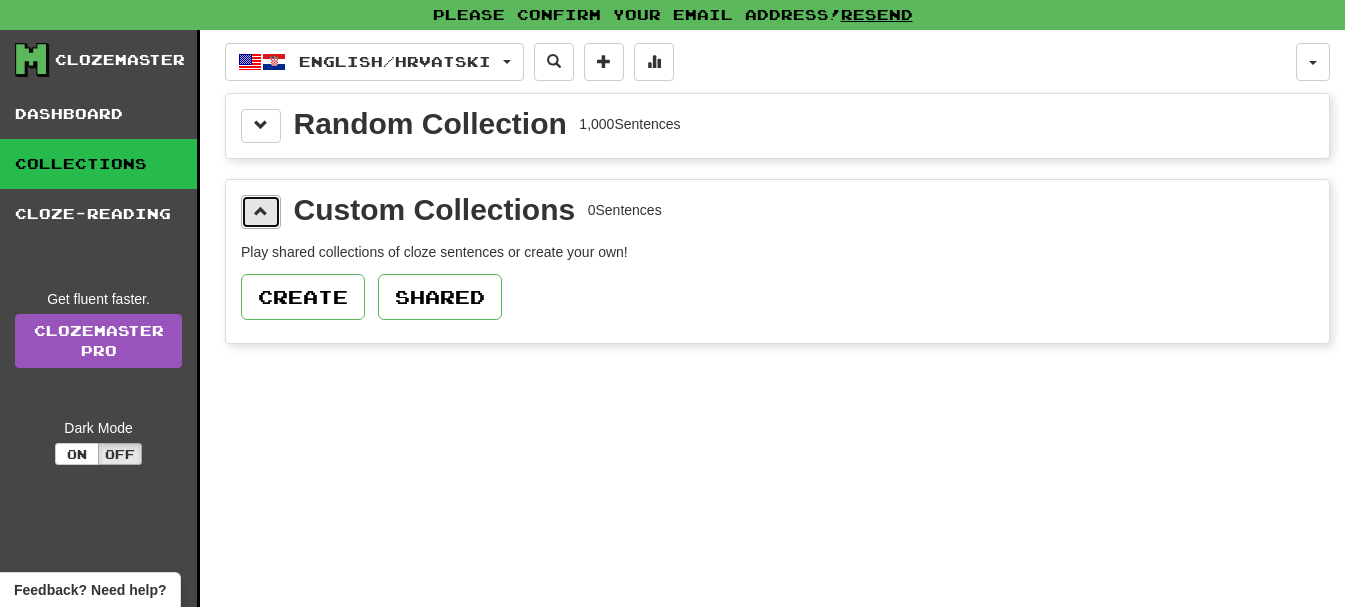 click at bounding box center [261, 211] 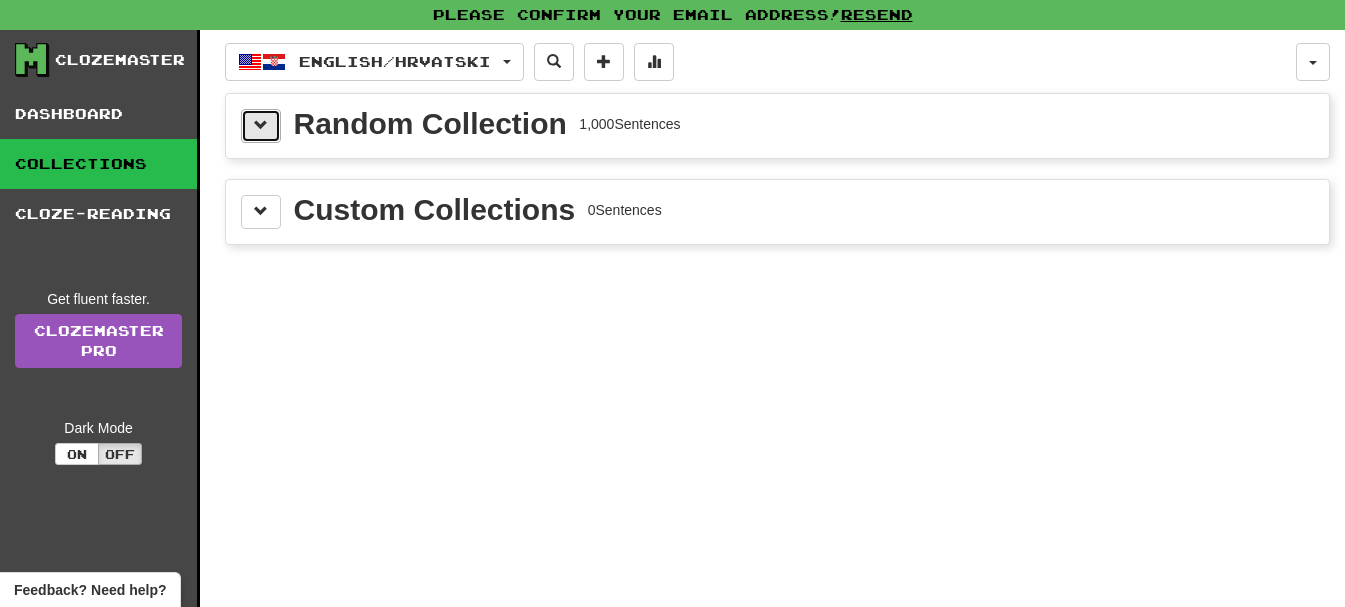 click at bounding box center (261, 125) 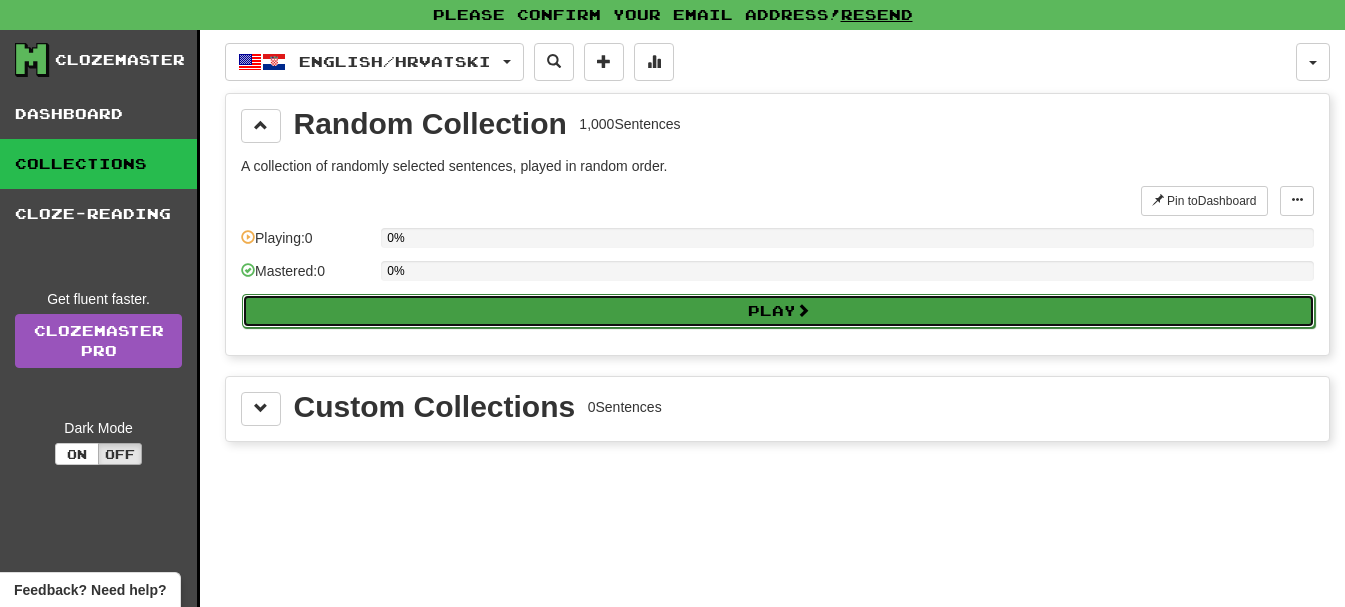 click on "Play" at bounding box center (778, 311) 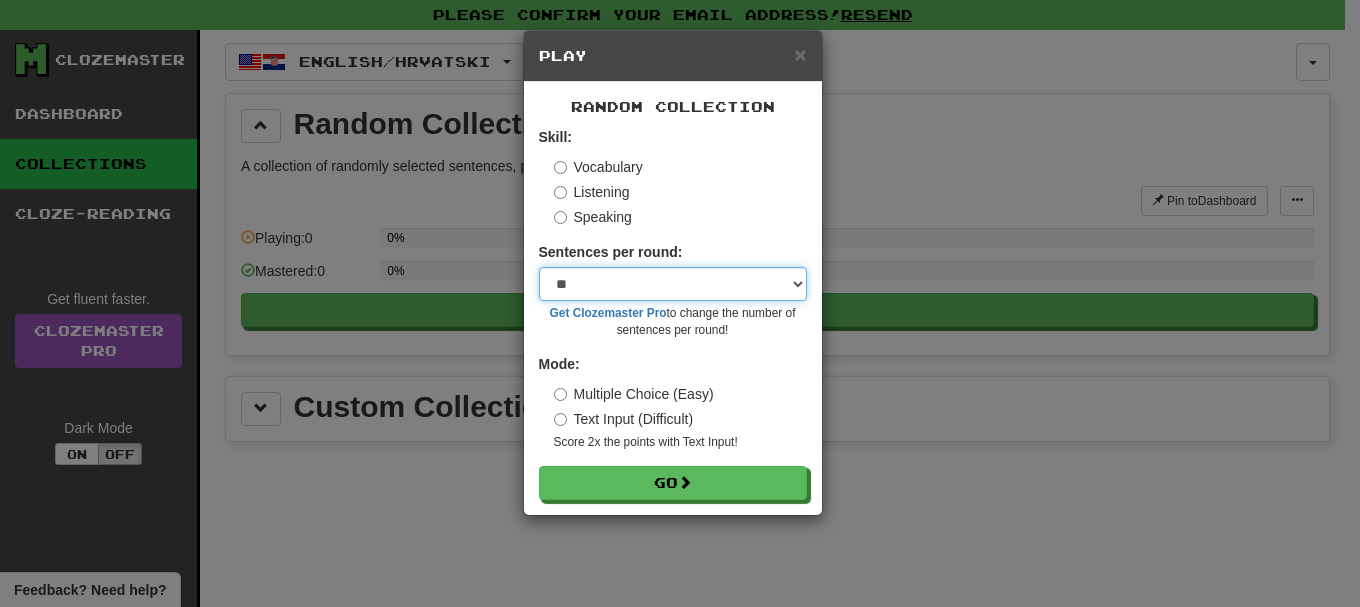 click on "* ** ** ** ** ** *** ********" at bounding box center [673, 284] 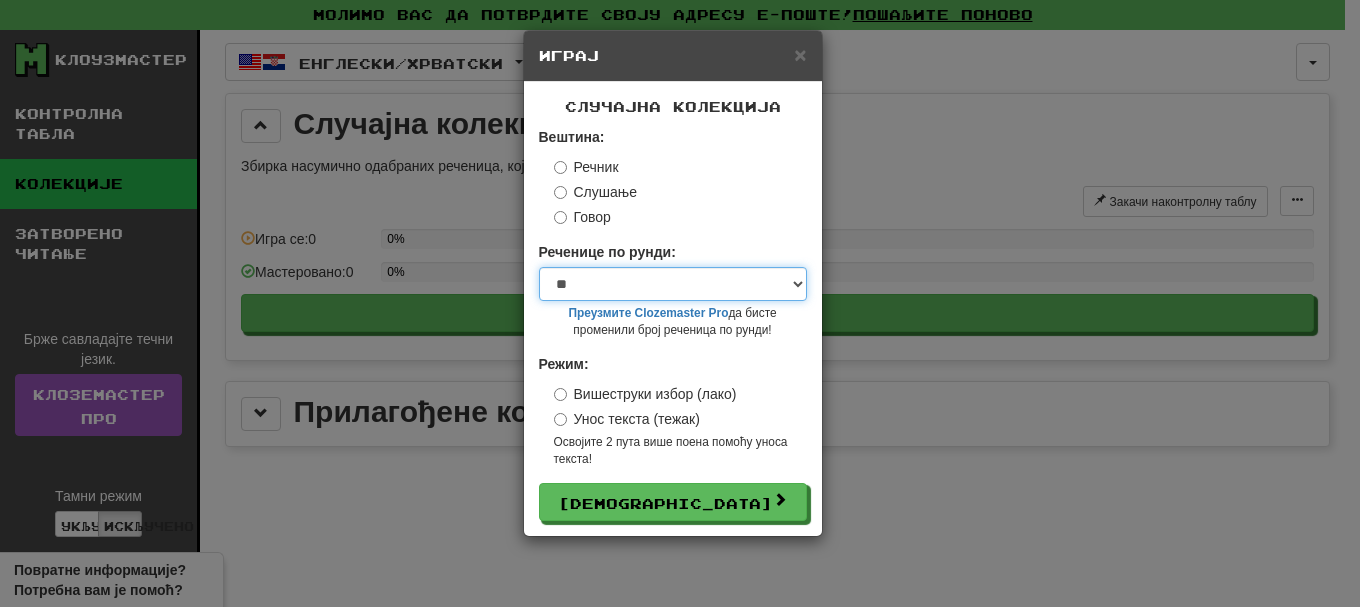 click on "**********" at bounding box center [673, 284] 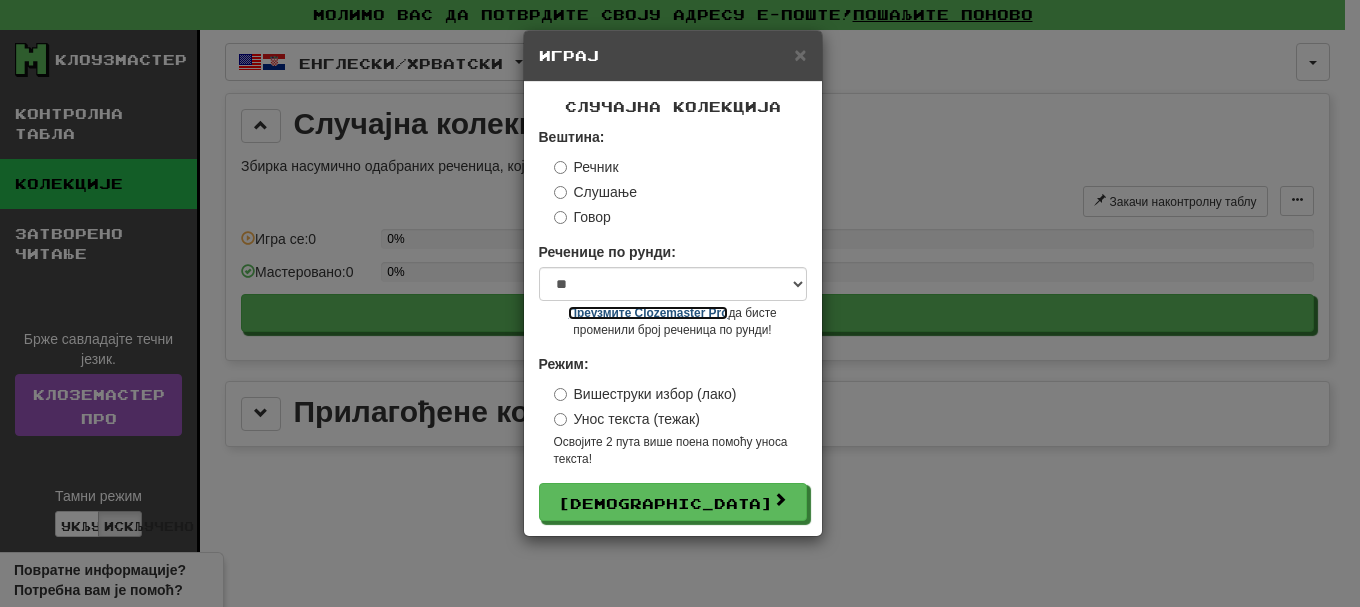 click on "Преузмите Clozemaster Pro" at bounding box center [648, 313] 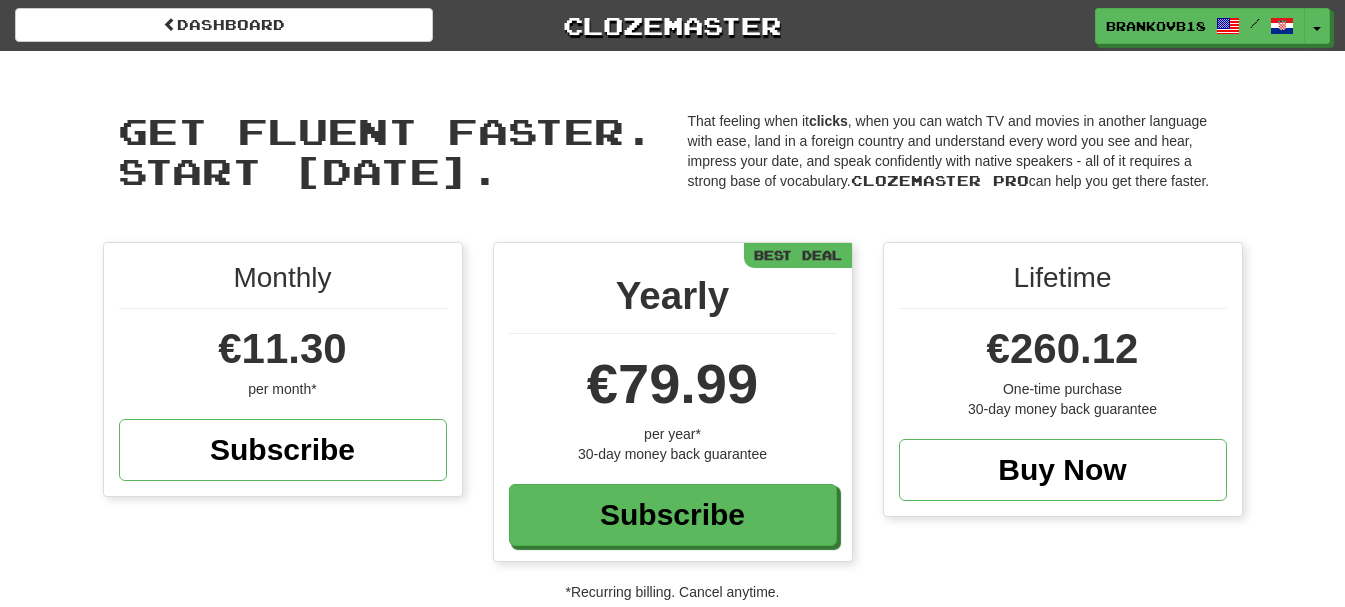 scroll, scrollTop: 0, scrollLeft: 0, axis: both 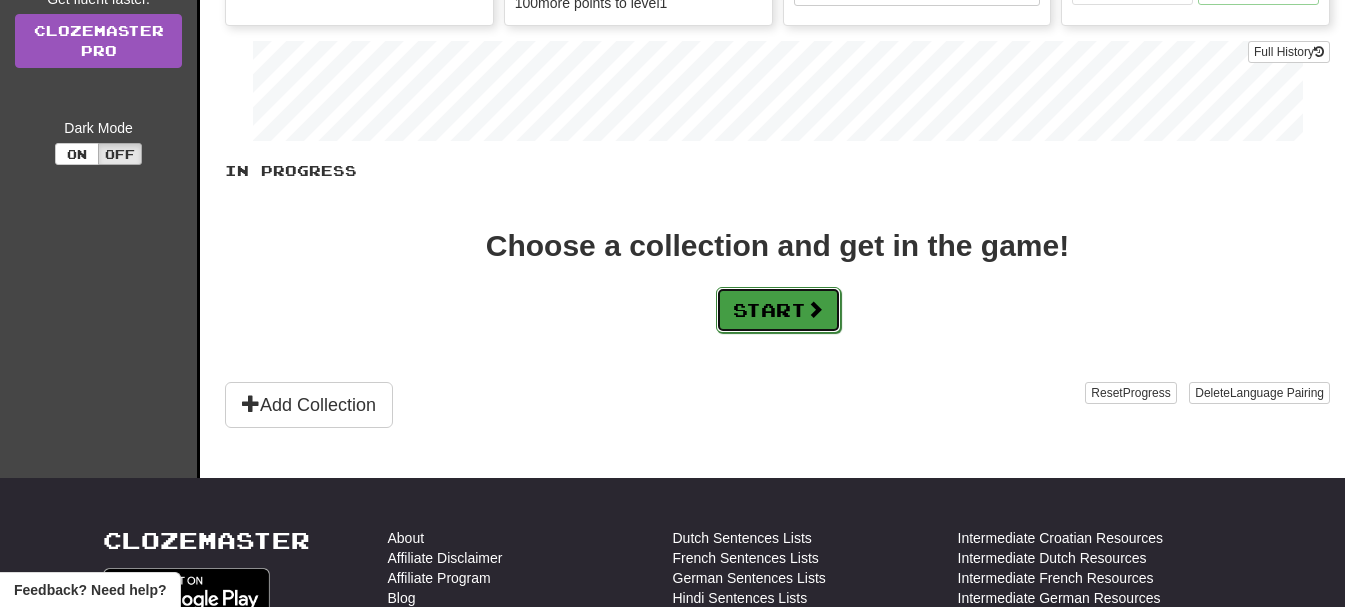 click at bounding box center [815, 309] 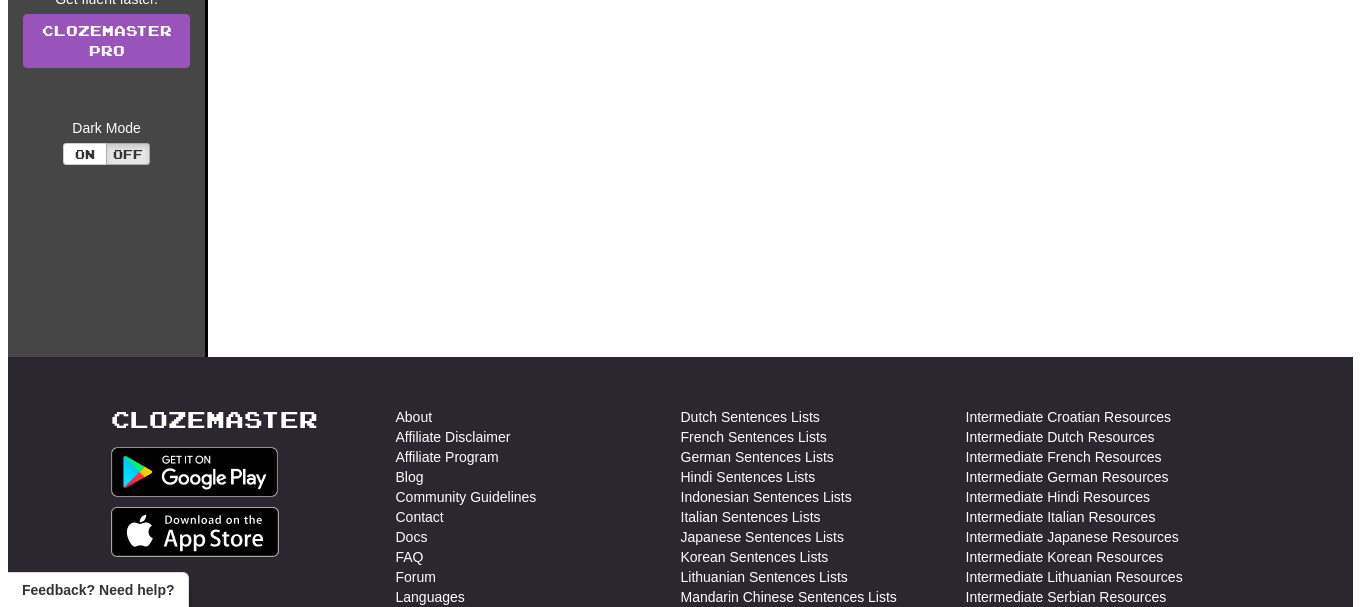 scroll, scrollTop: 0, scrollLeft: 0, axis: both 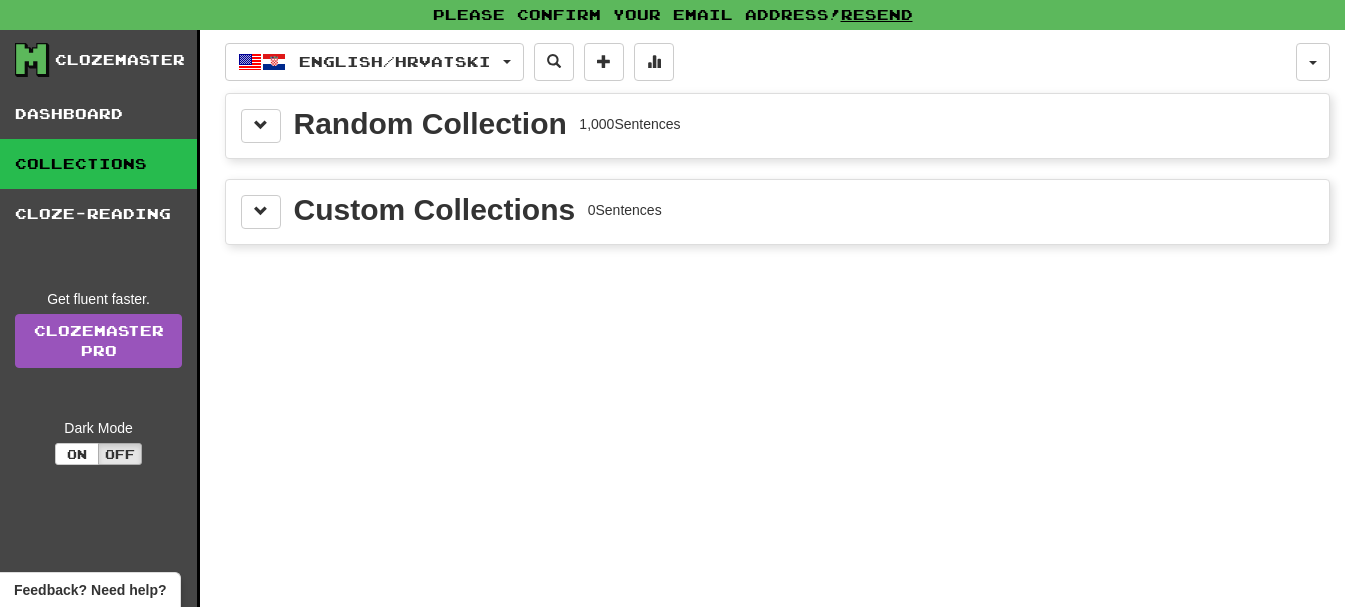 click on "Random Collection 1,000  Sentences" at bounding box center (777, 126) 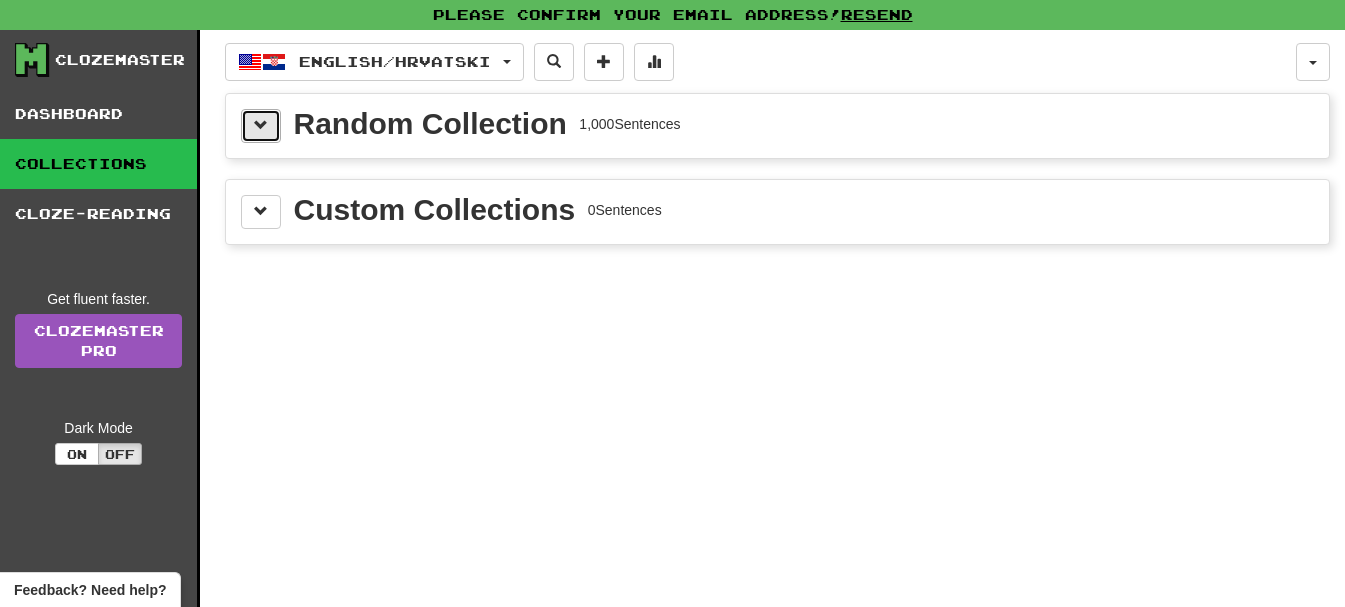 click at bounding box center [261, 126] 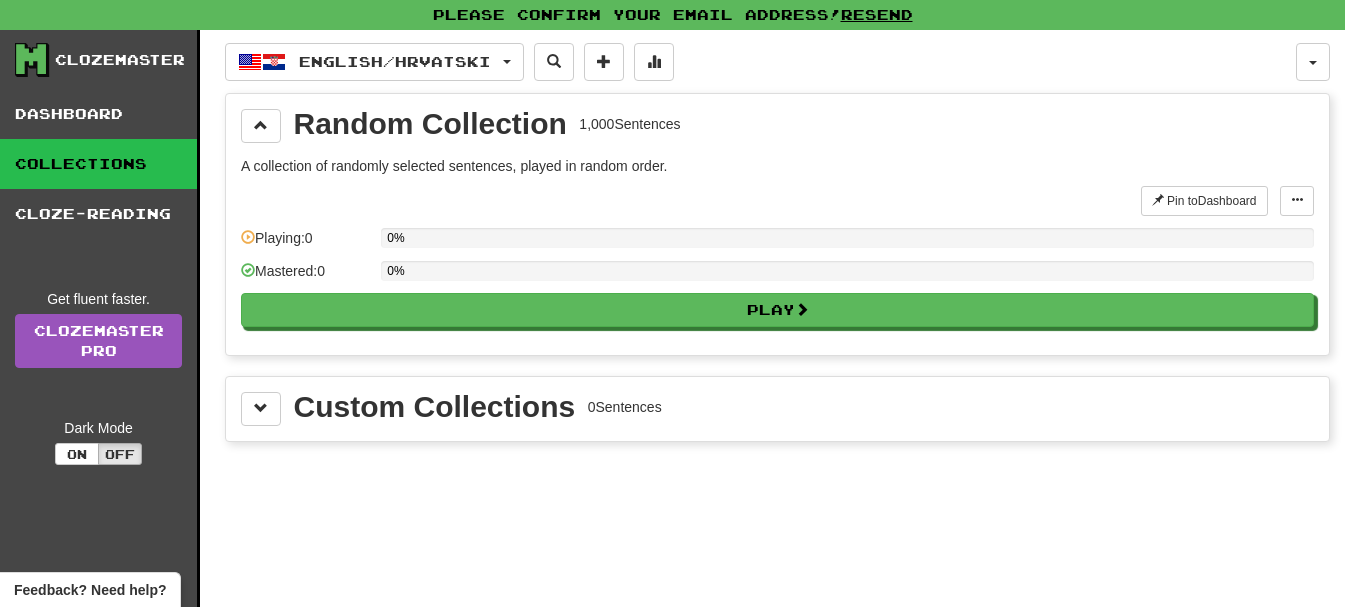 click on "Pin to  Dashboard   Pin to  Dashboard Manage Sentences  Playing:  0 0%  Mastered:  0 0% Play" at bounding box center [777, 263] 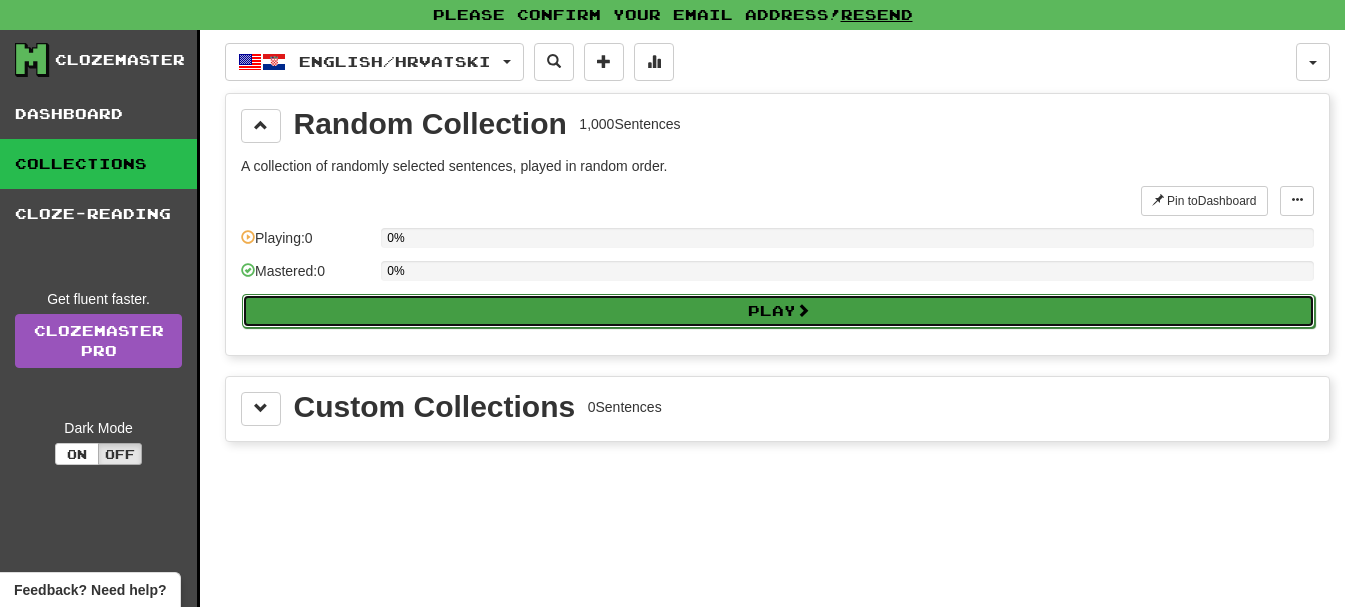click on "Play" at bounding box center (778, 311) 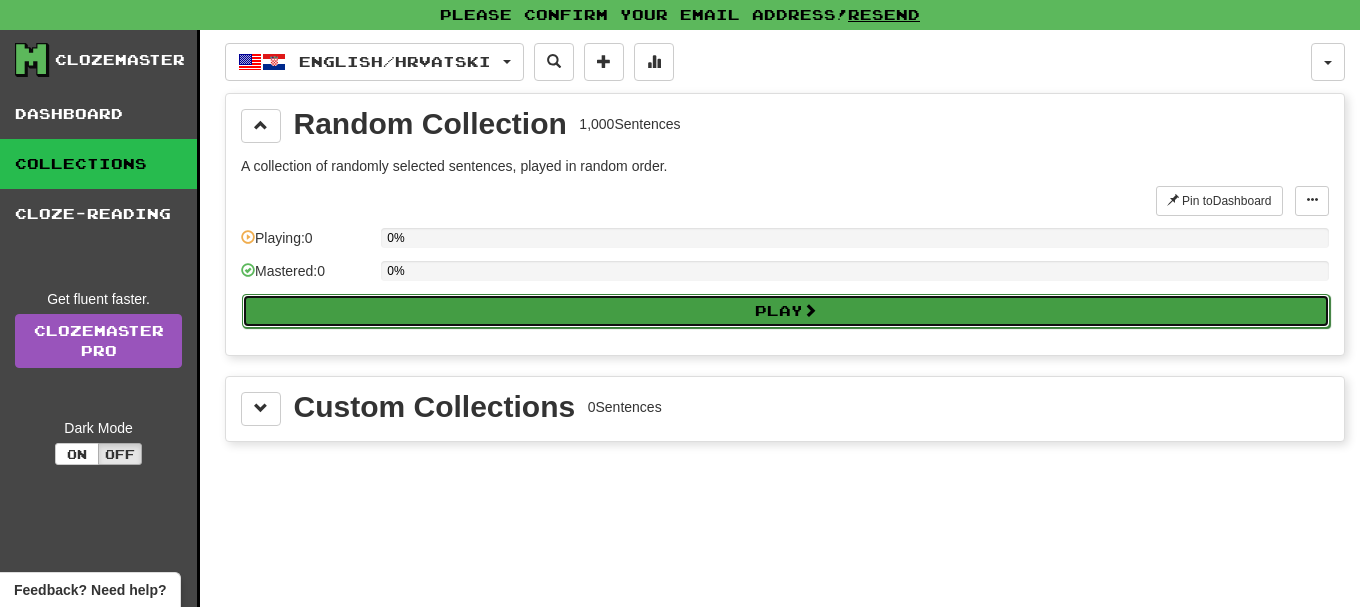 select on "**" 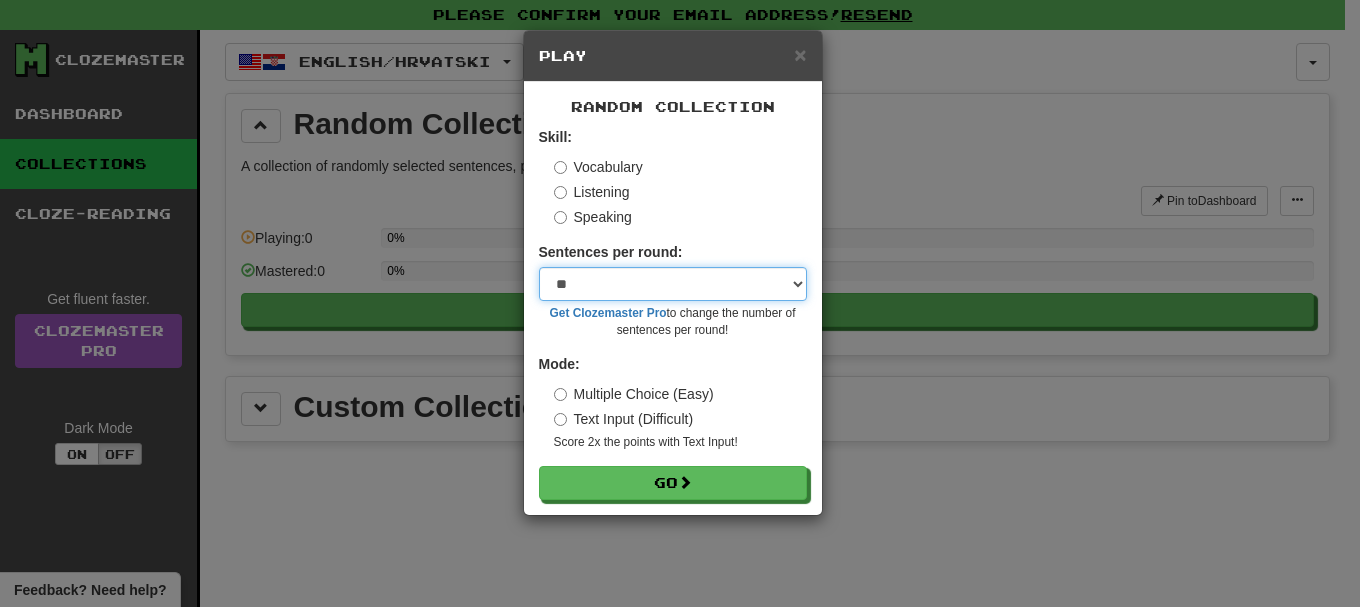 click on "* ** ** ** ** ** *** ********" at bounding box center [673, 284] 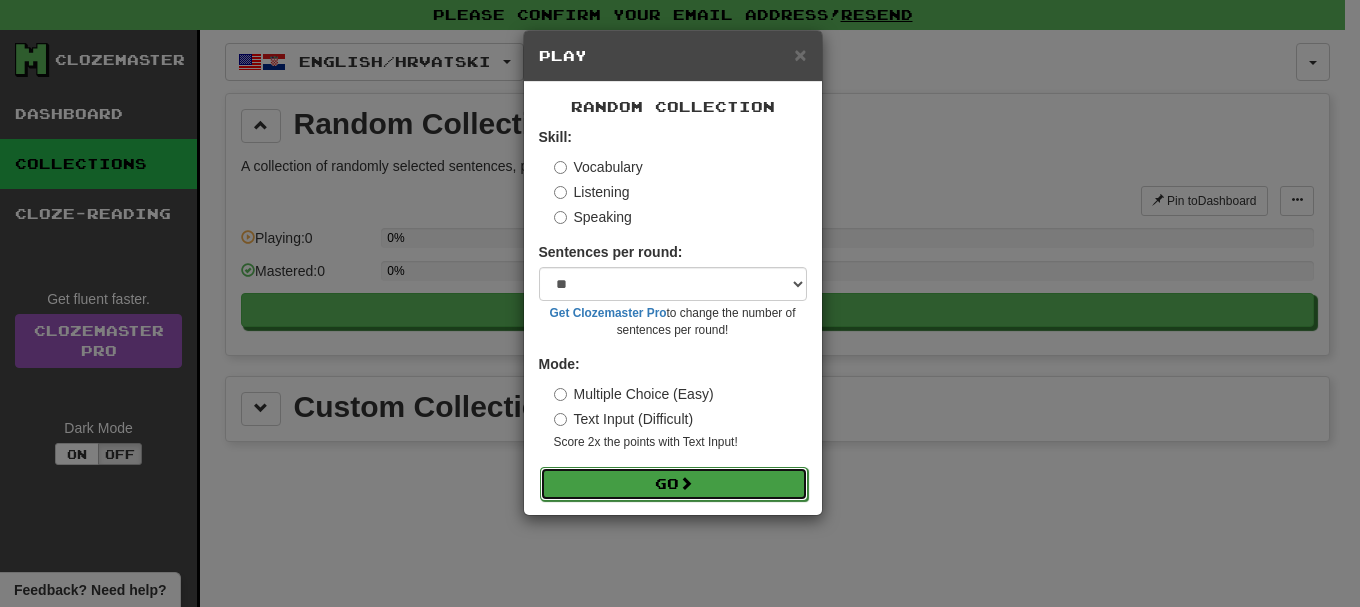 click at bounding box center (686, 483) 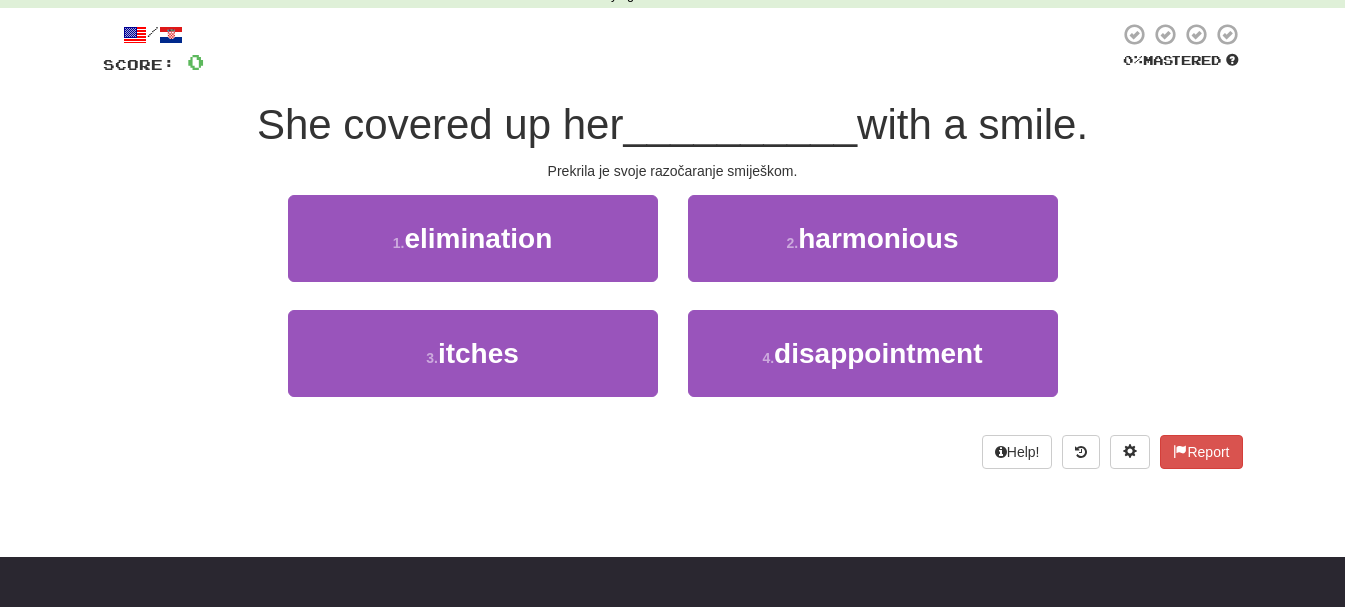 scroll, scrollTop: 0, scrollLeft: 0, axis: both 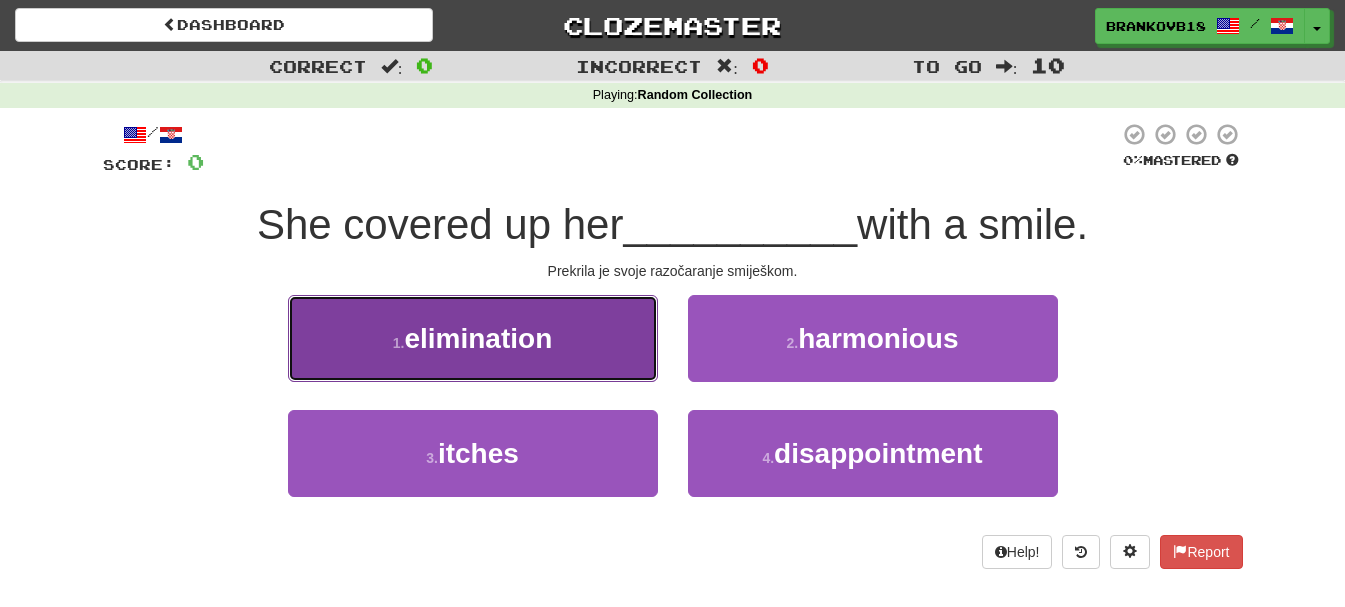 click on "1 .  elimination" at bounding box center [473, 338] 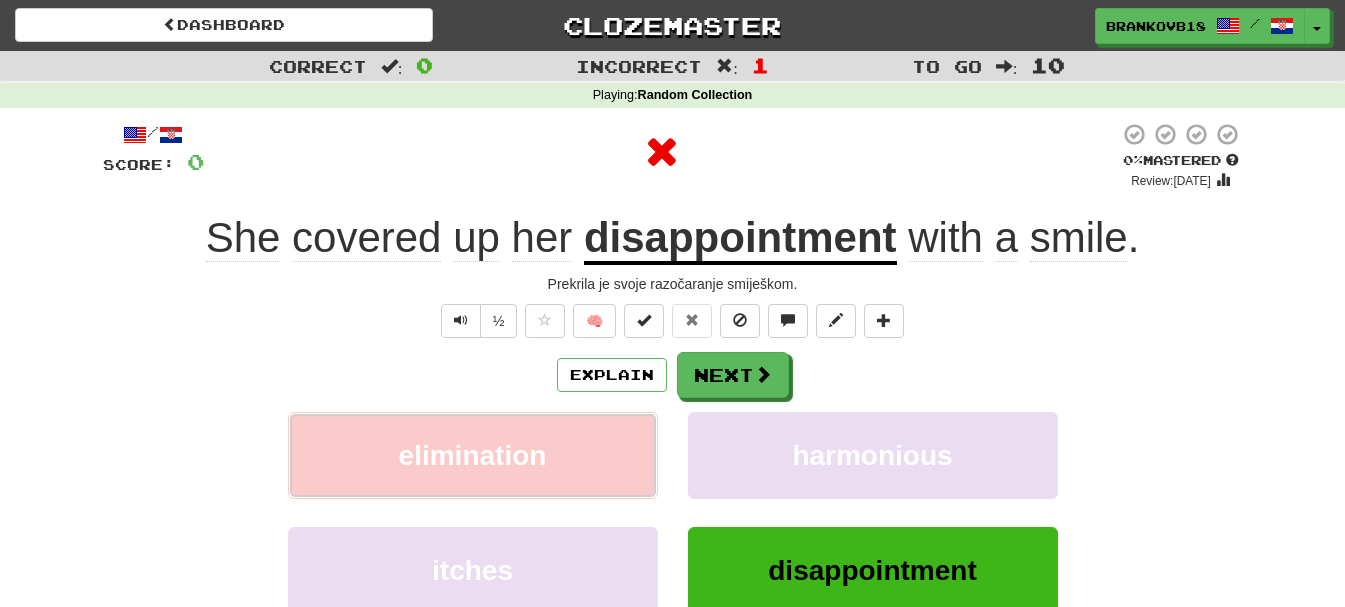 scroll, scrollTop: 200, scrollLeft: 0, axis: vertical 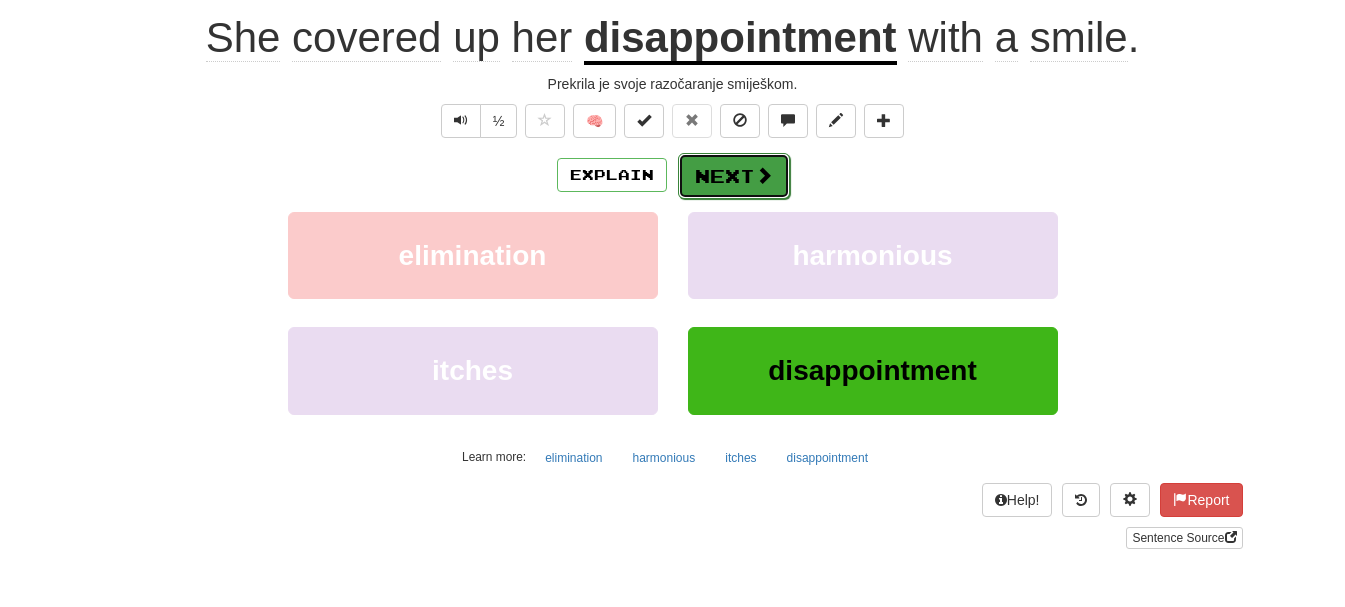 click on "Next" at bounding box center [734, 176] 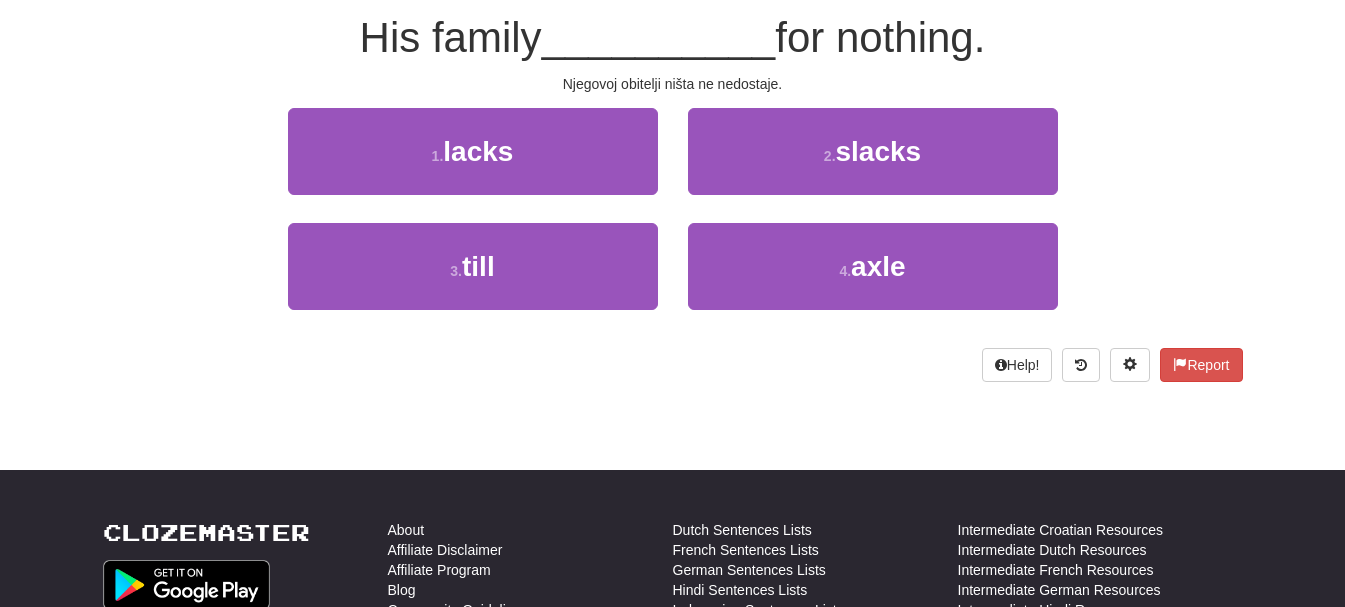 scroll, scrollTop: 87, scrollLeft: 0, axis: vertical 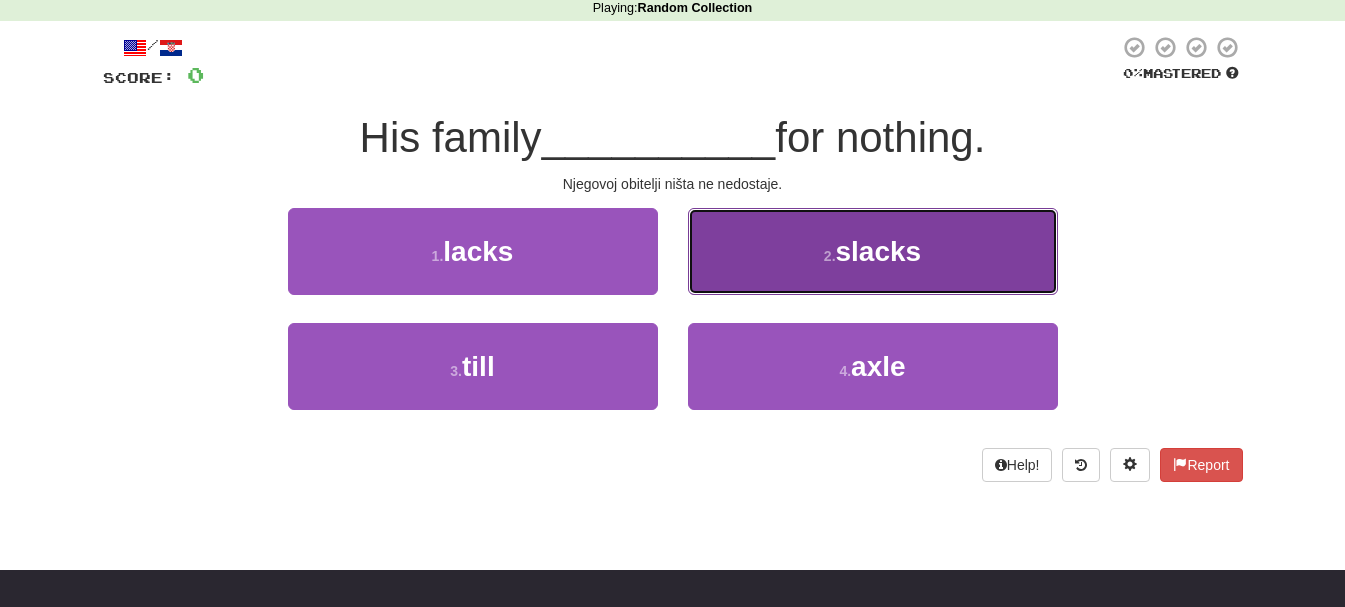 click on "2 .  slacks" at bounding box center (873, 251) 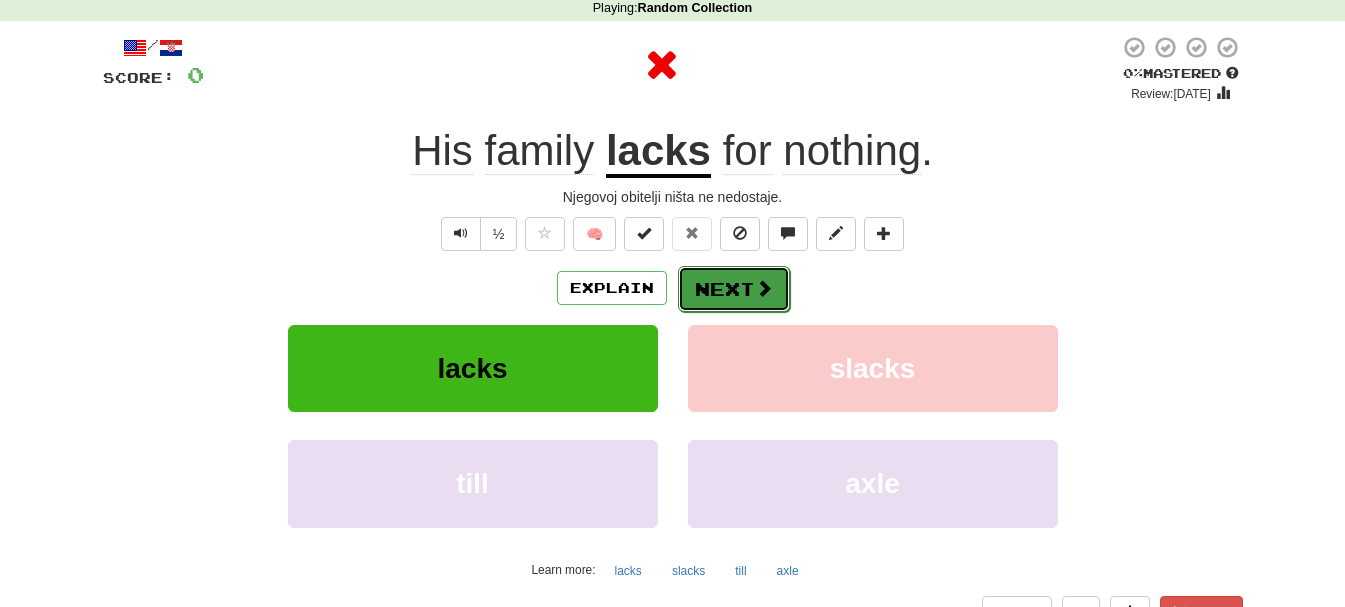 click at bounding box center (764, 288) 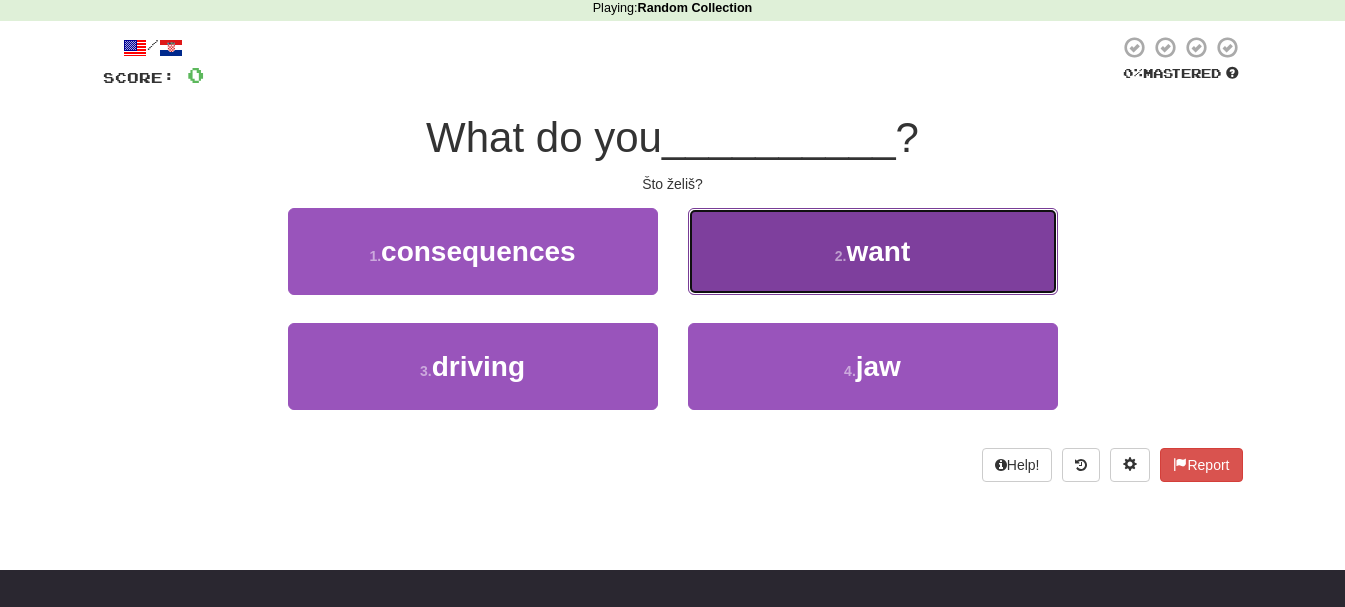 click on "2 .  want" at bounding box center [873, 251] 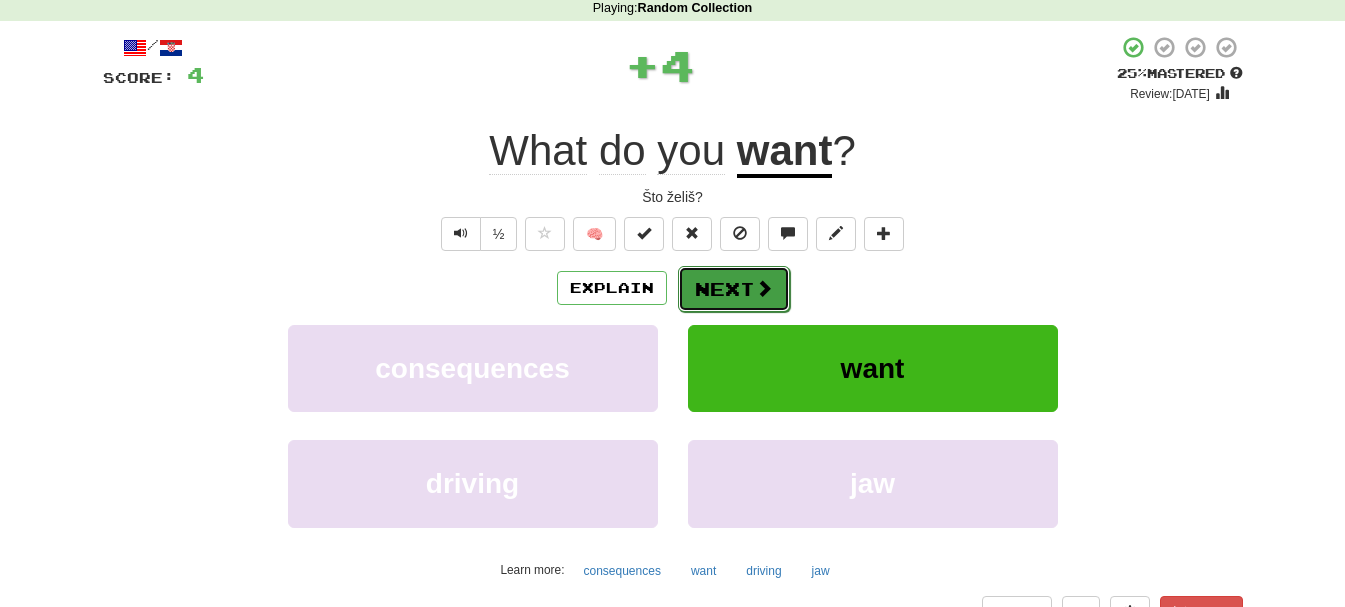 click on "Next" at bounding box center (734, 289) 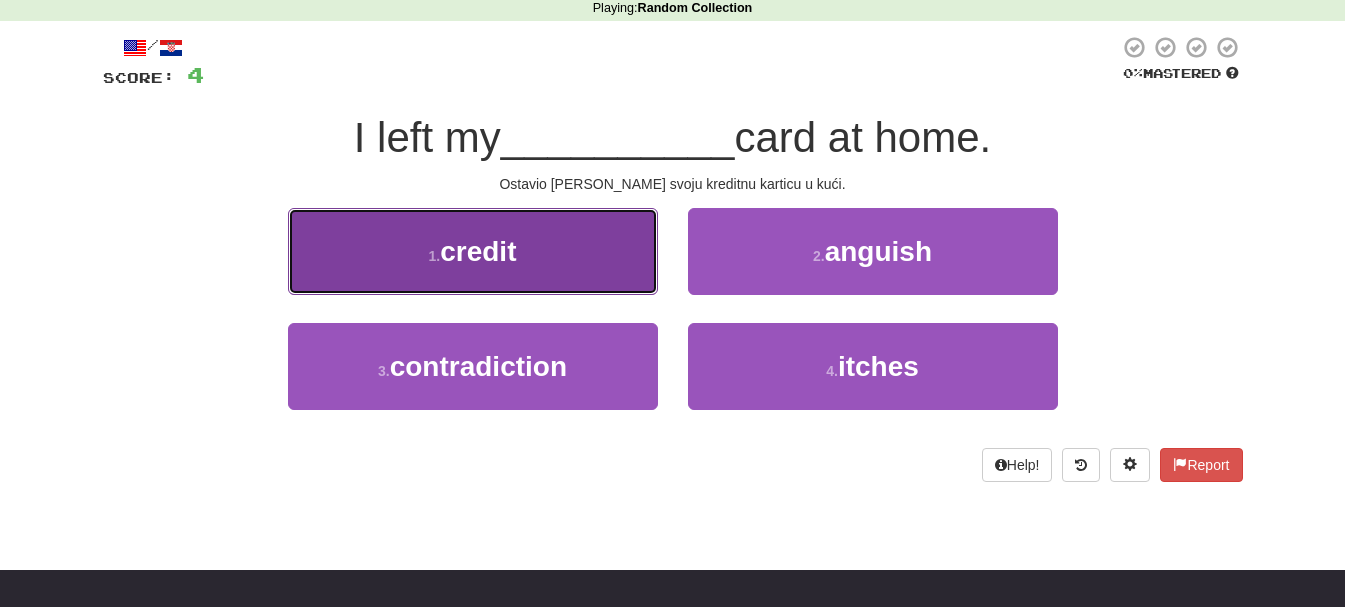click on "1 .  credit" at bounding box center (473, 251) 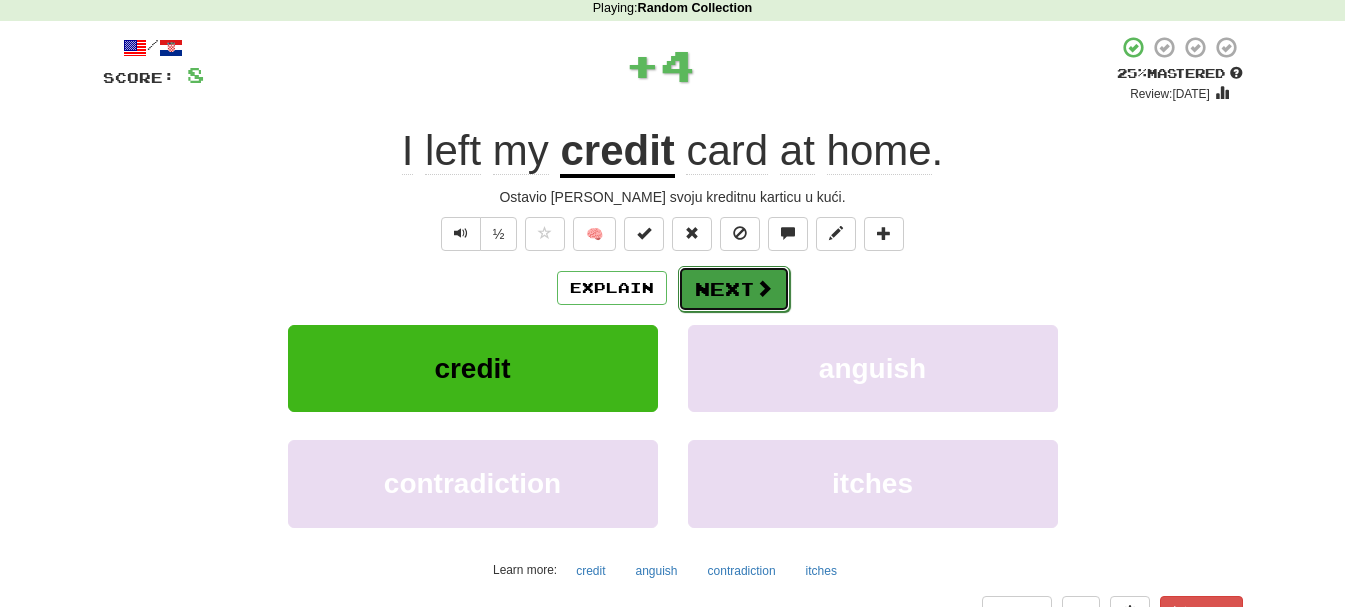 click at bounding box center [764, 288] 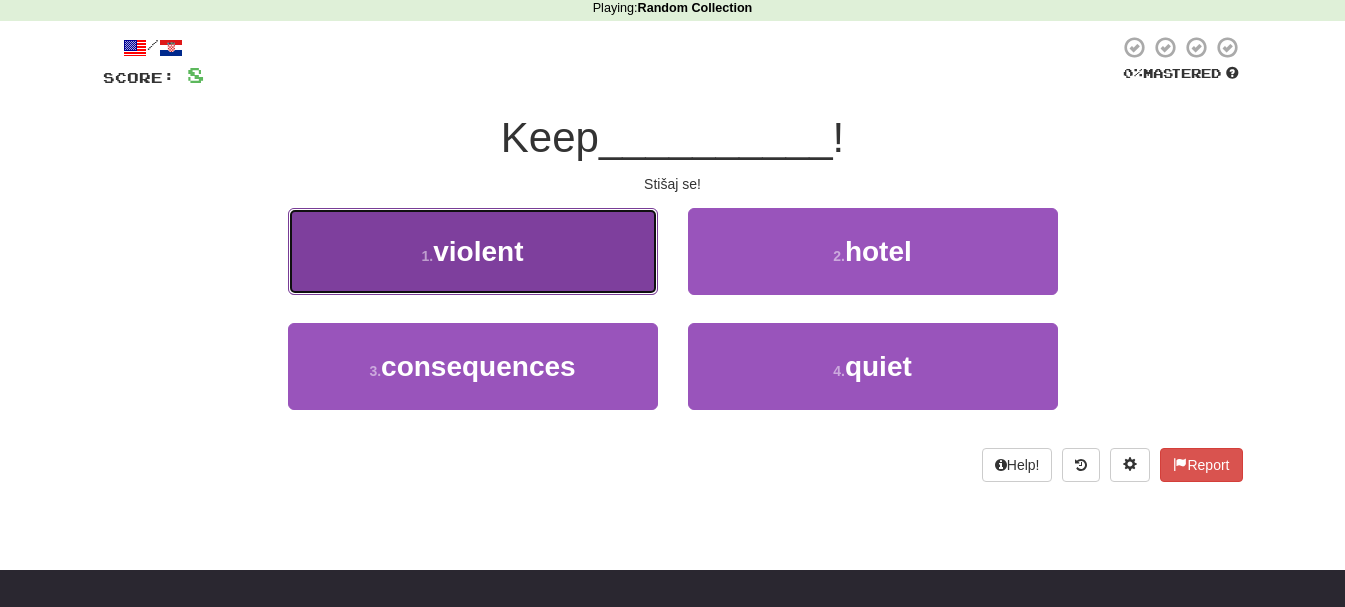 click on "1 .  violent" at bounding box center [473, 251] 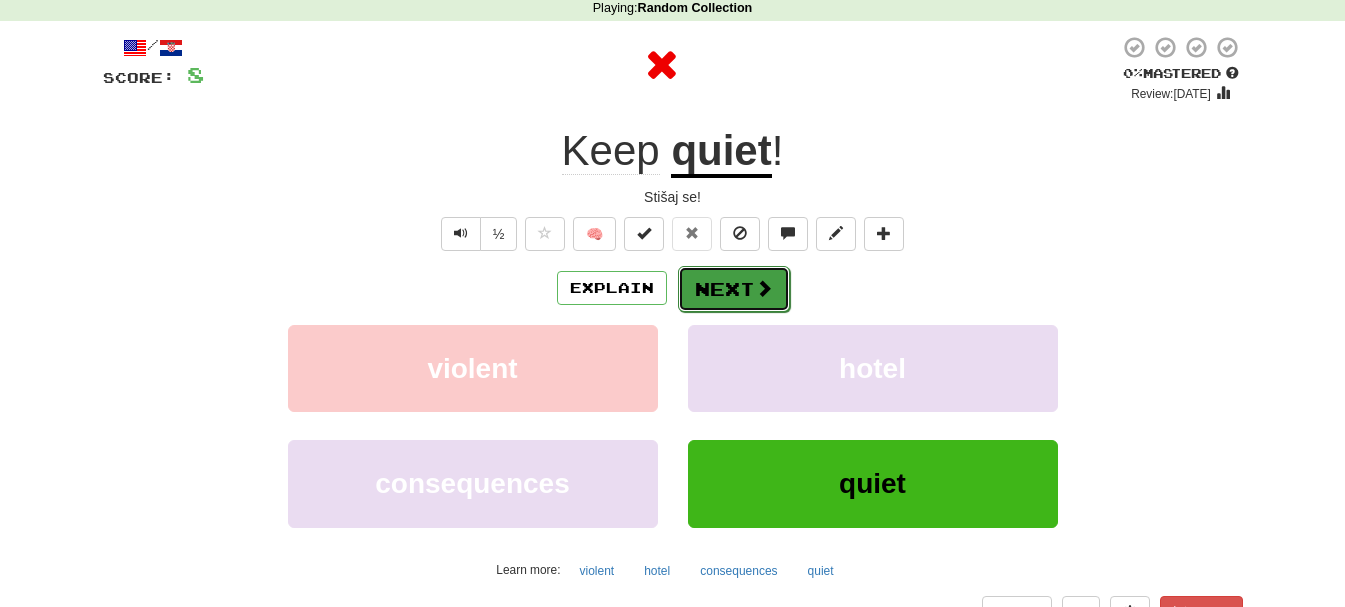 click on "Next" at bounding box center (734, 289) 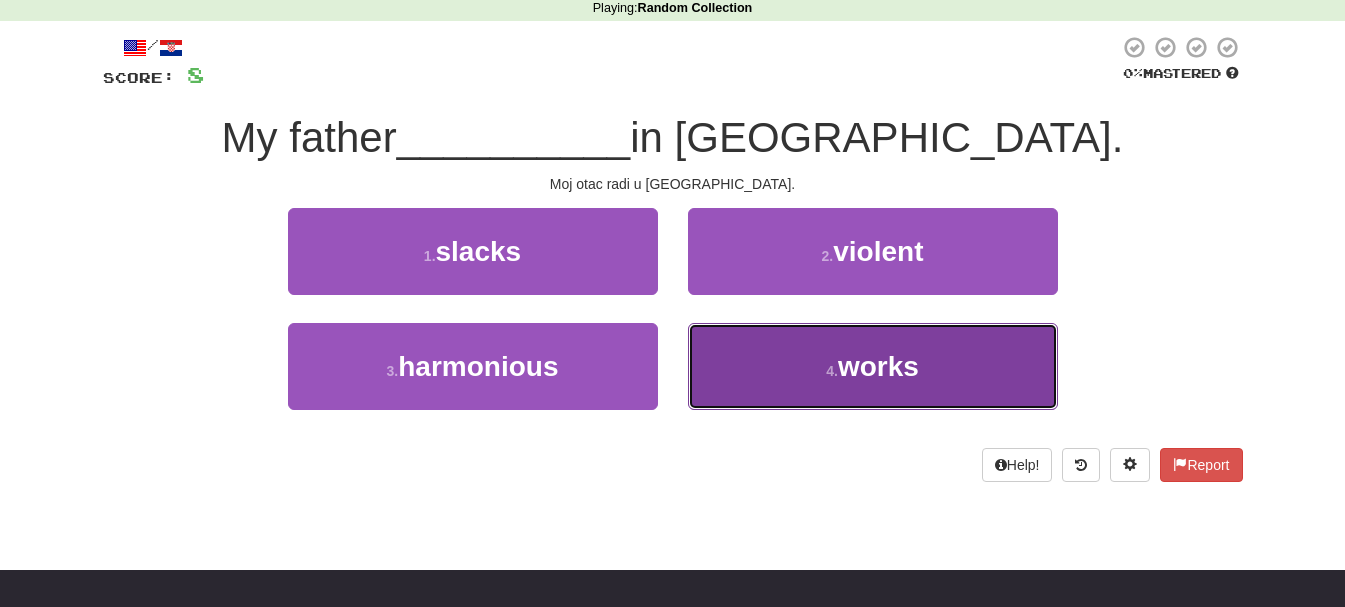 click on "4 .  works" at bounding box center (873, 366) 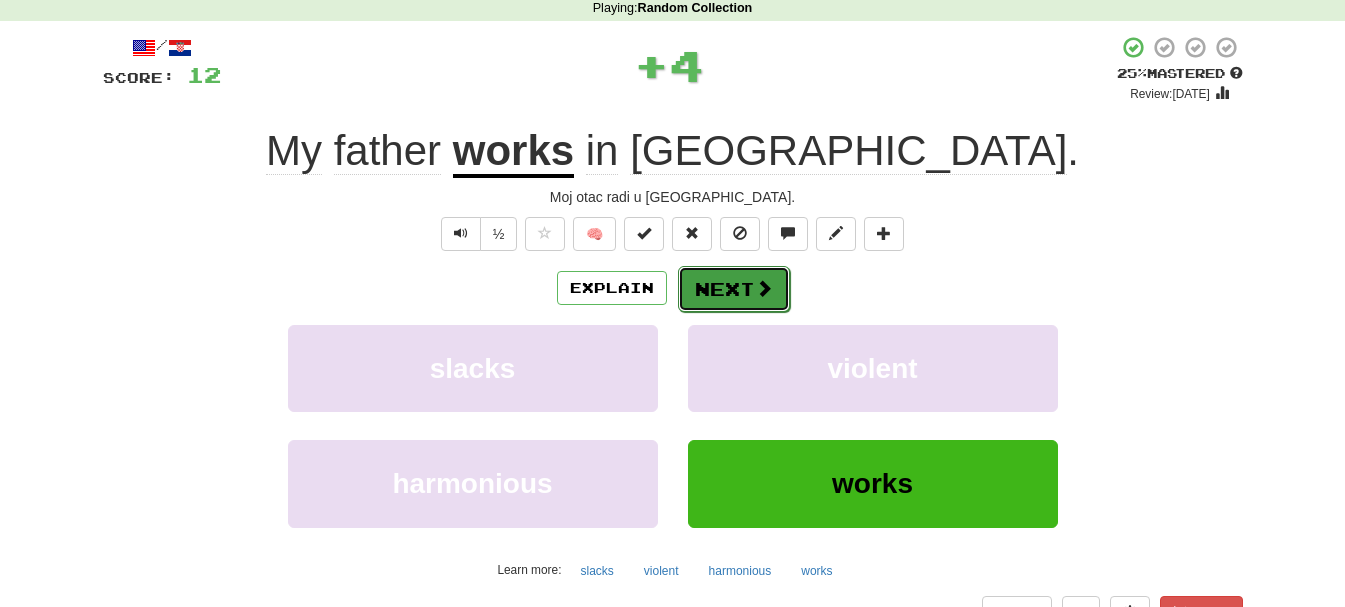 click on "Next" at bounding box center (734, 289) 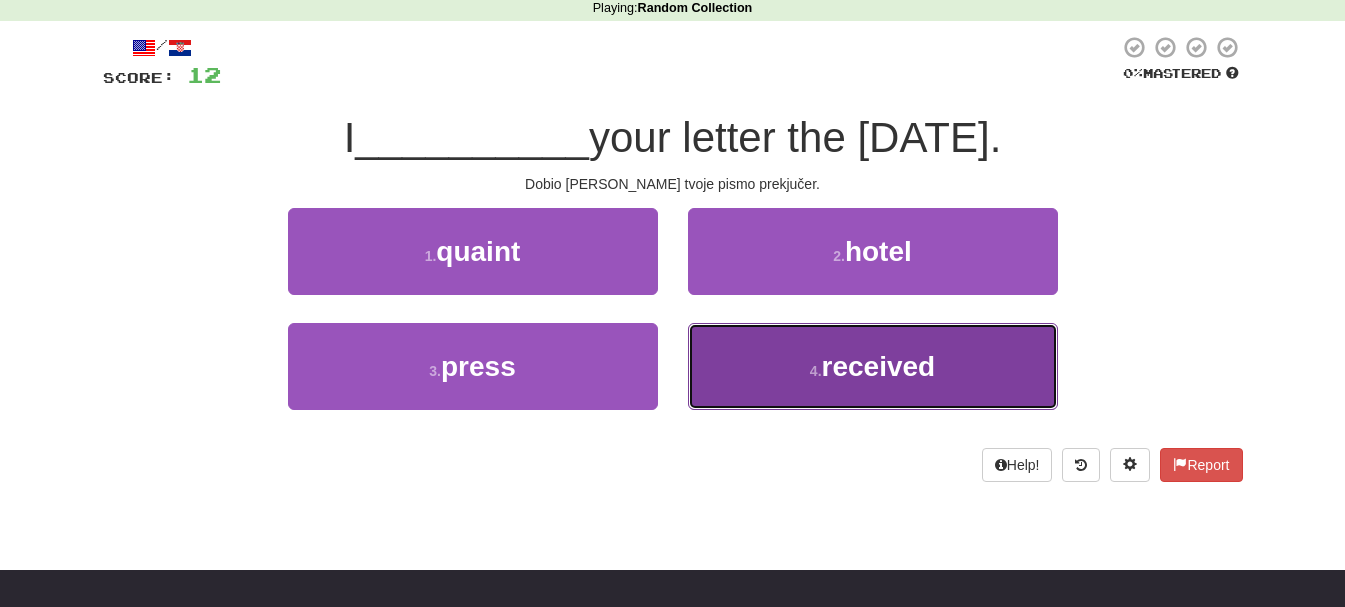 click on "4 .  received" at bounding box center [873, 366] 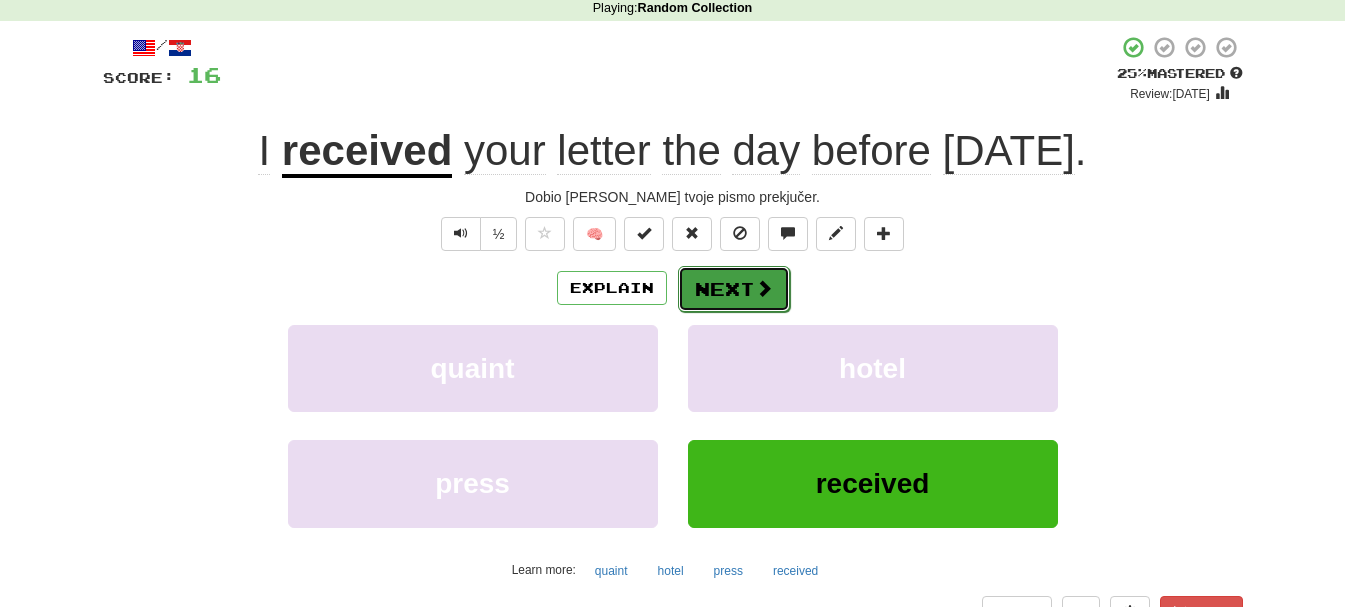 click at bounding box center [764, 288] 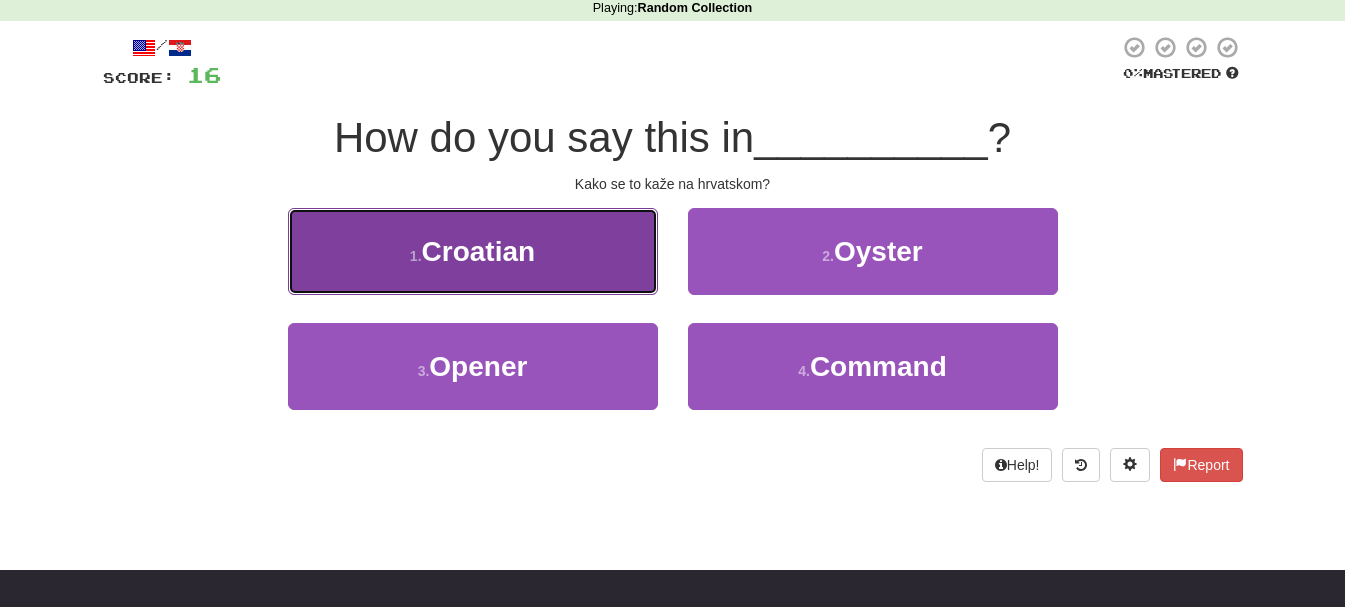 click on "1 .  Croatian" at bounding box center [473, 251] 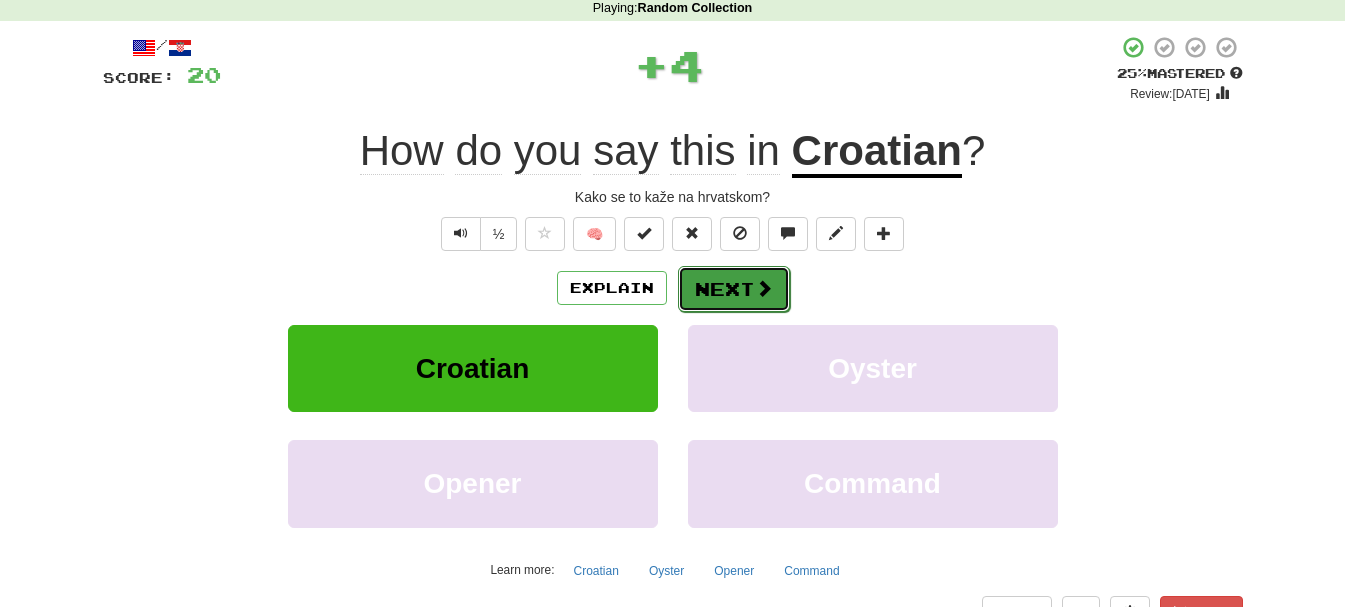 click at bounding box center [764, 288] 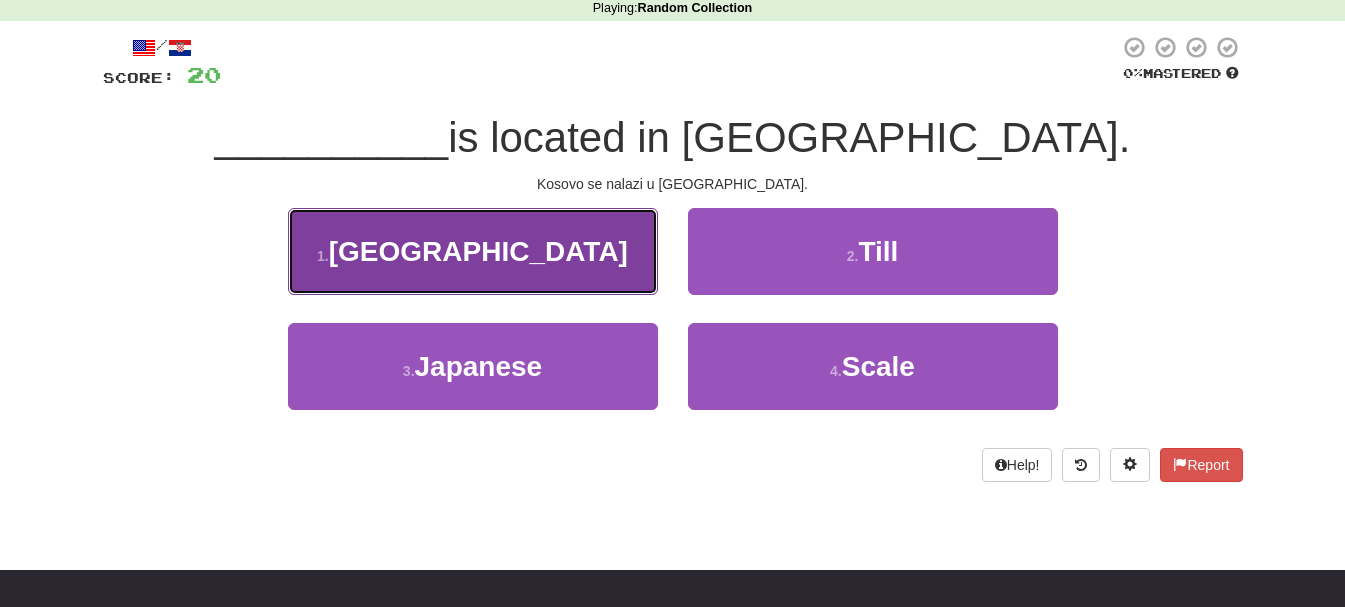 click on "1 .  Kosovo" at bounding box center (473, 251) 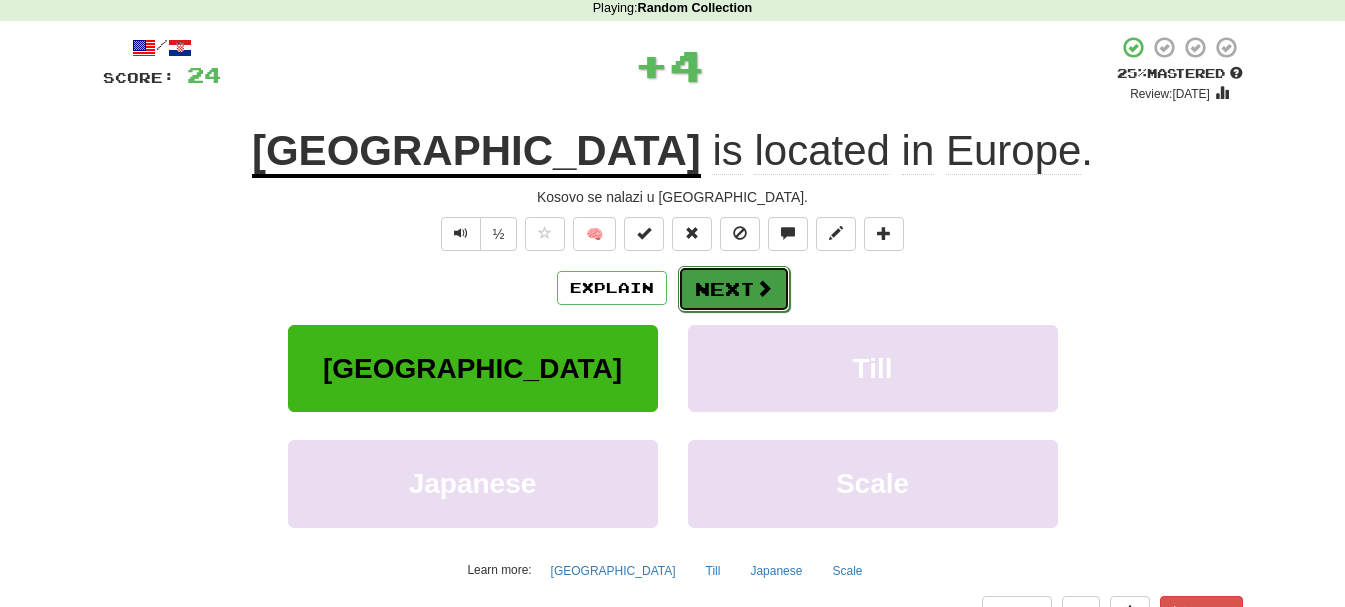 click on "Next" at bounding box center [734, 289] 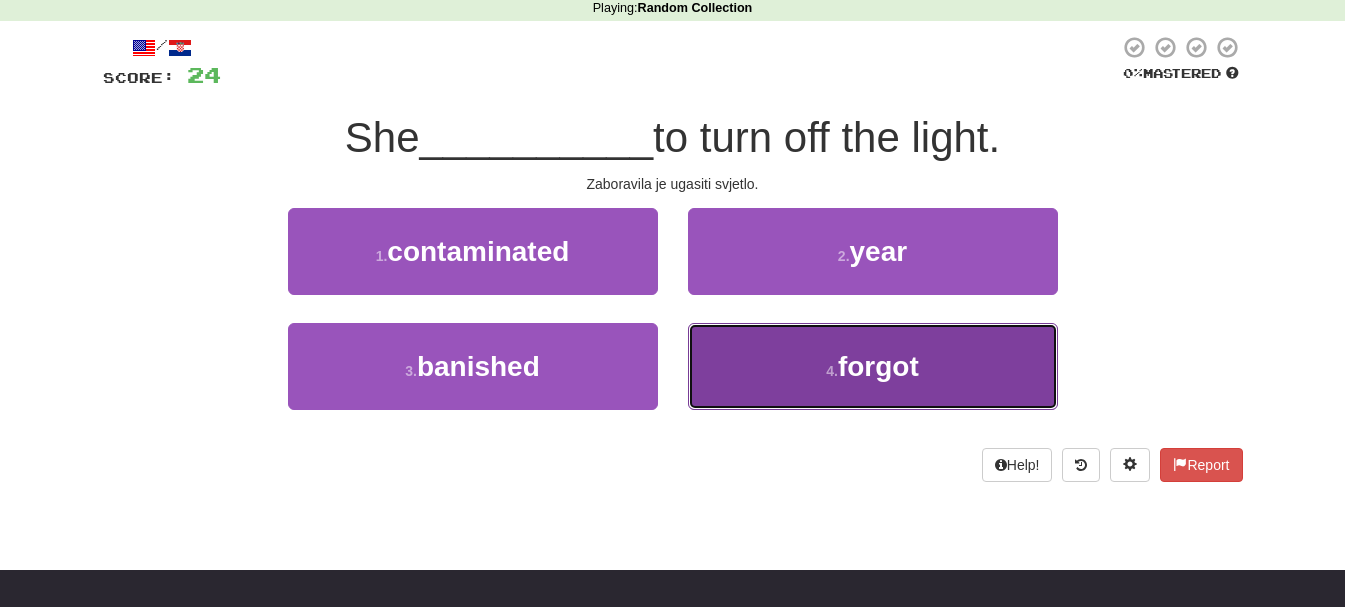 click on "4 .  forgot" at bounding box center [873, 366] 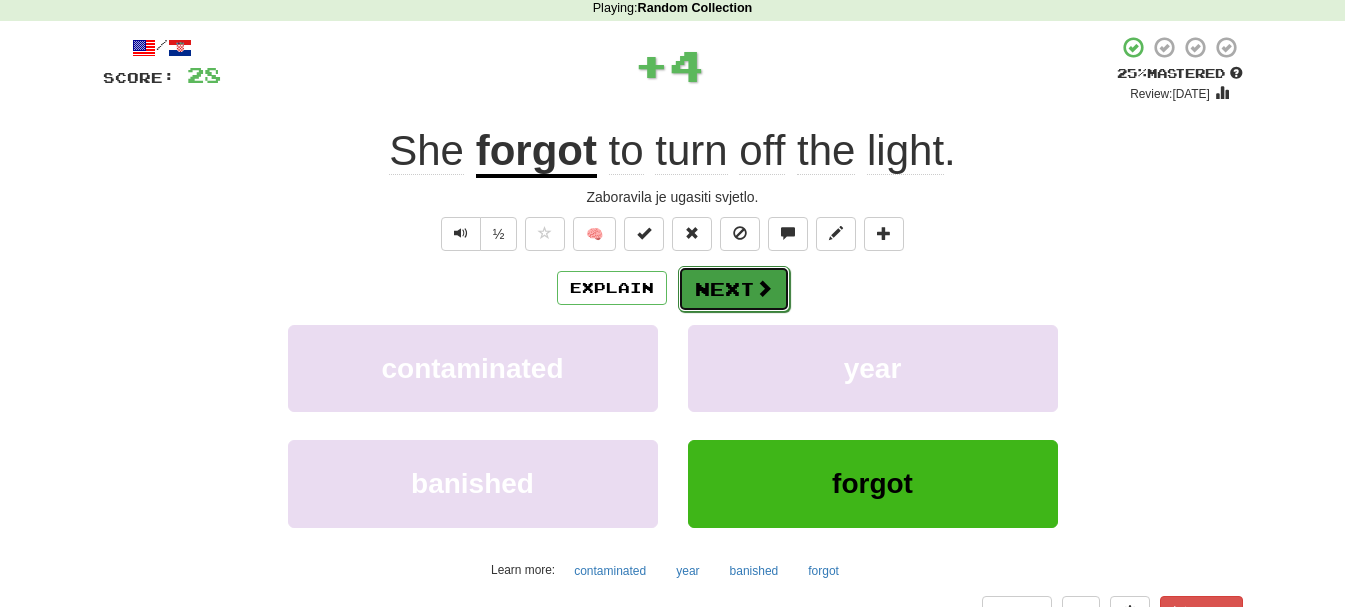 click on "Next" at bounding box center [734, 289] 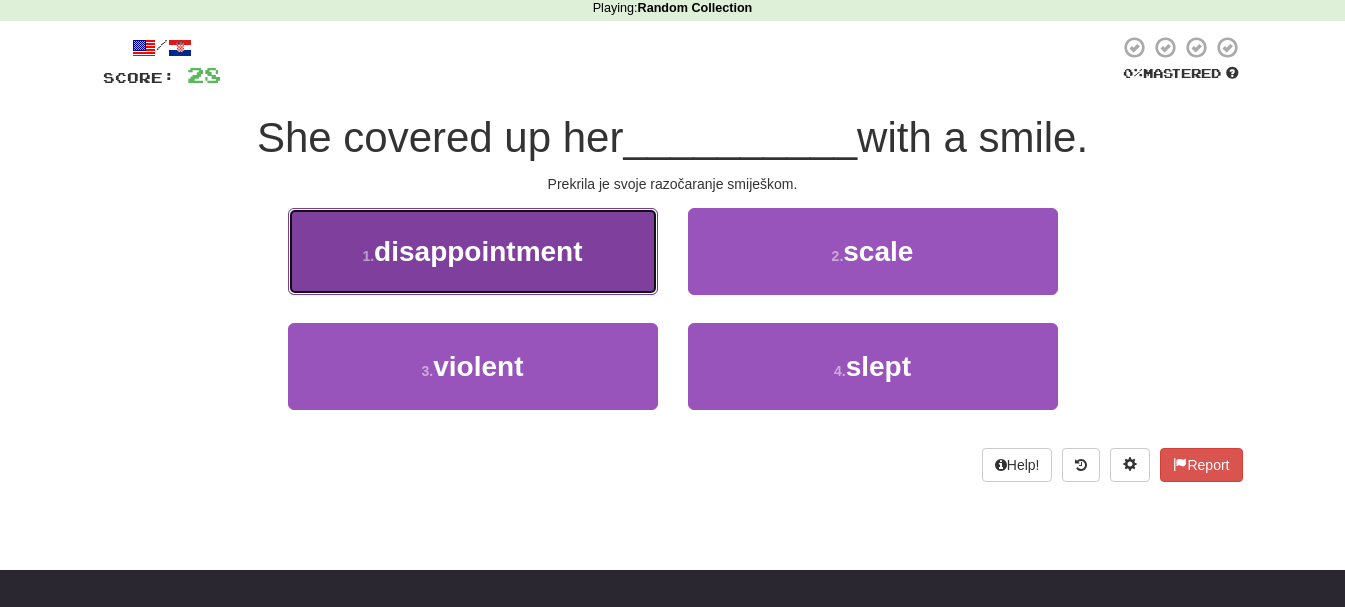 click on "1 .  disappointment" at bounding box center [473, 251] 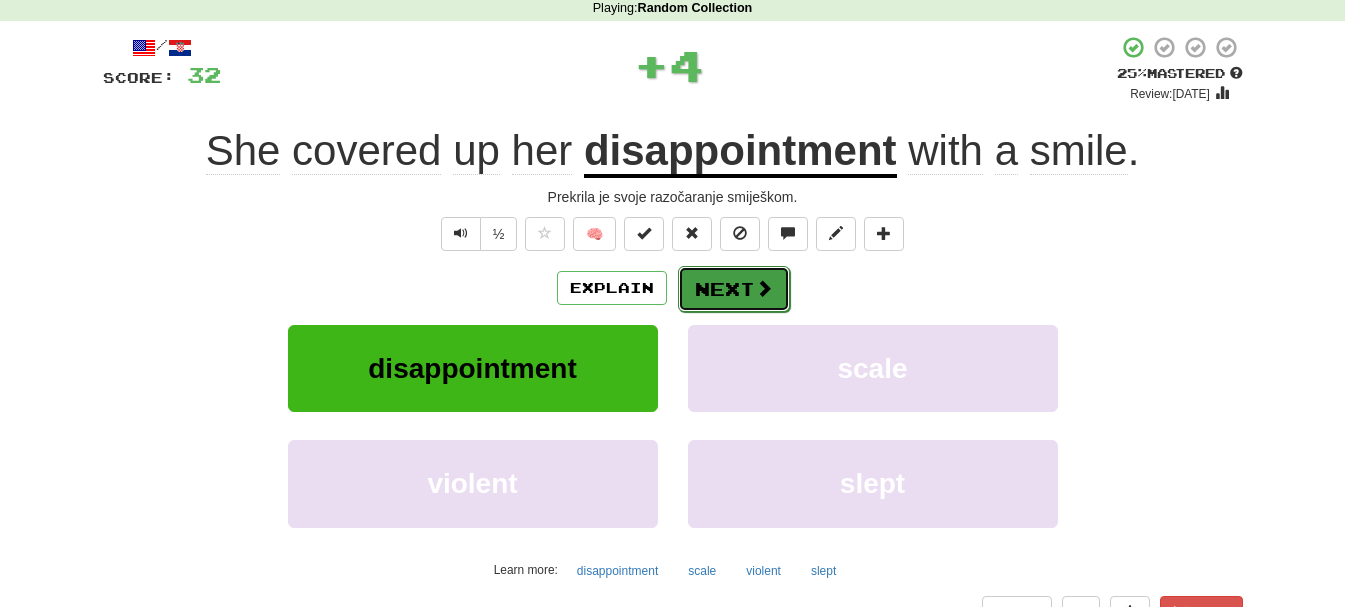 click on "Next" at bounding box center (734, 289) 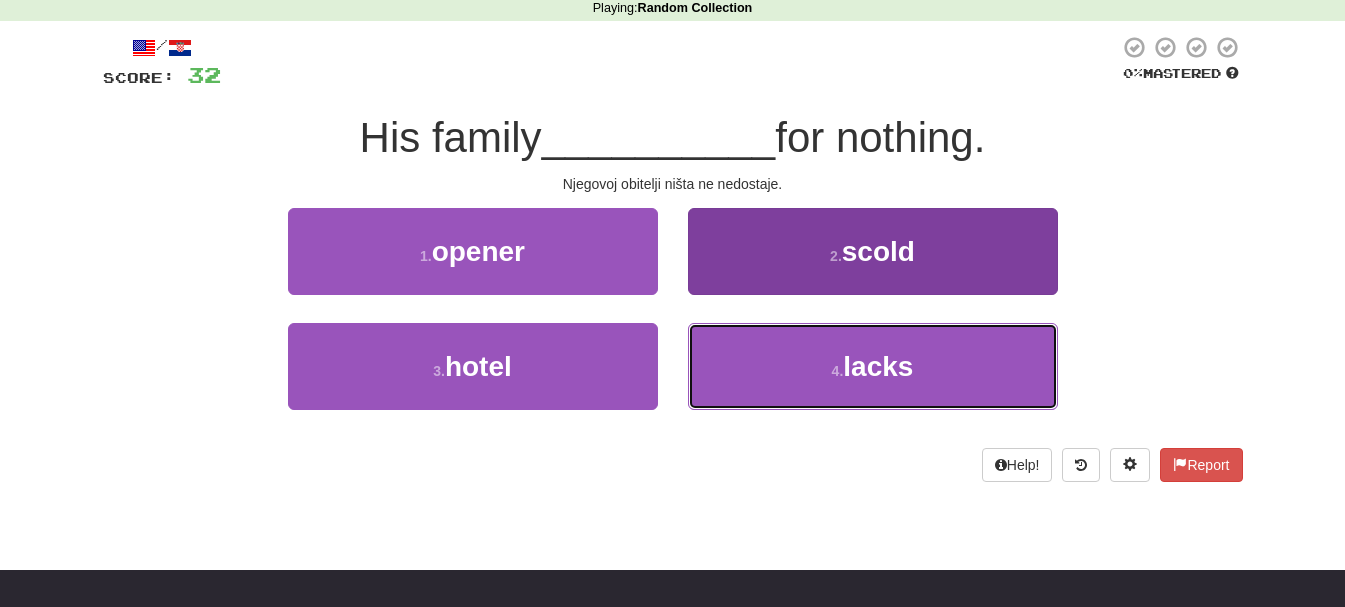 click on "lacks" at bounding box center (878, 366) 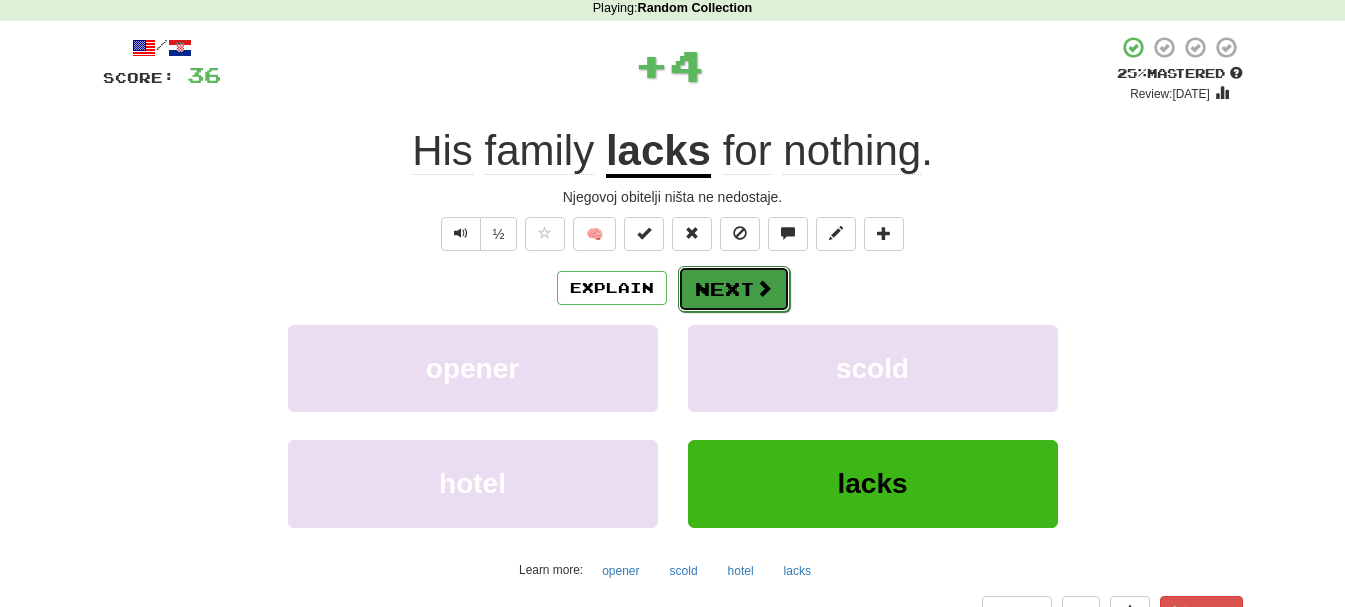 click at bounding box center (764, 288) 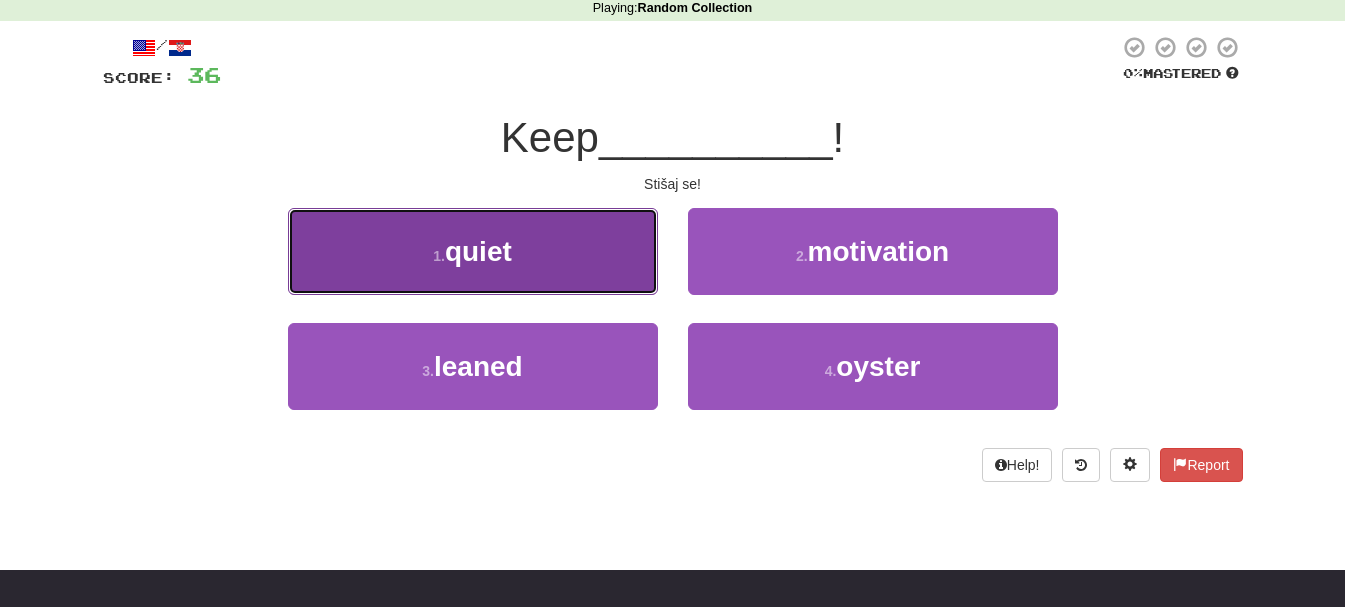 click on "1 .  quiet" at bounding box center [473, 251] 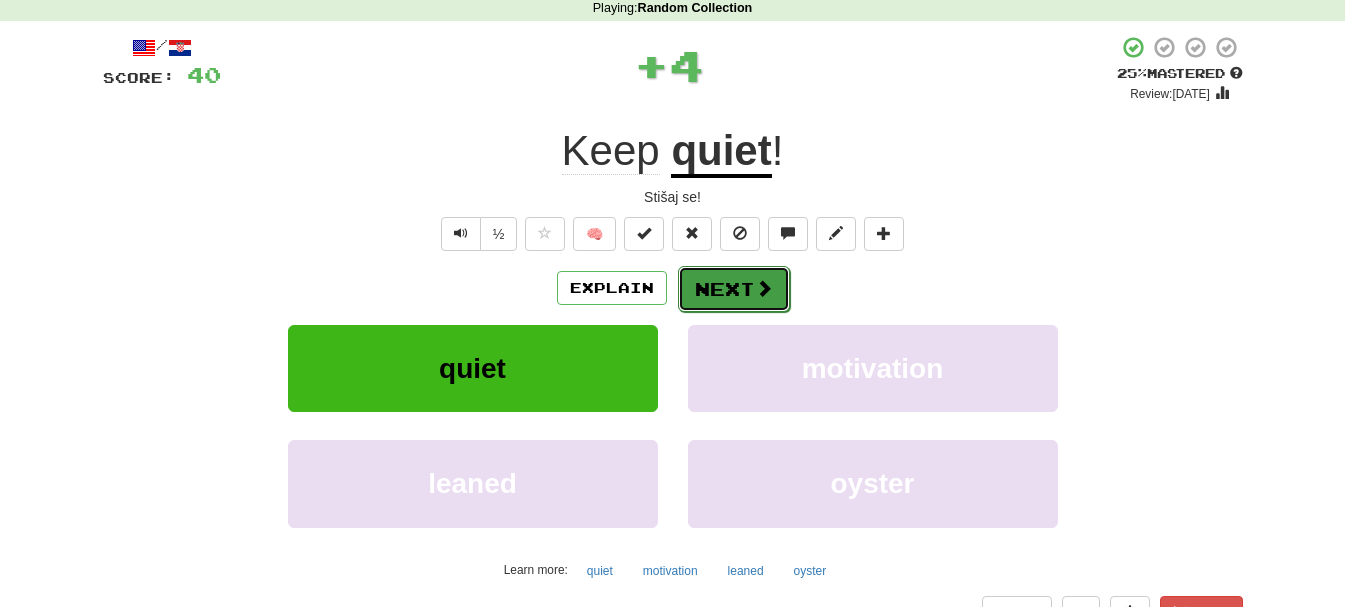 click on "Next" at bounding box center [734, 289] 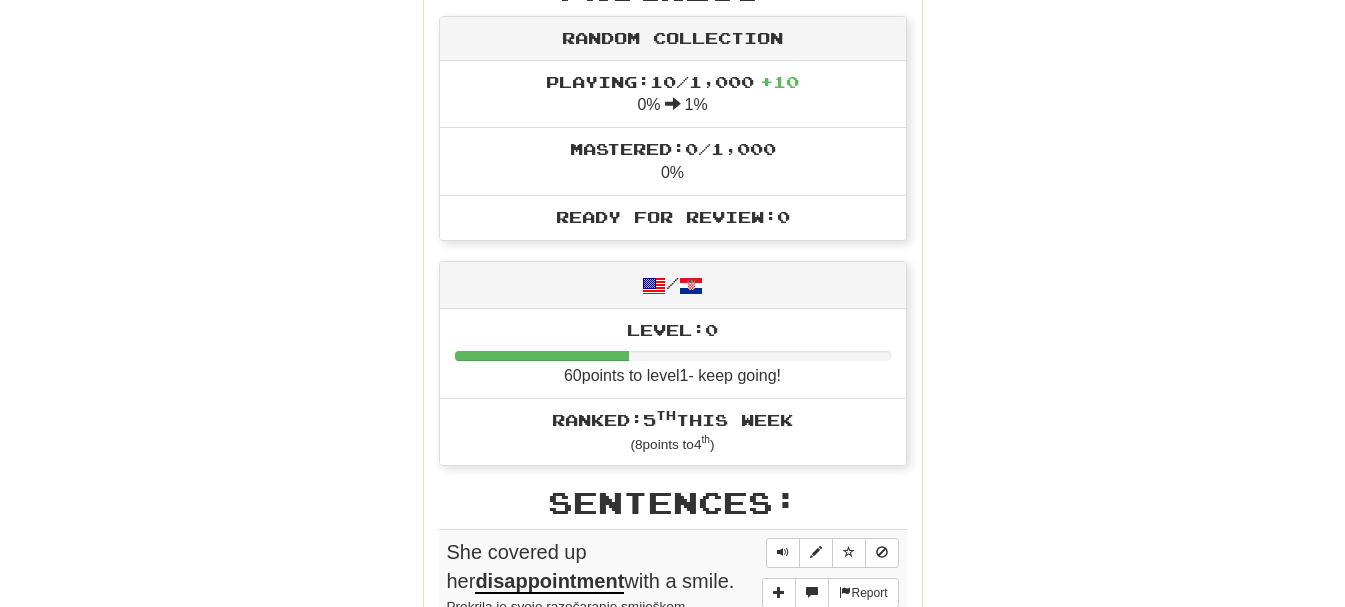 scroll, scrollTop: 887, scrollLeft: 0, axis: vertical 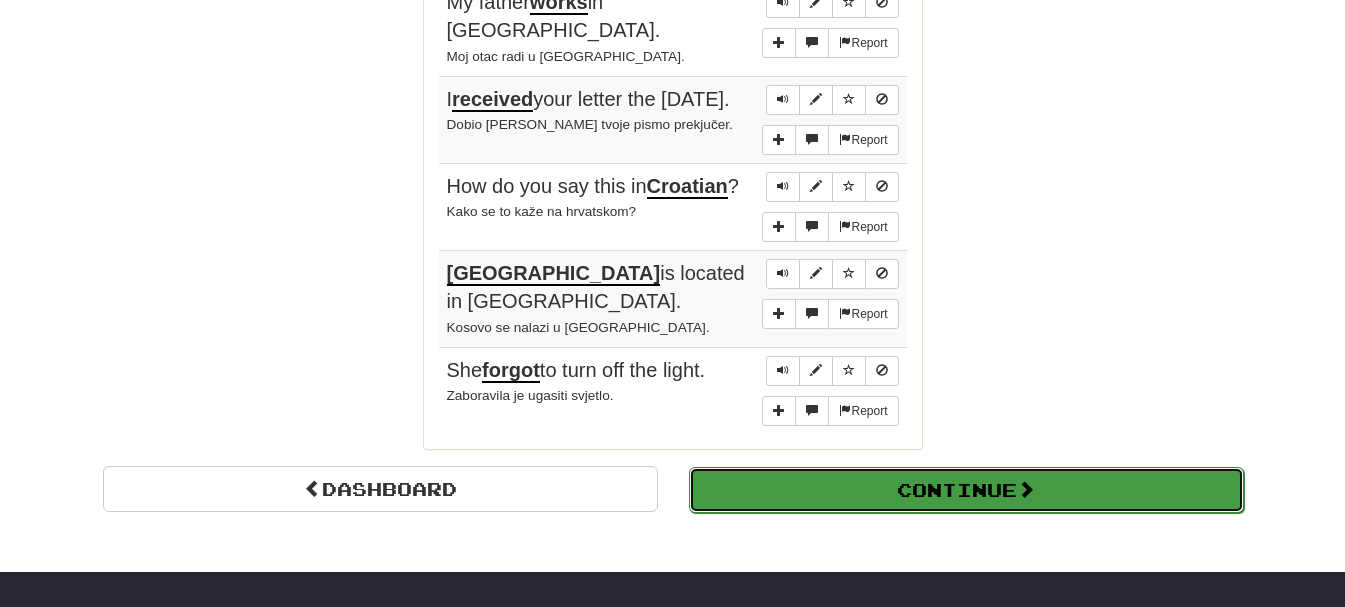 click on "Continue" at bounding box center (966, 490) 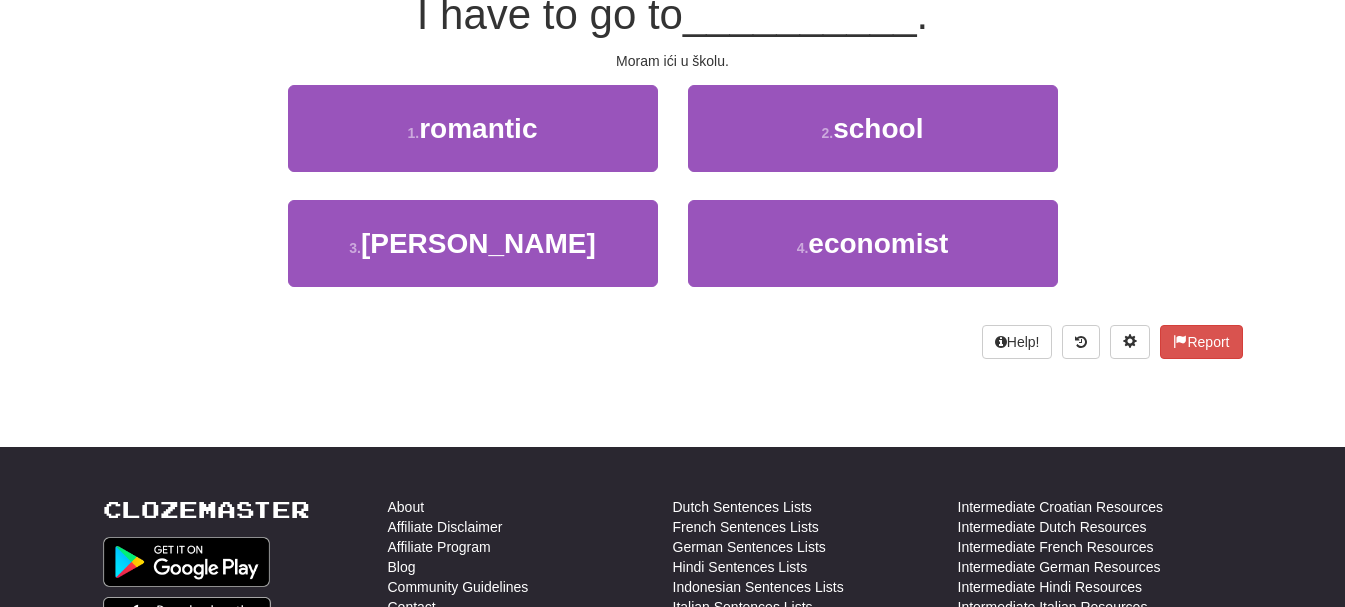 scroll, scrollTop: 0, scrollLeft: 0, axis: both 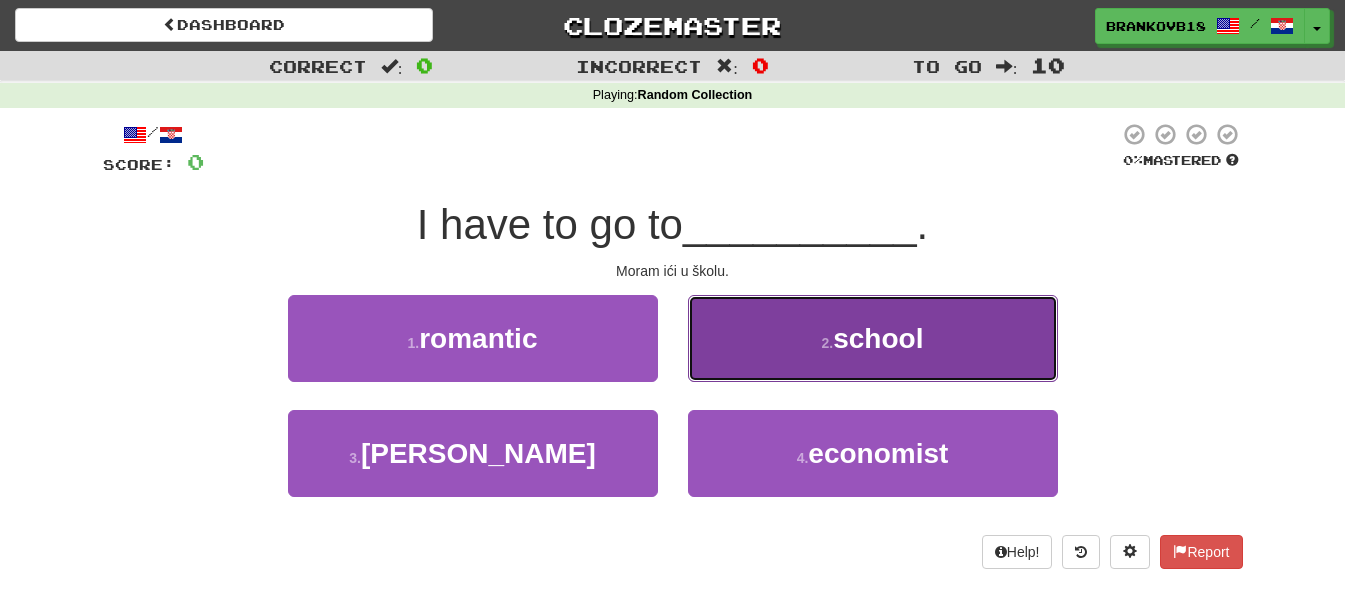 click on "2 .  school" at bounding box center (873, 338) 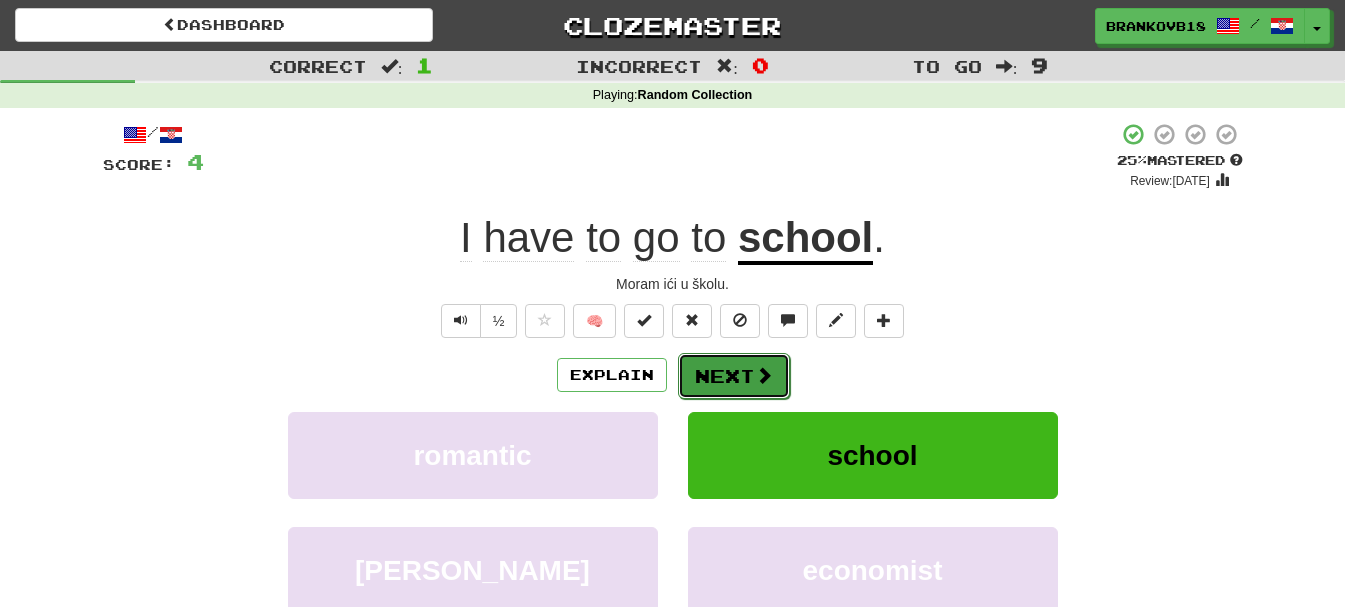 click at bounding box center [764, 375] 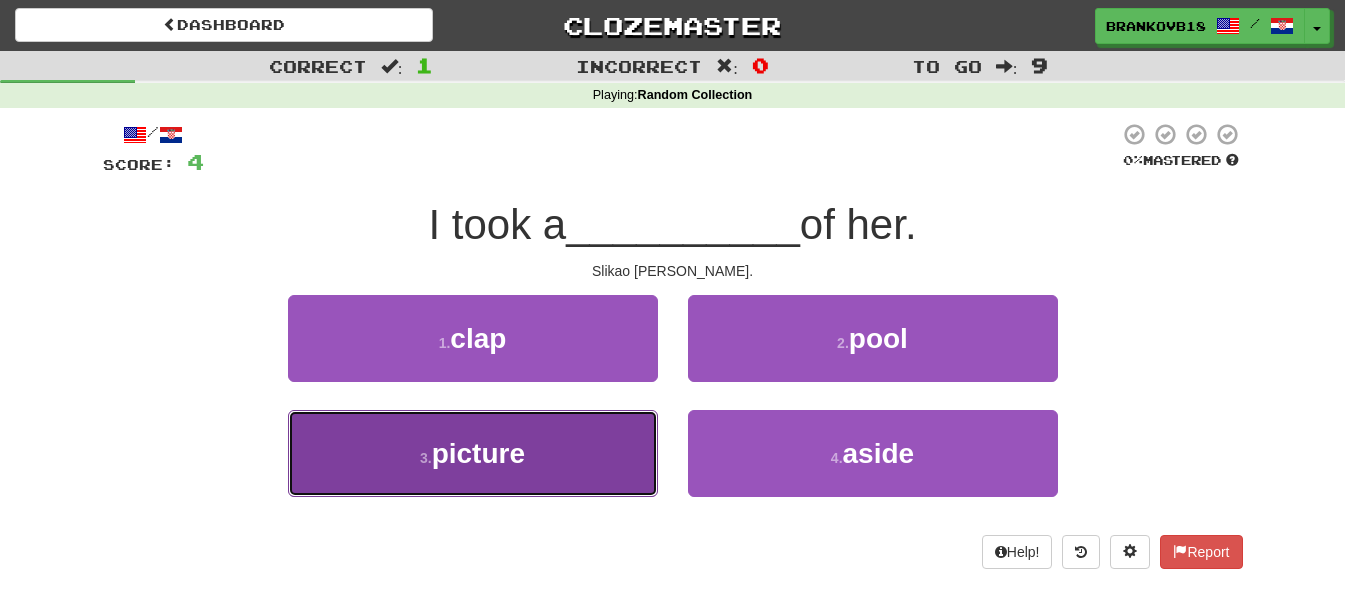 click on "3 .  picture" at bounding box center [473, 453] 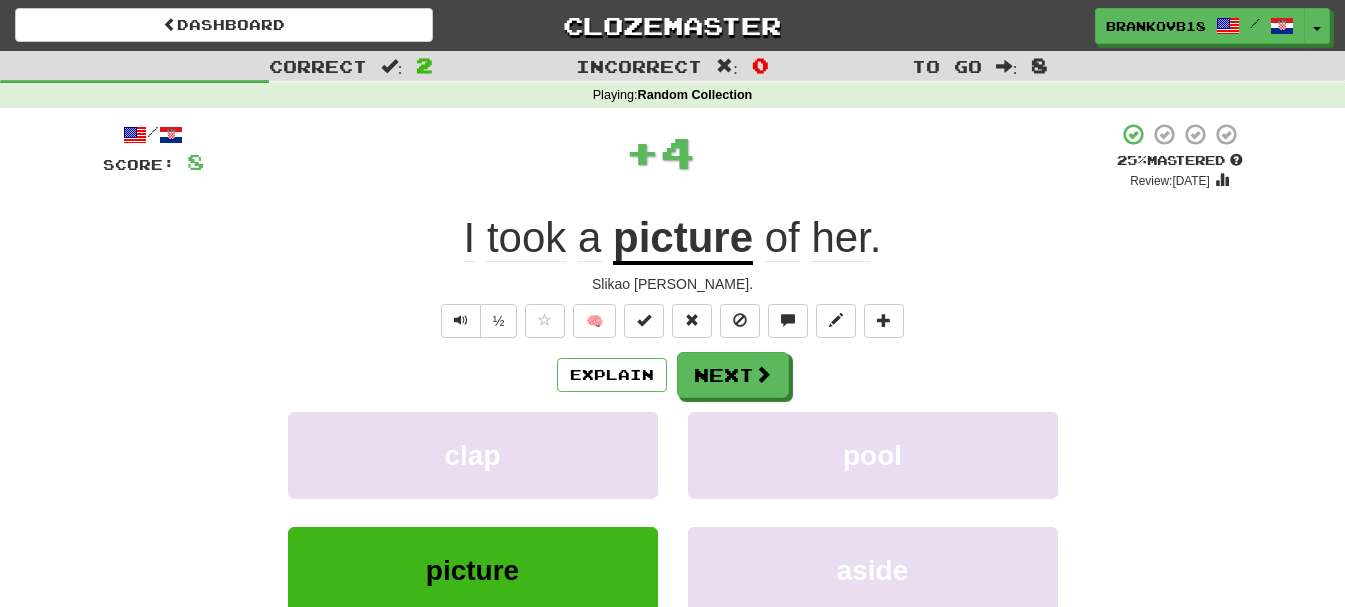 drag, startPoint x: 812, startPoint y: 365, endPoint x: 794, endPoint y: 369, distance: 18.439089 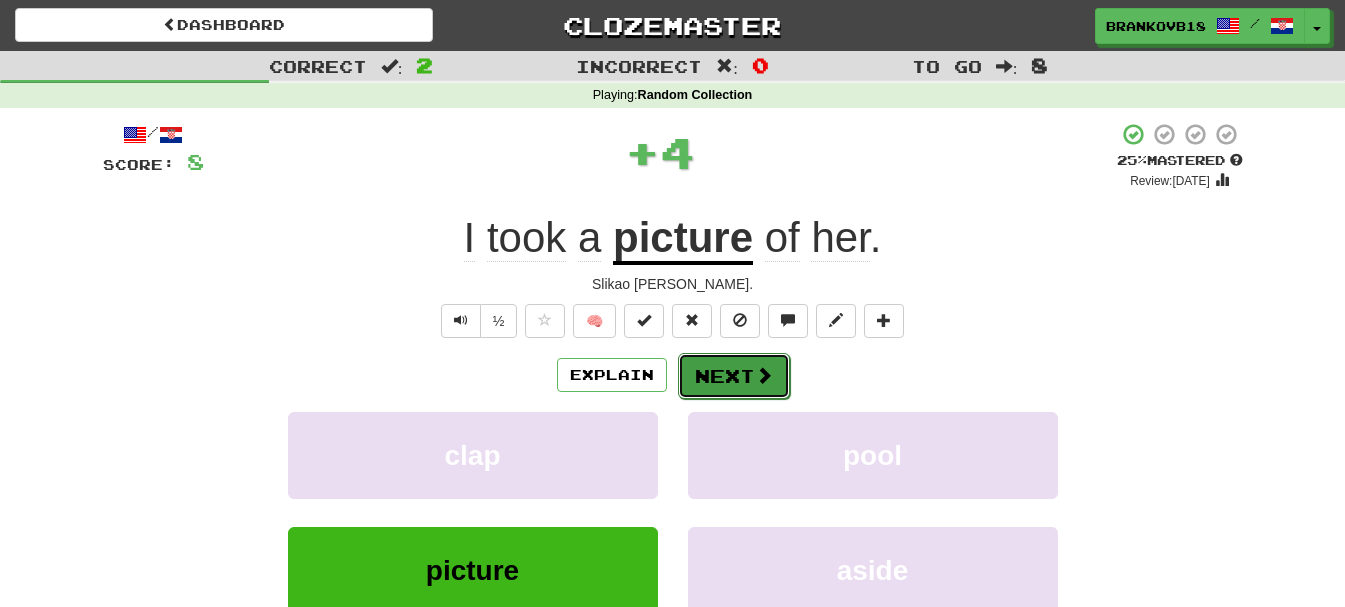 click at bounding box center [764, 375] 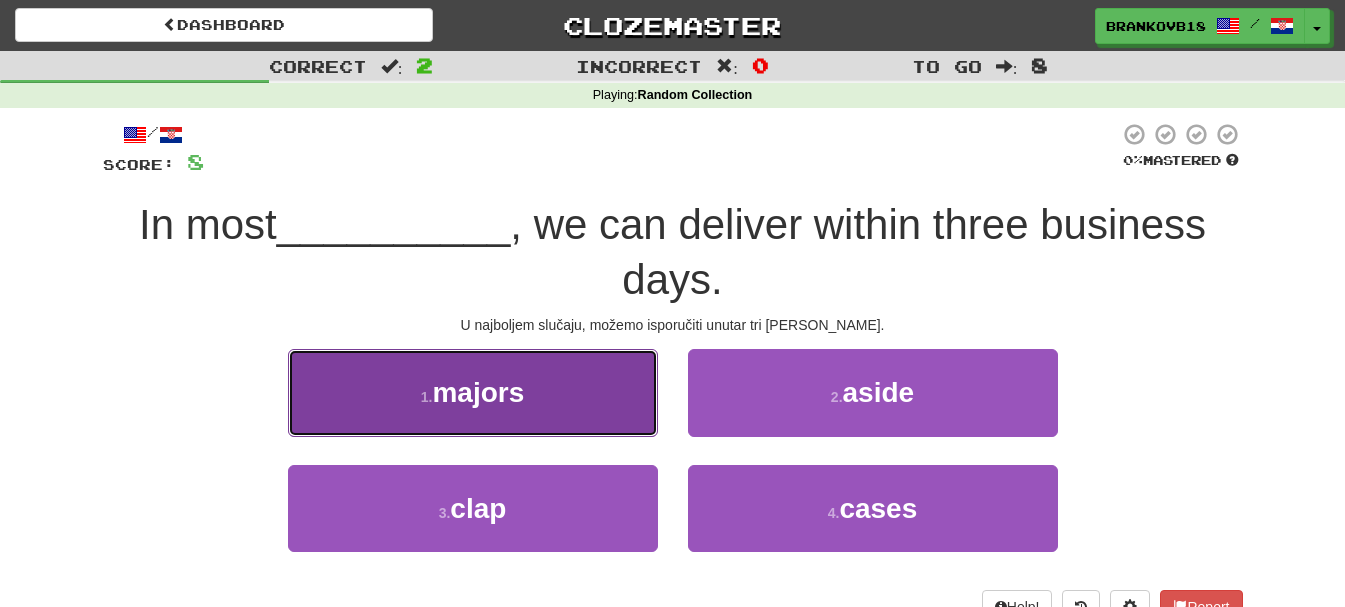 click on "1 .  majors" at bounding box center (473, 392) 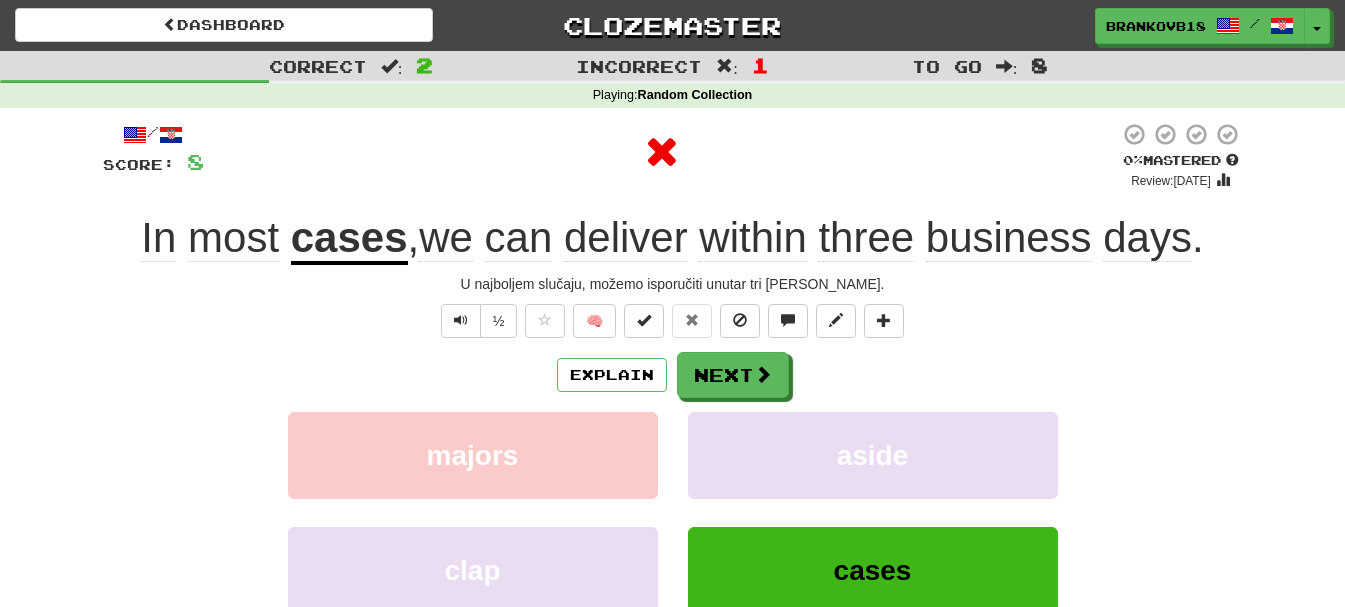 click on "Explain Next majors aside clap cases Learn more: majors aside clap cases" at bounding box center [673, 512] 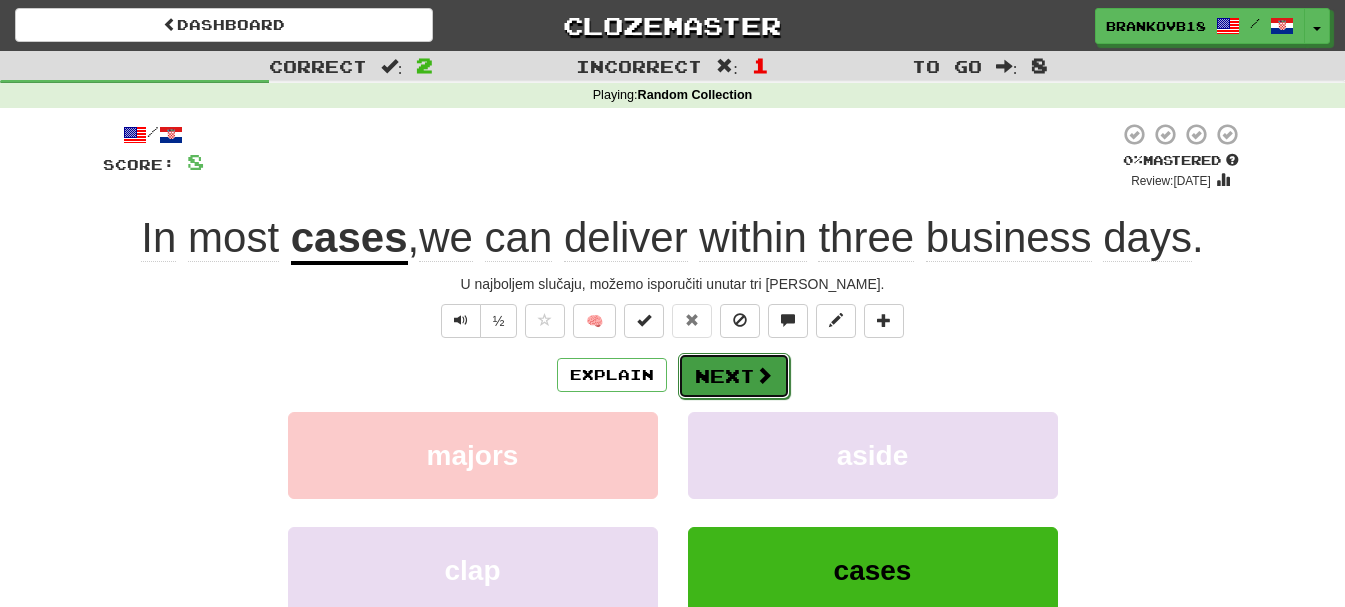 click on "Next" at bounding box center [734, 376] 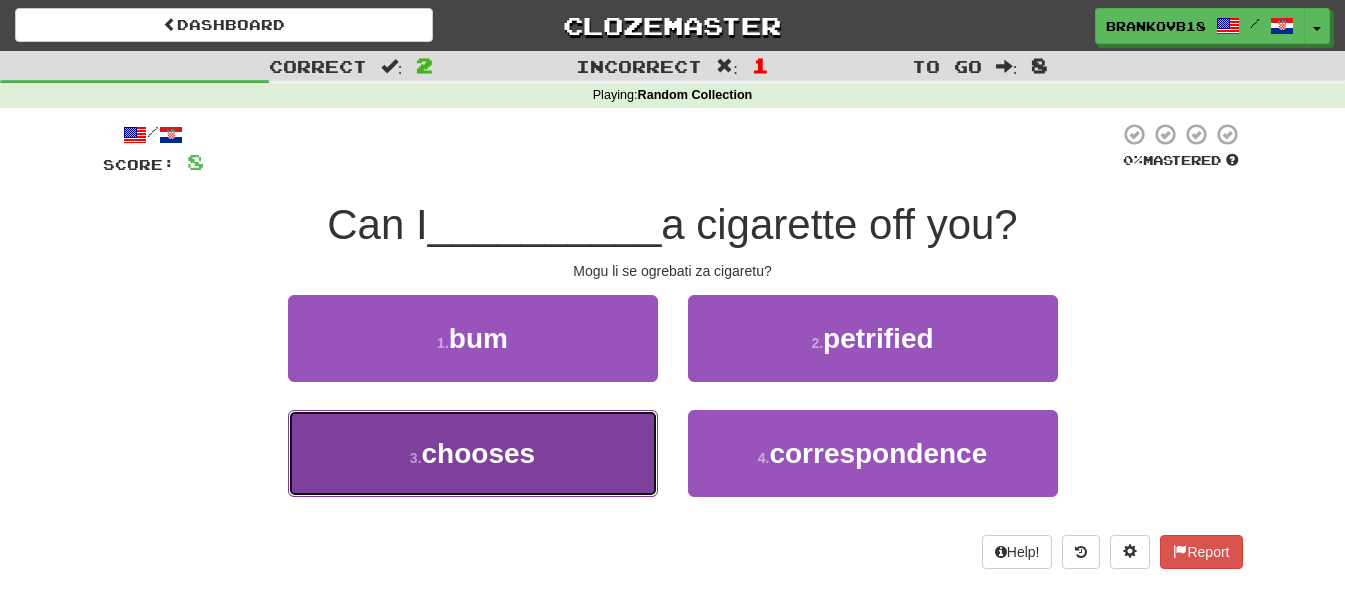 click on "3 .  chooses" at bounding box center [473, 453] 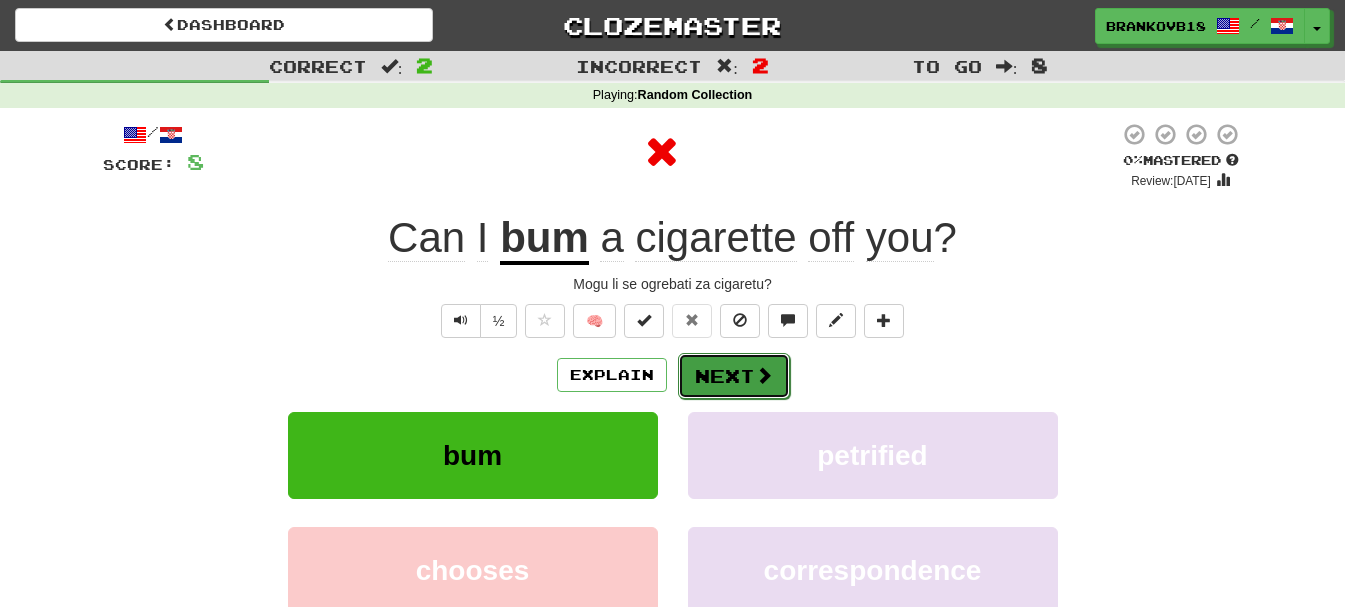 click on "Next" at bounding box center [734, 376] 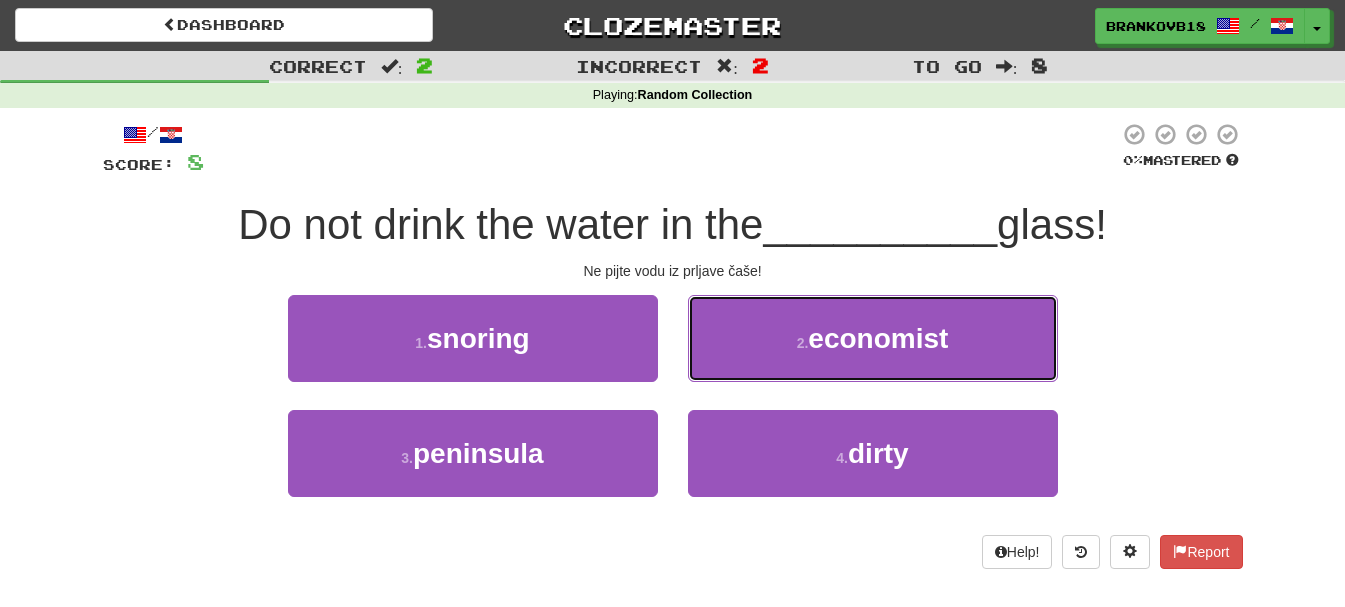 click on "2 .  economist" at bounding box center (873, 338) 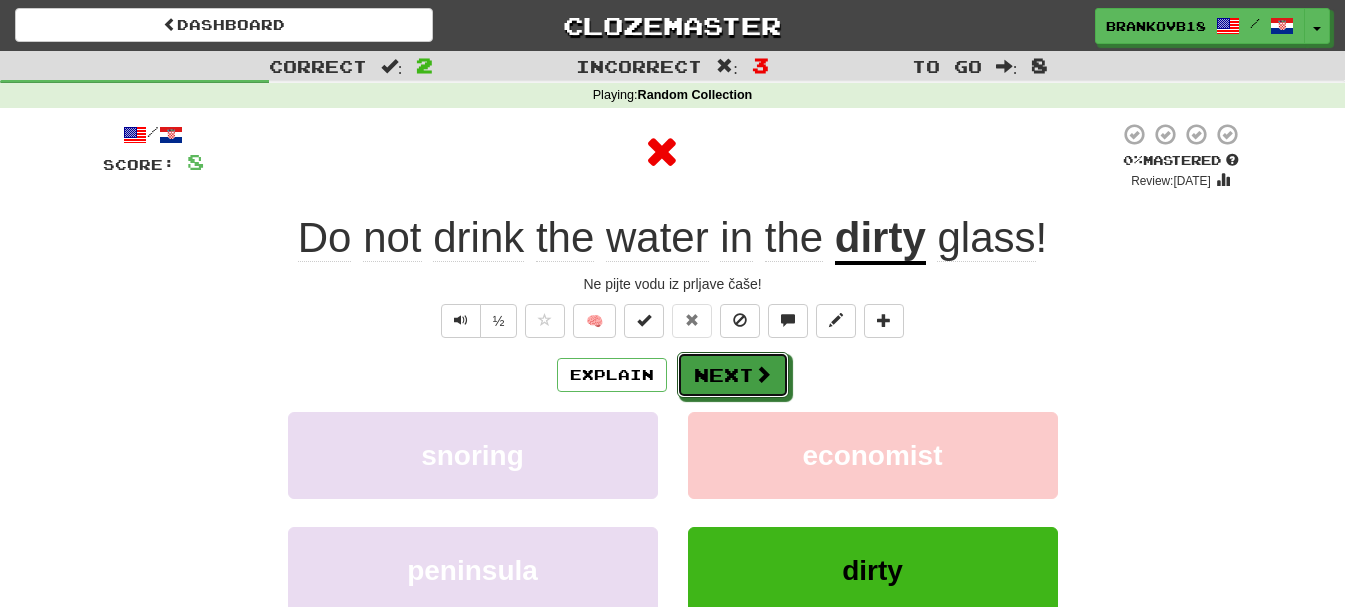 click on "Next" at bounding box center [733, 375] 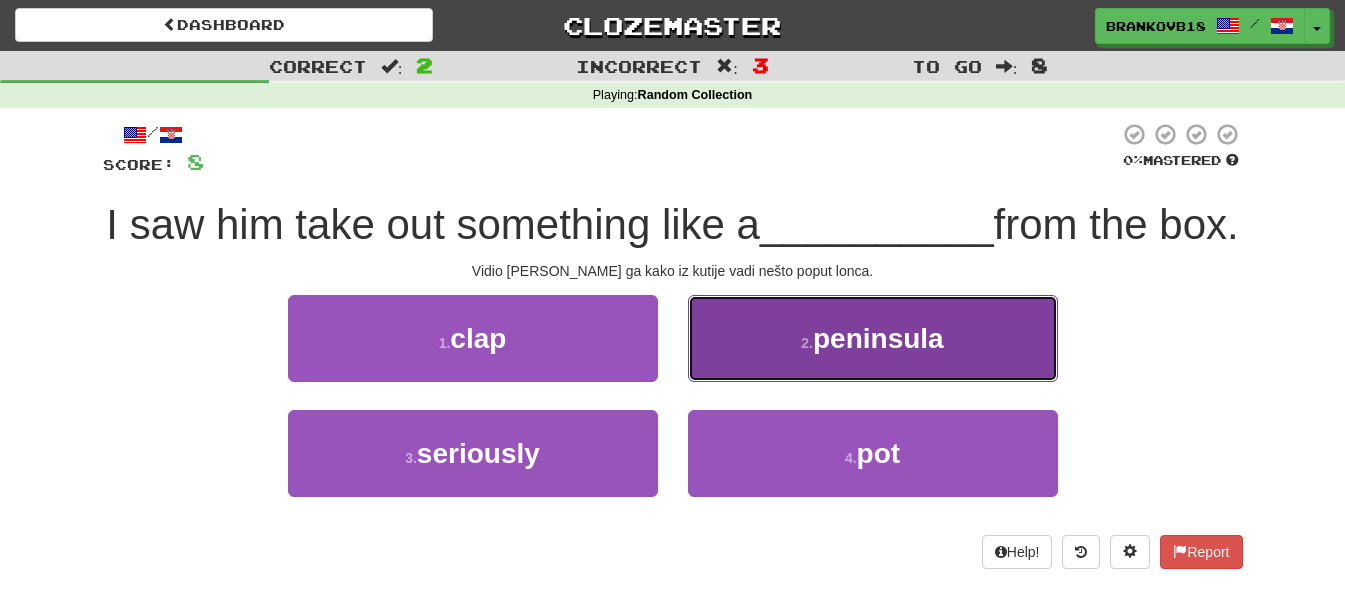 click on "2 .  peninsula" at bounding box center (873, 338) 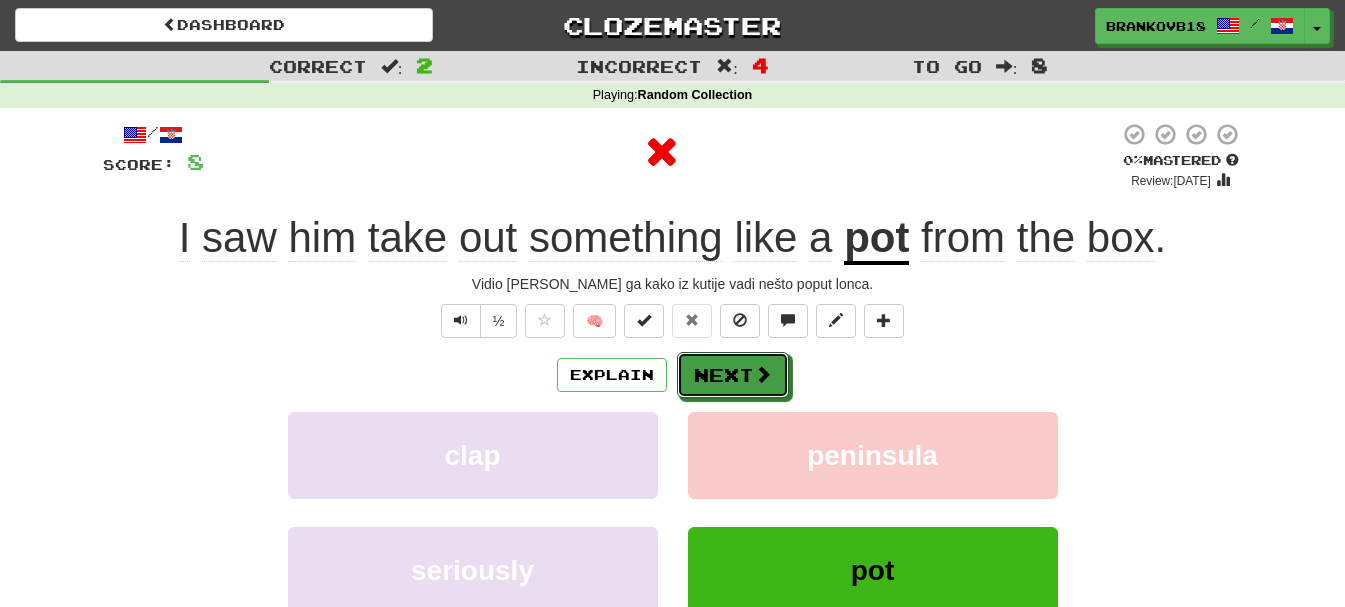 click on "Next" at bounding box center (733, 375) 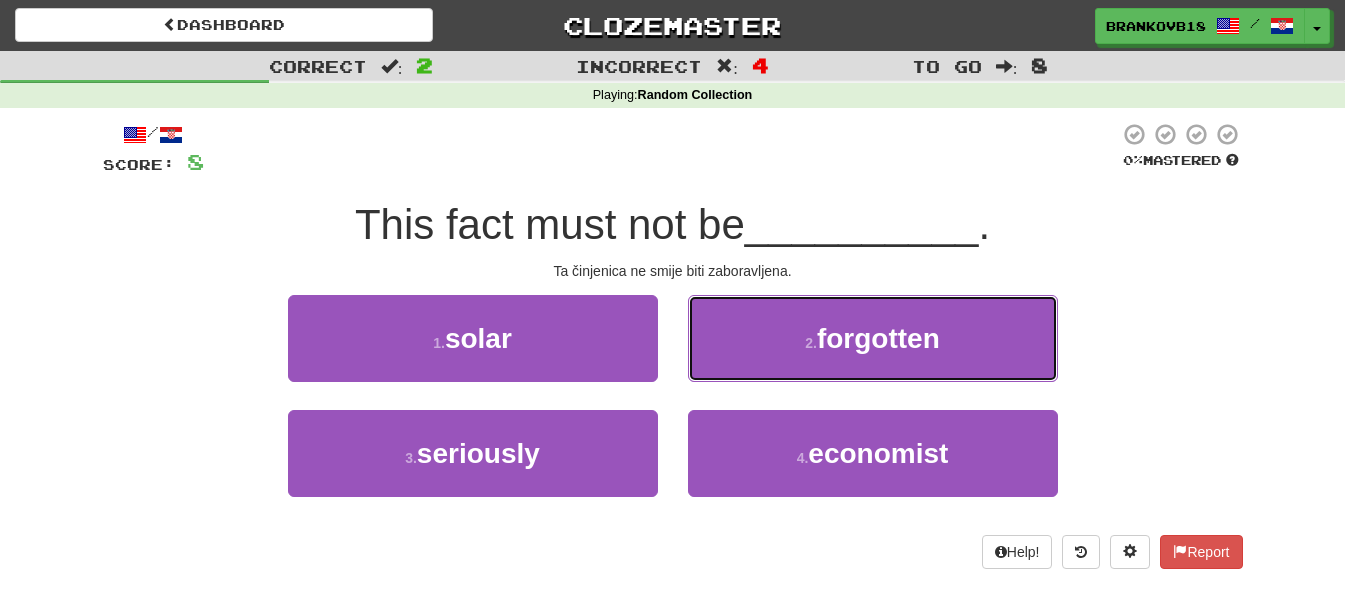 click on "2 .  forgotten" at bounding box center (873, 338) 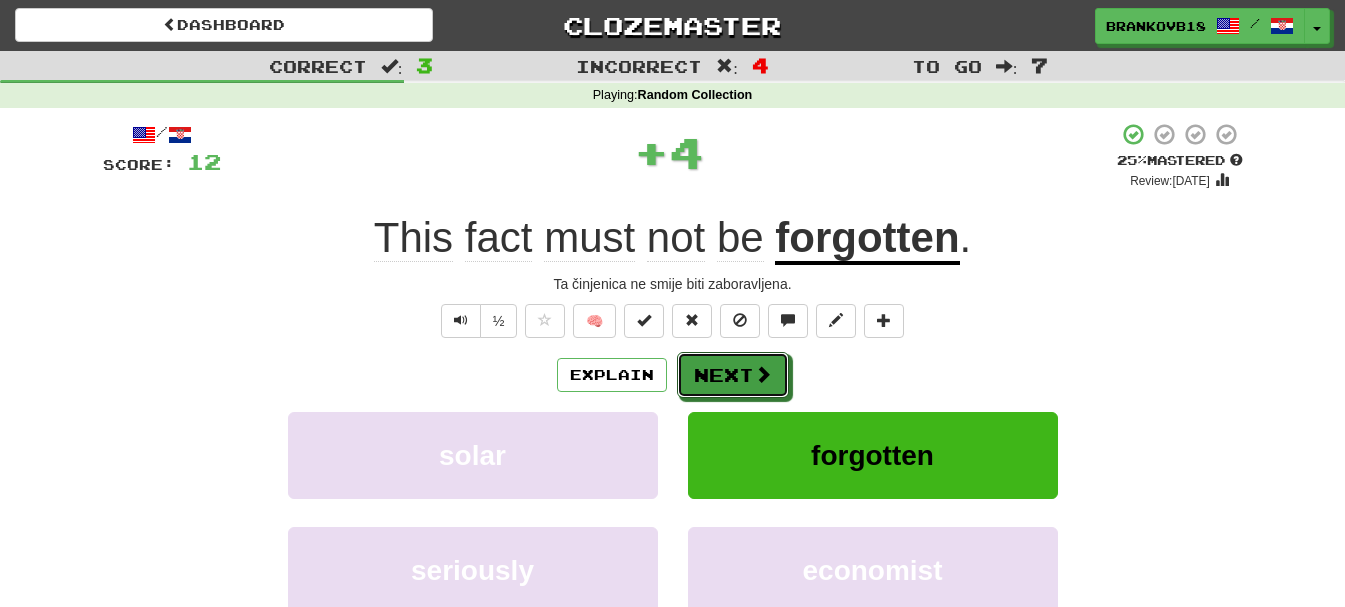 click on "Next" at bounding box center (733, 375) 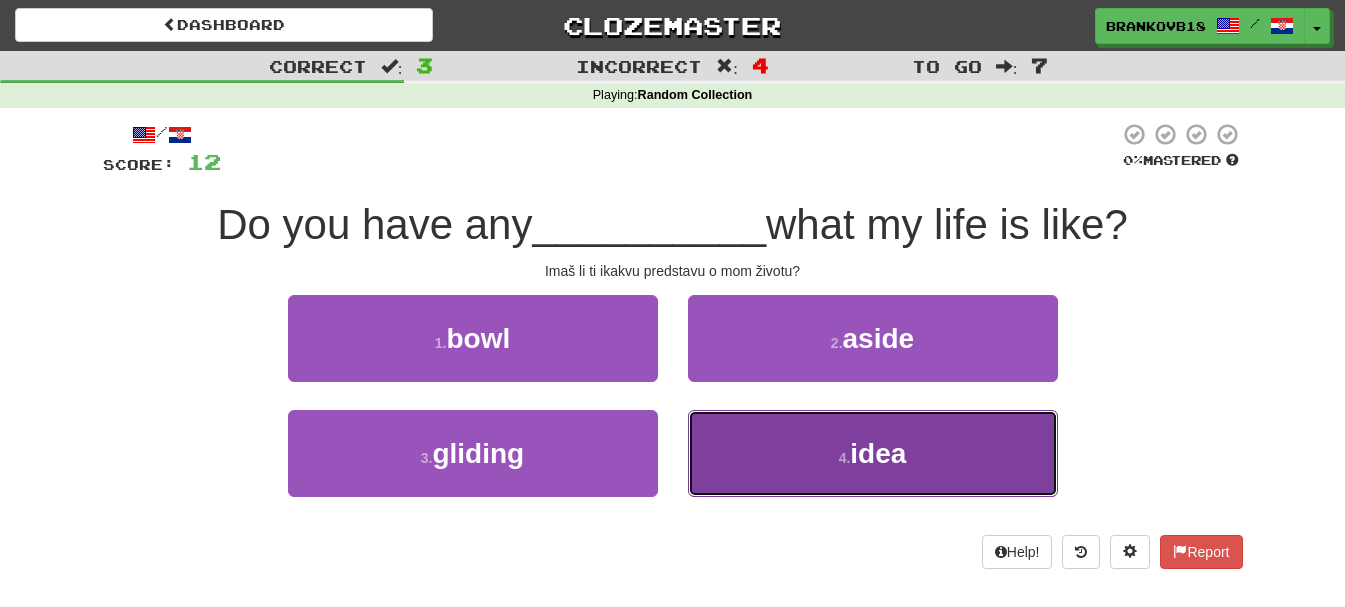 click on "4 .  idea" at bounding box center [873, 453] 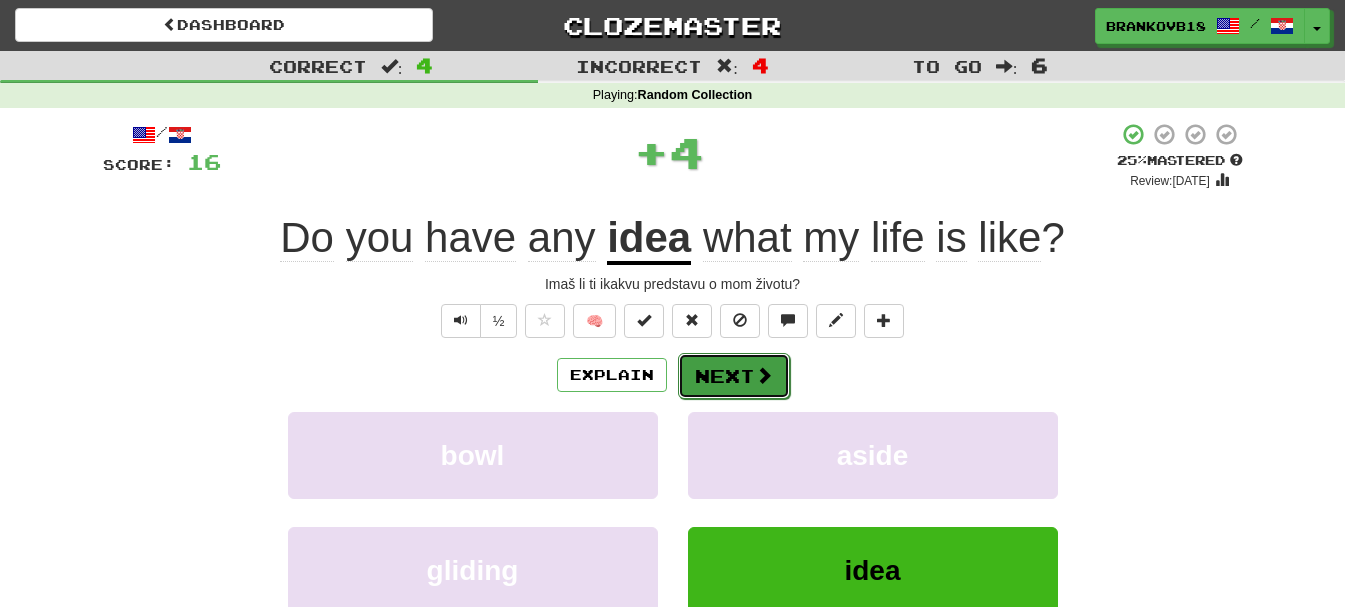 click on "Next" at bounding box center [734, 376] 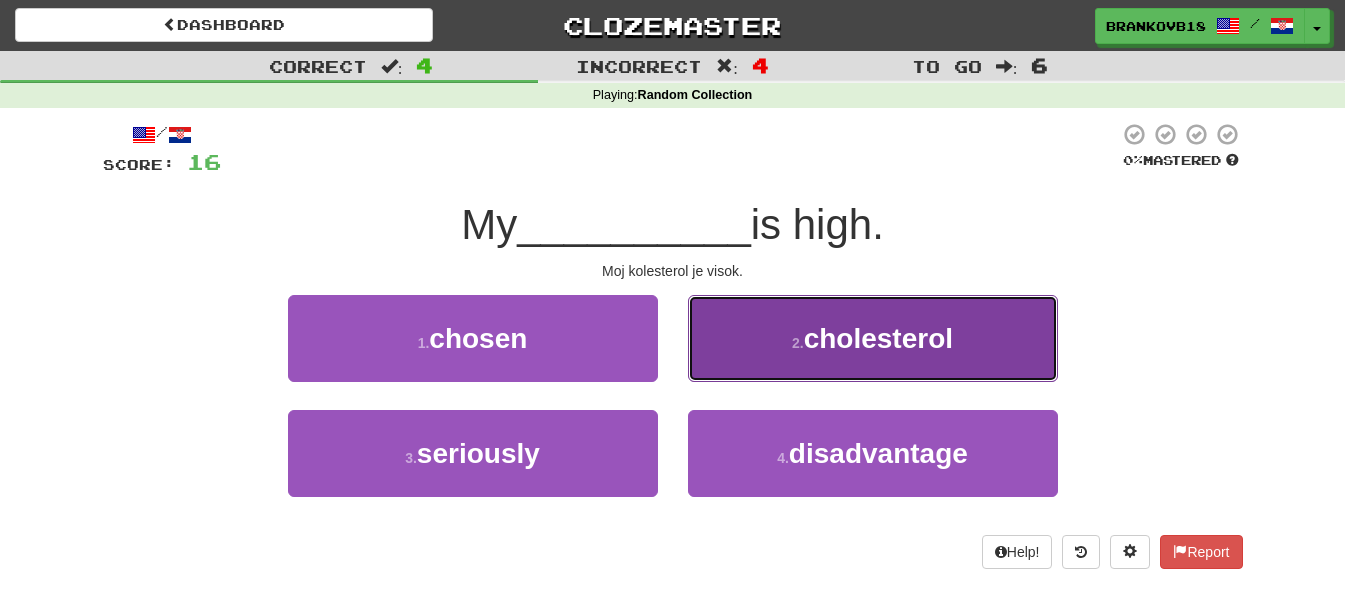 click on "cholesterol" at bounding box center (878, 338) 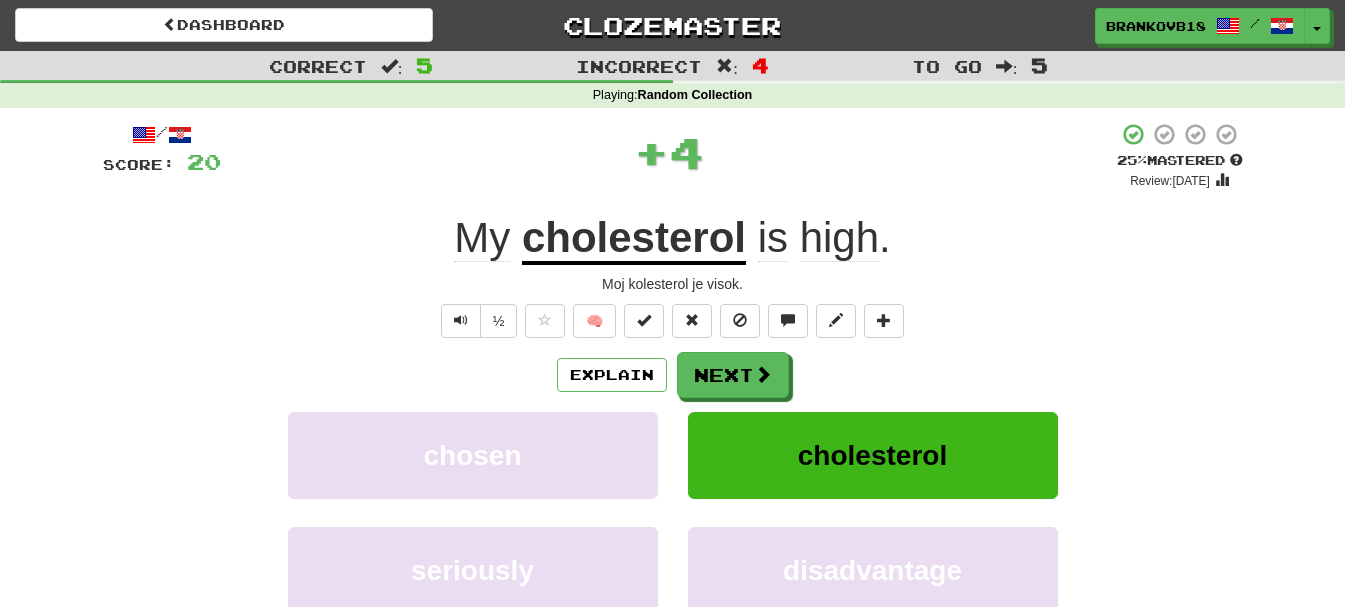 click on "Explain Next chosen cholesterol seriously disadvantage Learn more: chosen cholesterol seriously disadvantage" at bounding box center (673, 512) 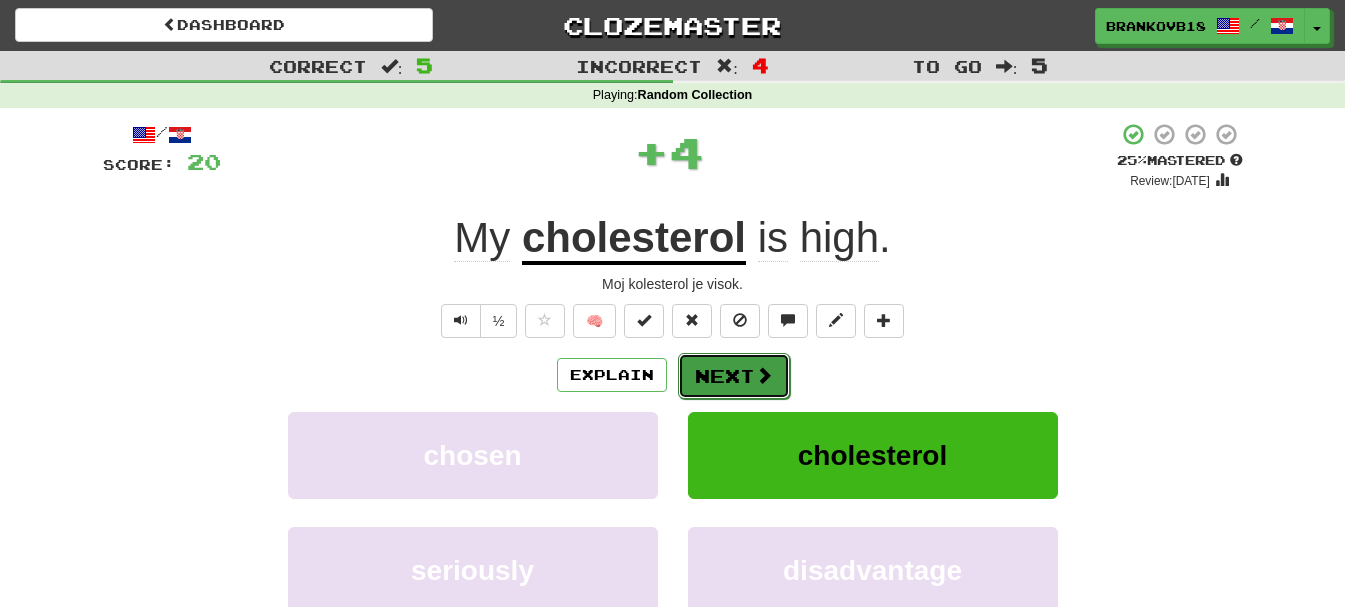 click on "Next" at bounding box center (734, 376) 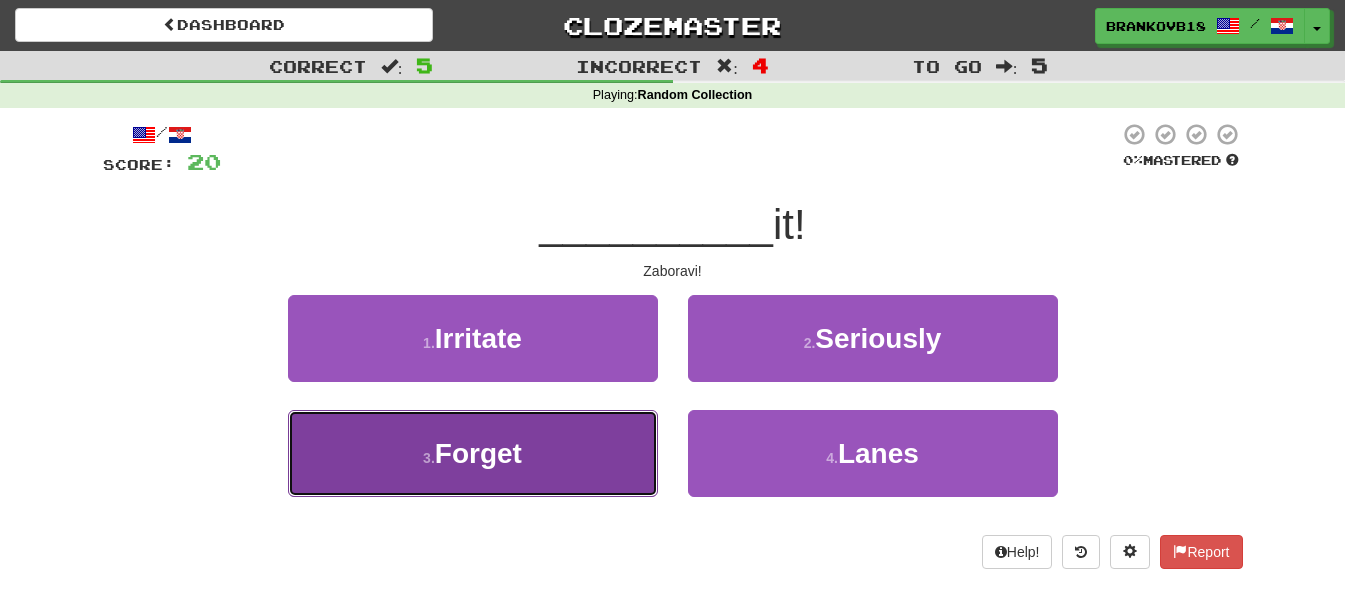 click on "3 .  Forget" at bounding box center [473, 453] 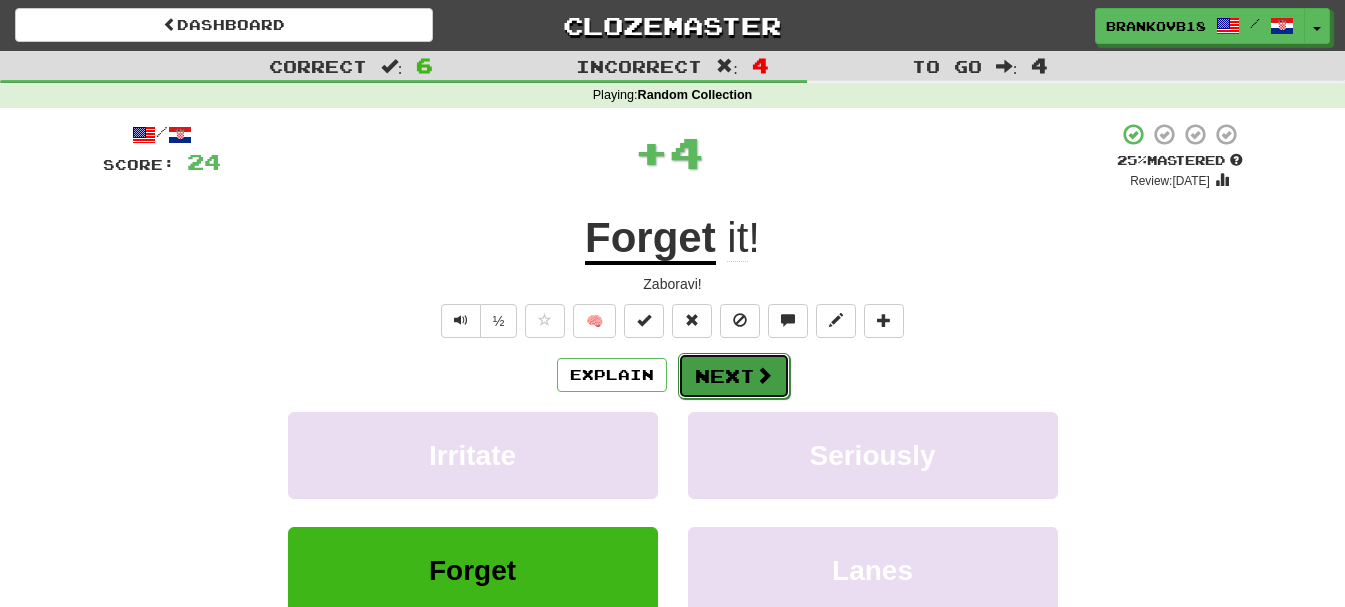 click on "Next" at bounding box center (734, 376) 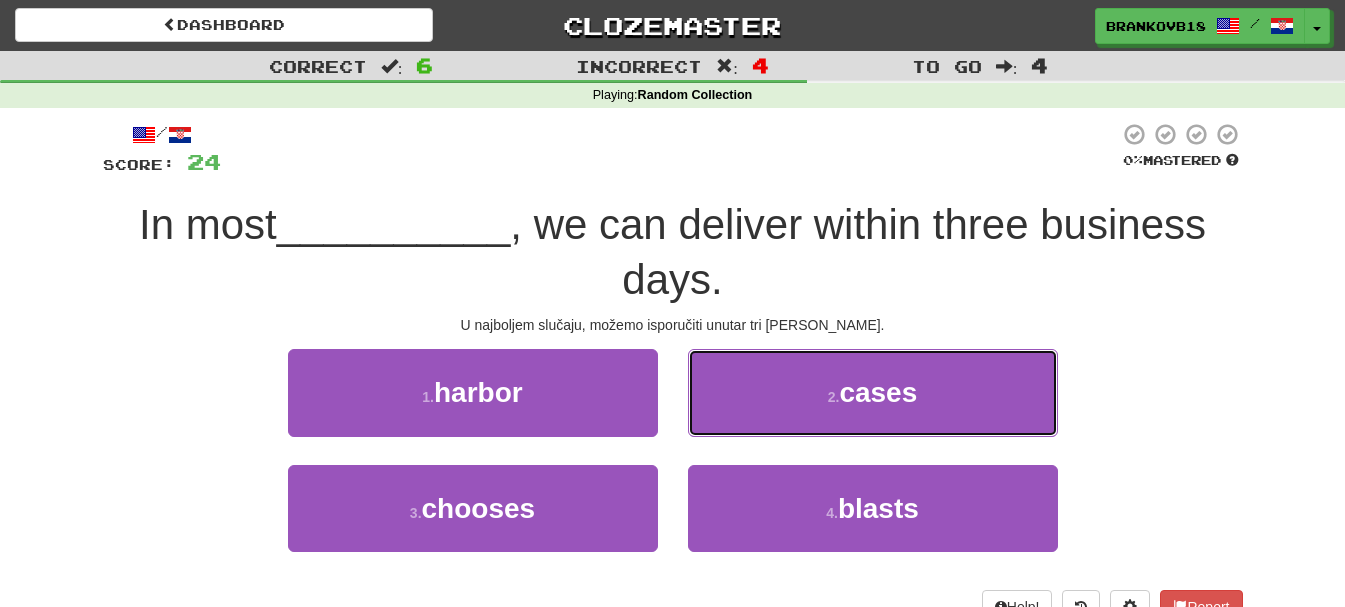 click on "2 .  cases" at bounding box center (873, 392) 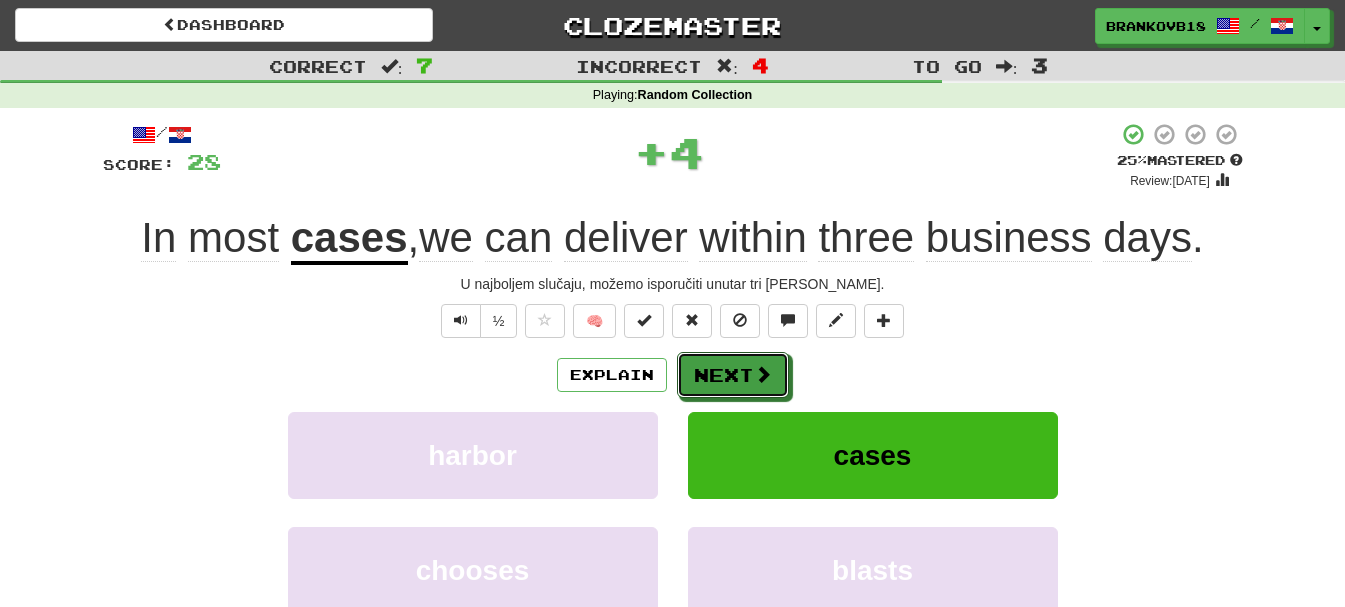 click on "Next" at bounding box center [733, 375] 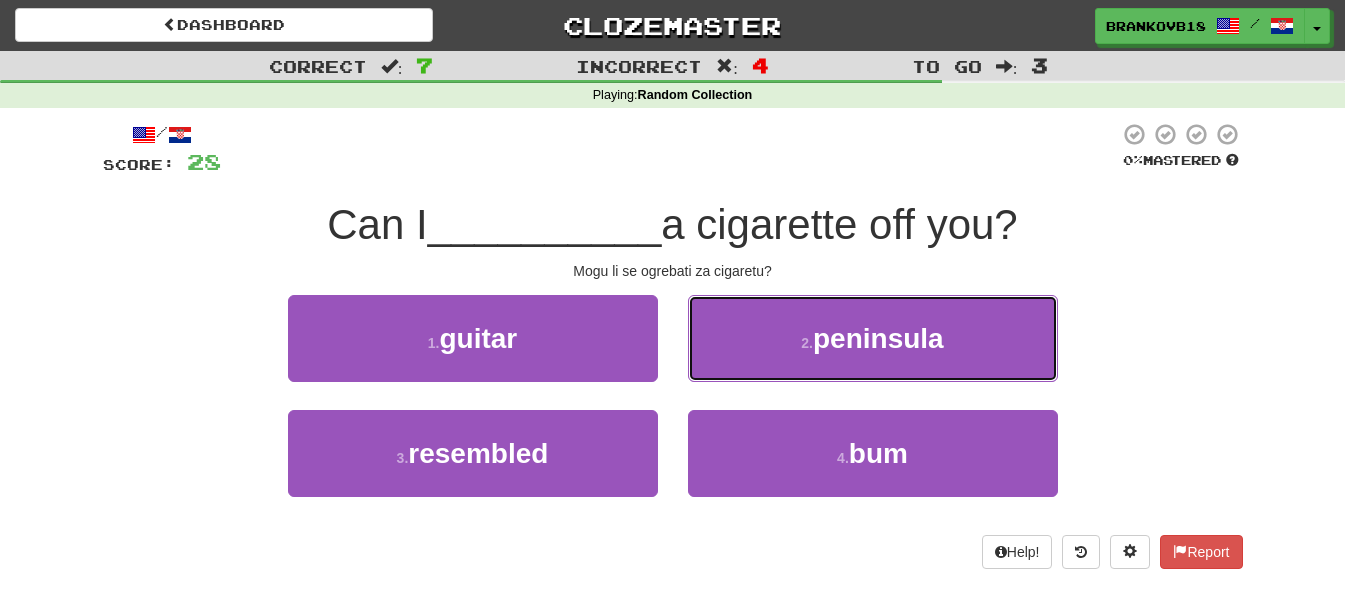 click on "2 .  peninsula" at bounding box center [873, 338] 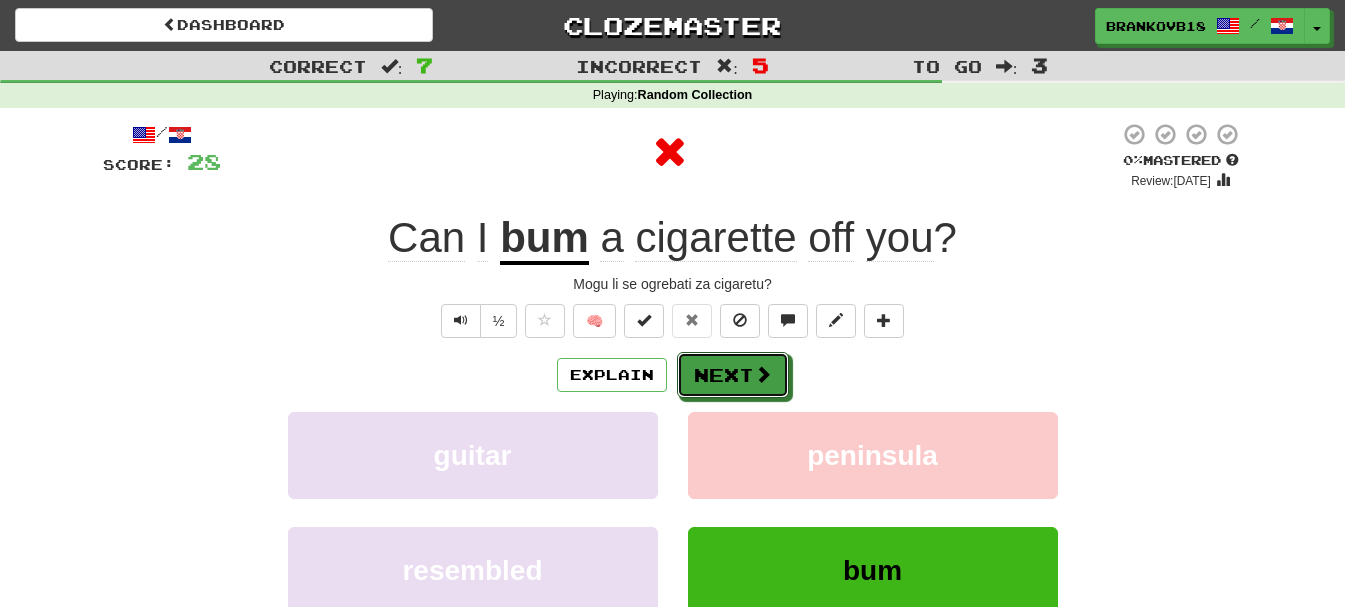 click on "Next" at bounding box center [733, 375] 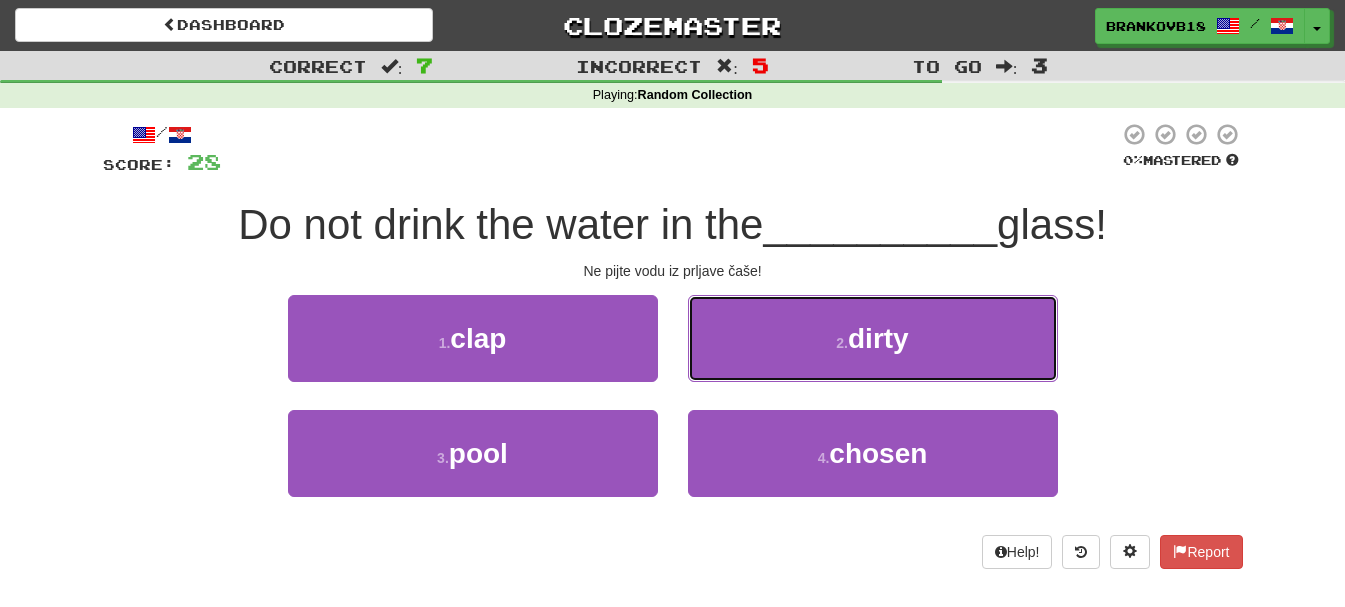 click on "2 .  dirty" at bounding box center [873, 338] 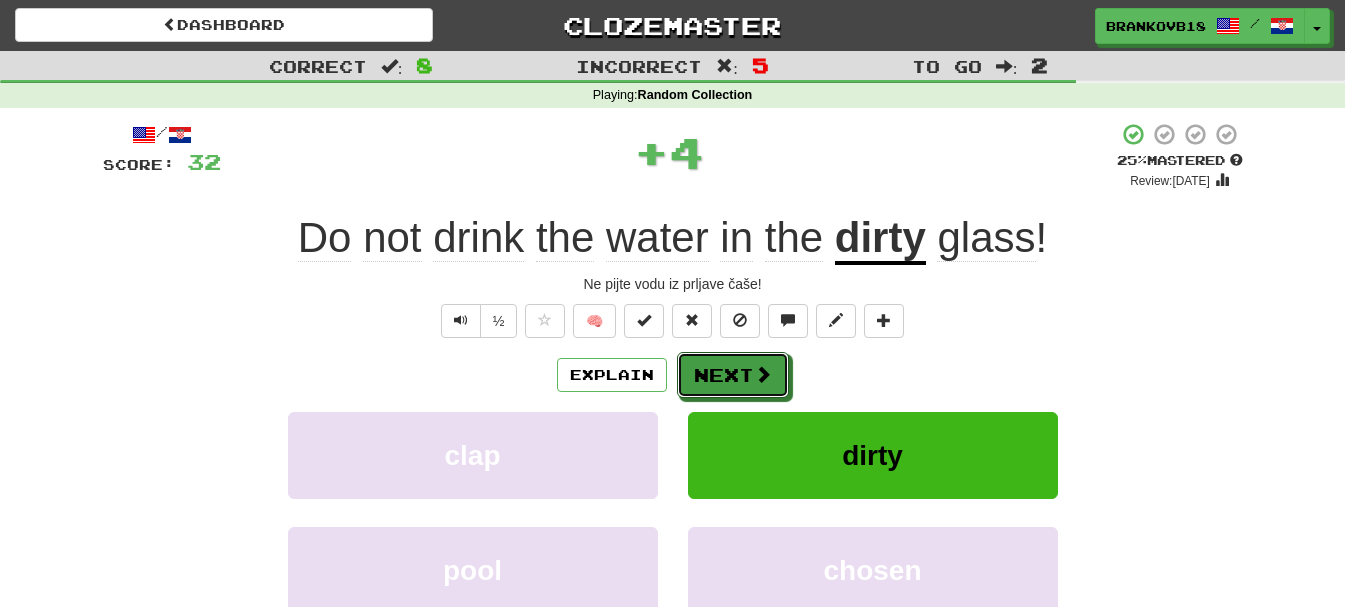 click on "Next" at bounding box center [733, 375] 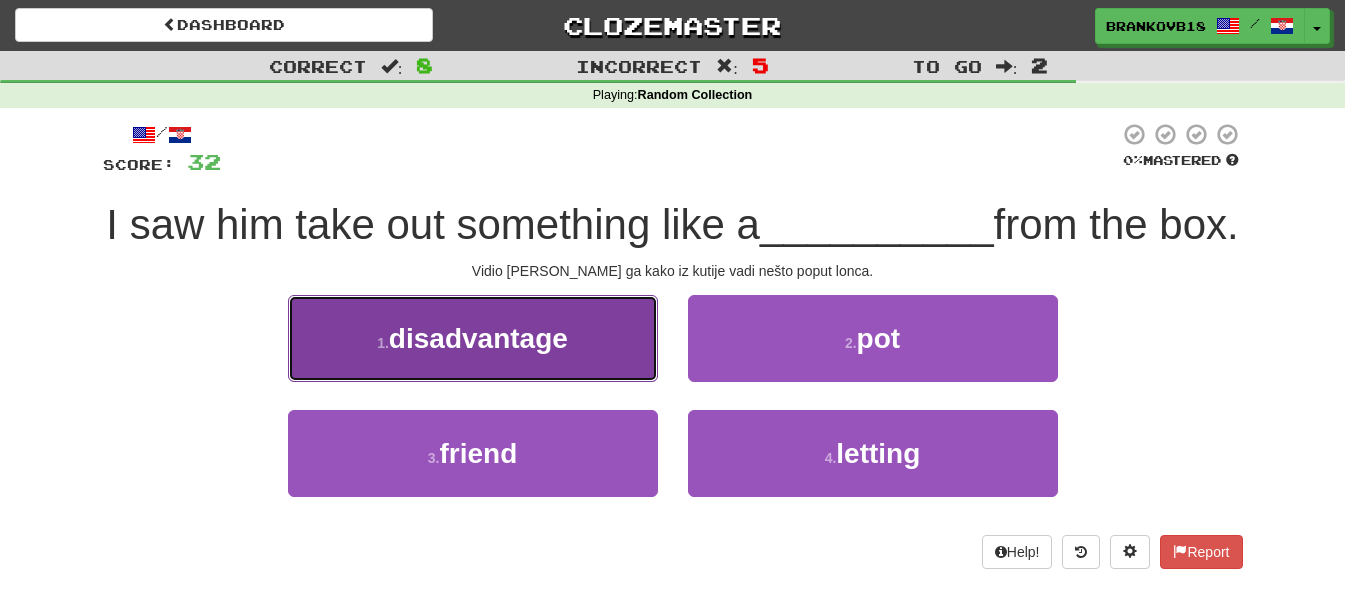 click on "1 .  disadvantage" at bounding box center [473, 338] 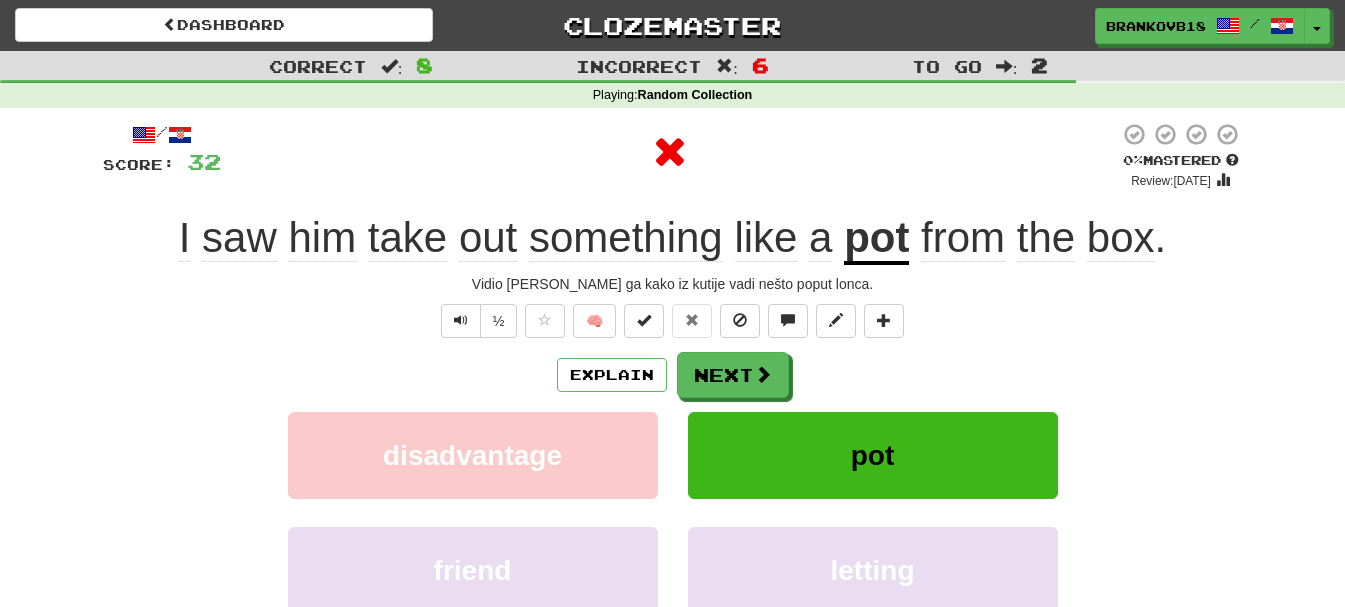 click on "Explain Next disadvantage pot friend letting Learn more: disadvantage pot friend letting" at bounding box center (673, 512) 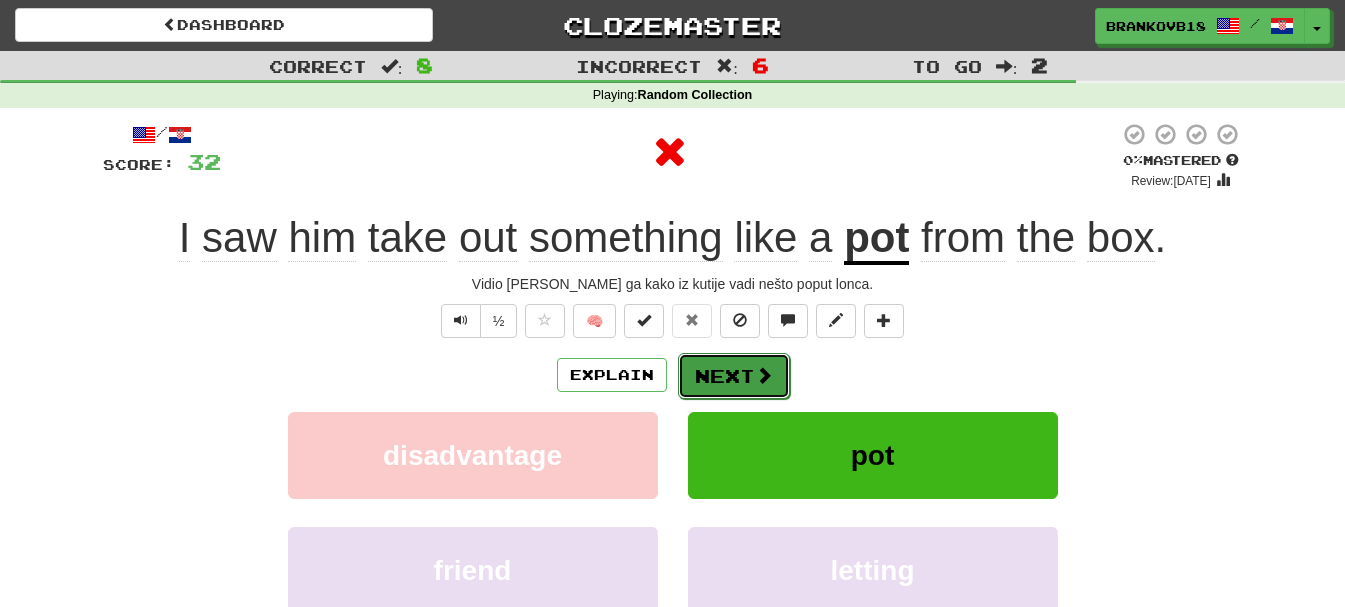 click on "Next" at bounding box center (734, 376) 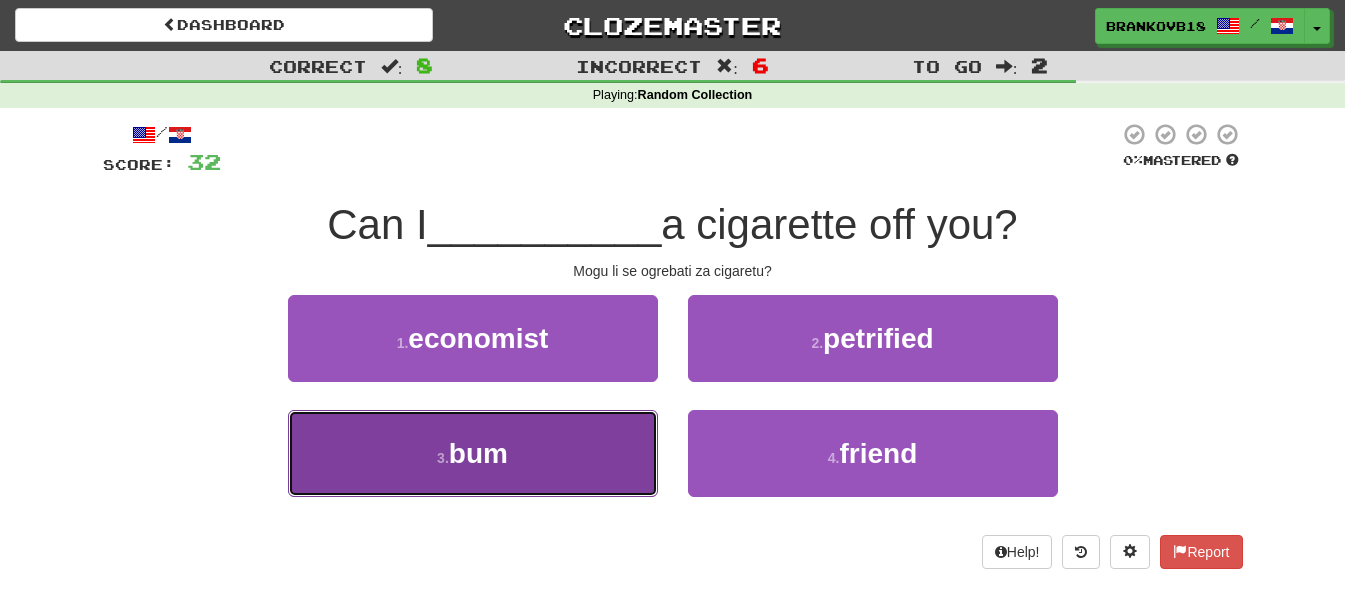 click on "3 .  bum" at bounding box center (473, 453) 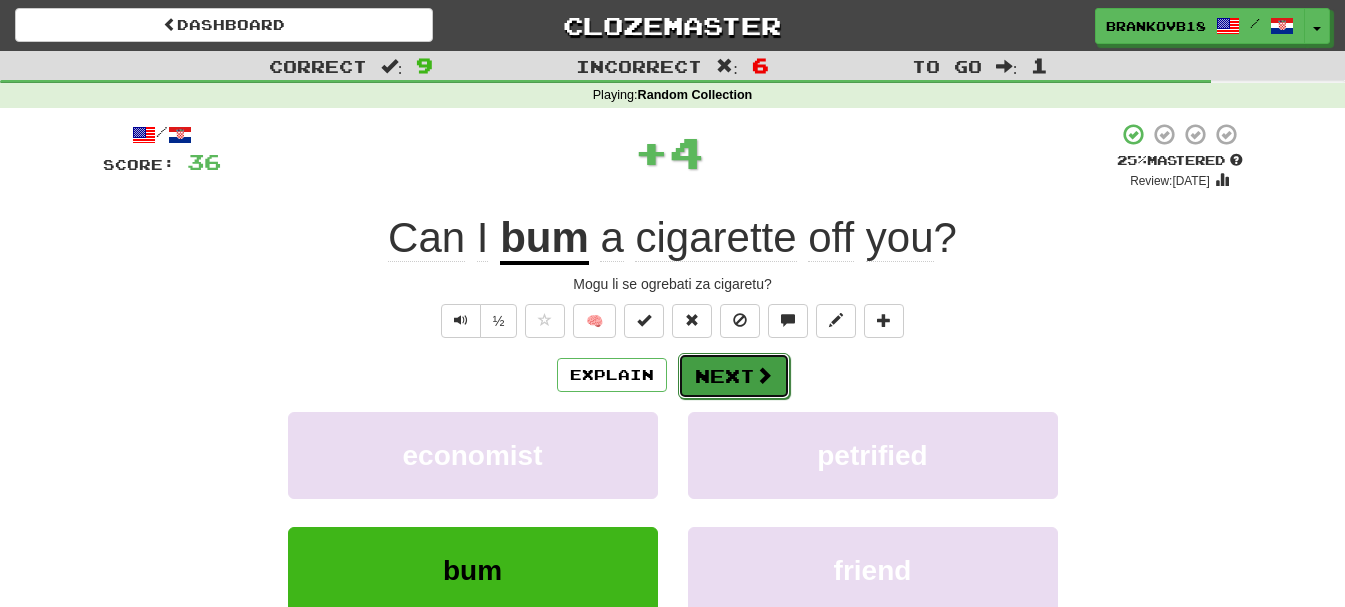 click on "Next" at bounding box center [734, 376] 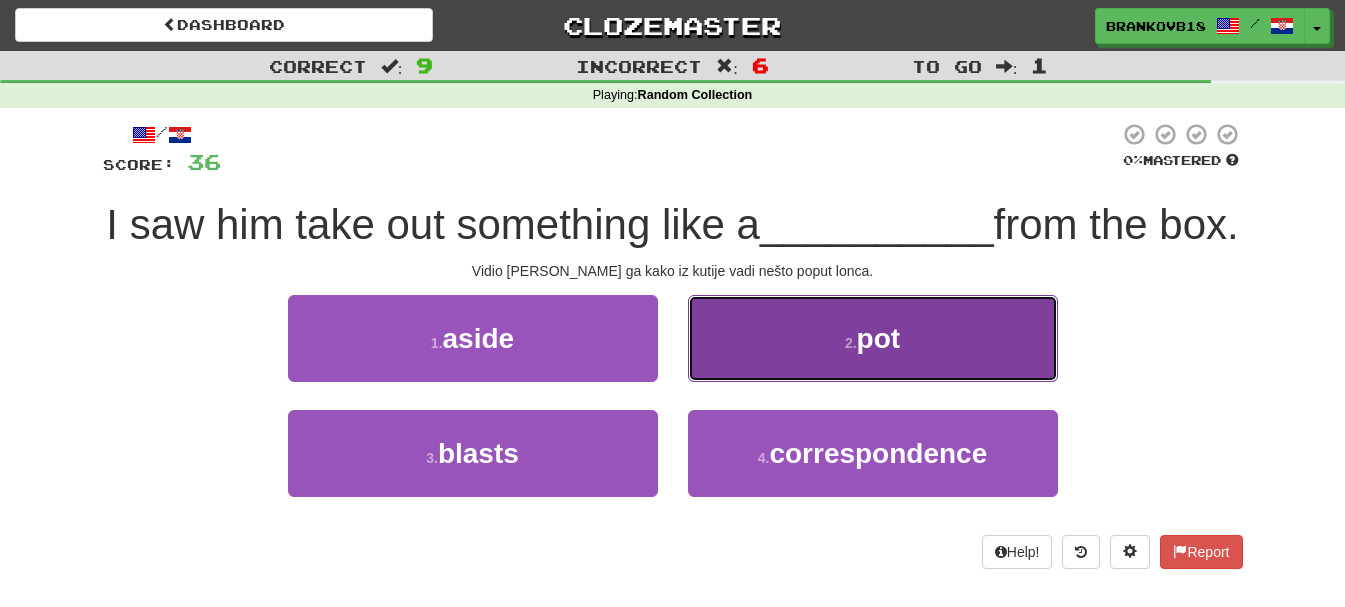 click on "2 .  pot" at bounding box center (873, 338) 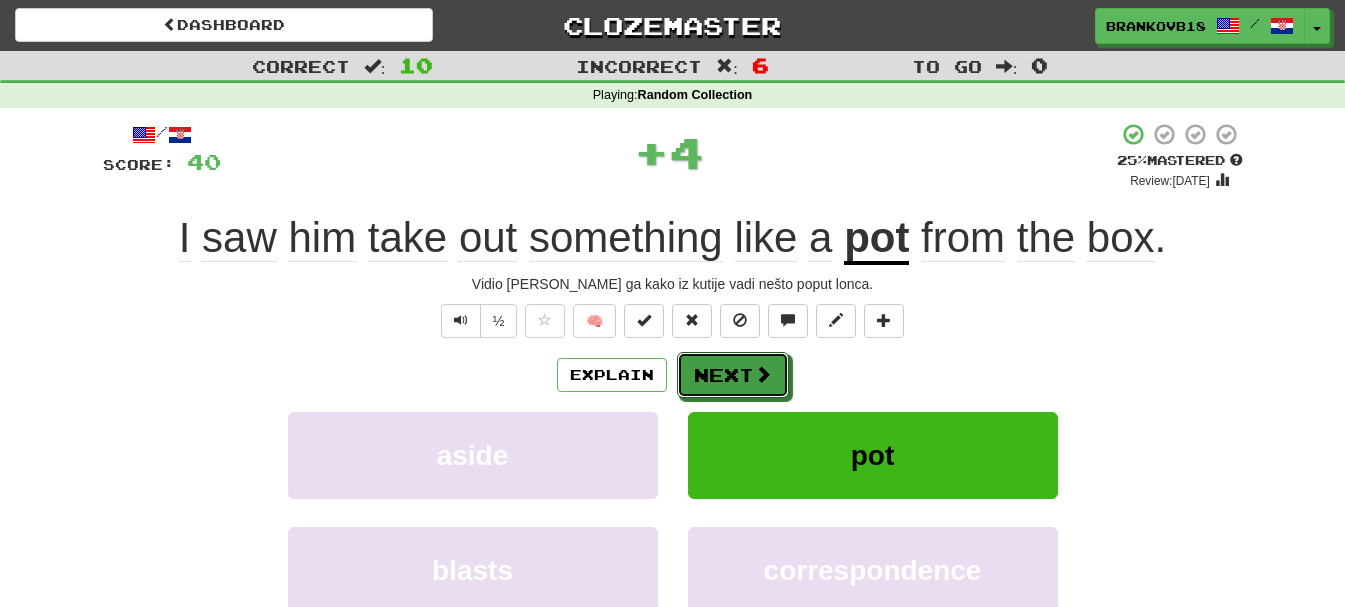click on "Next" at bounding box center (733, 375) 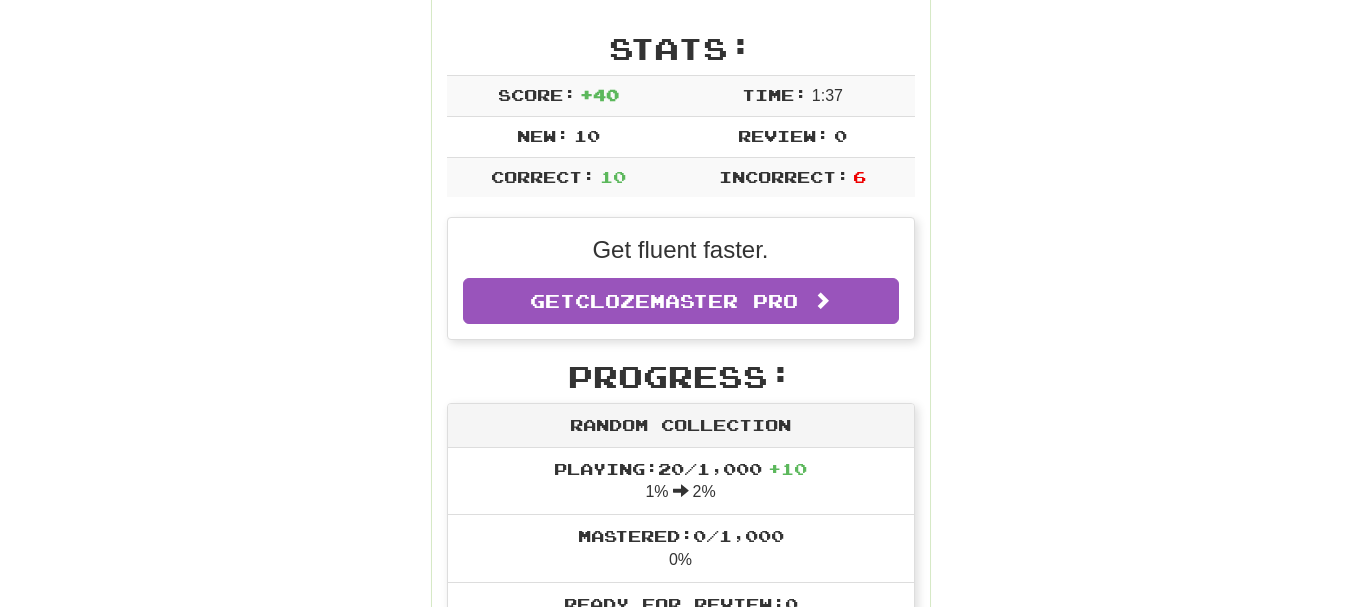 scroll, scrollTop: 0, scrollLeft: 0, axis: both 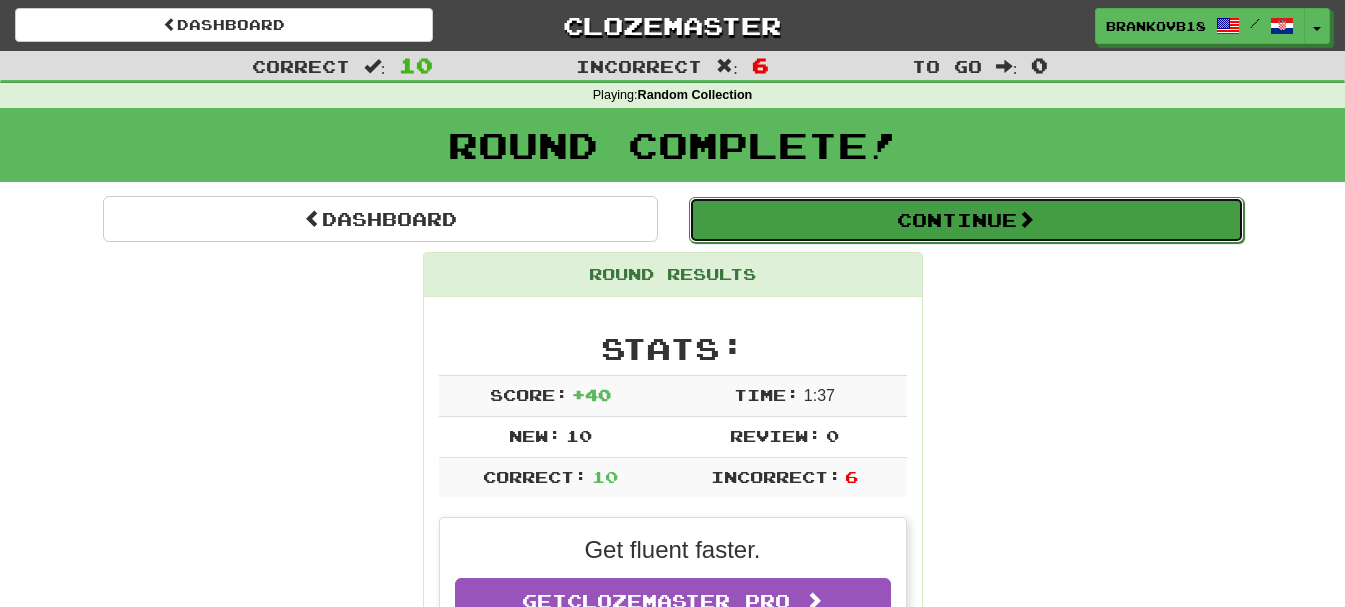 click on "Continue" at bounding box center [966, 220] 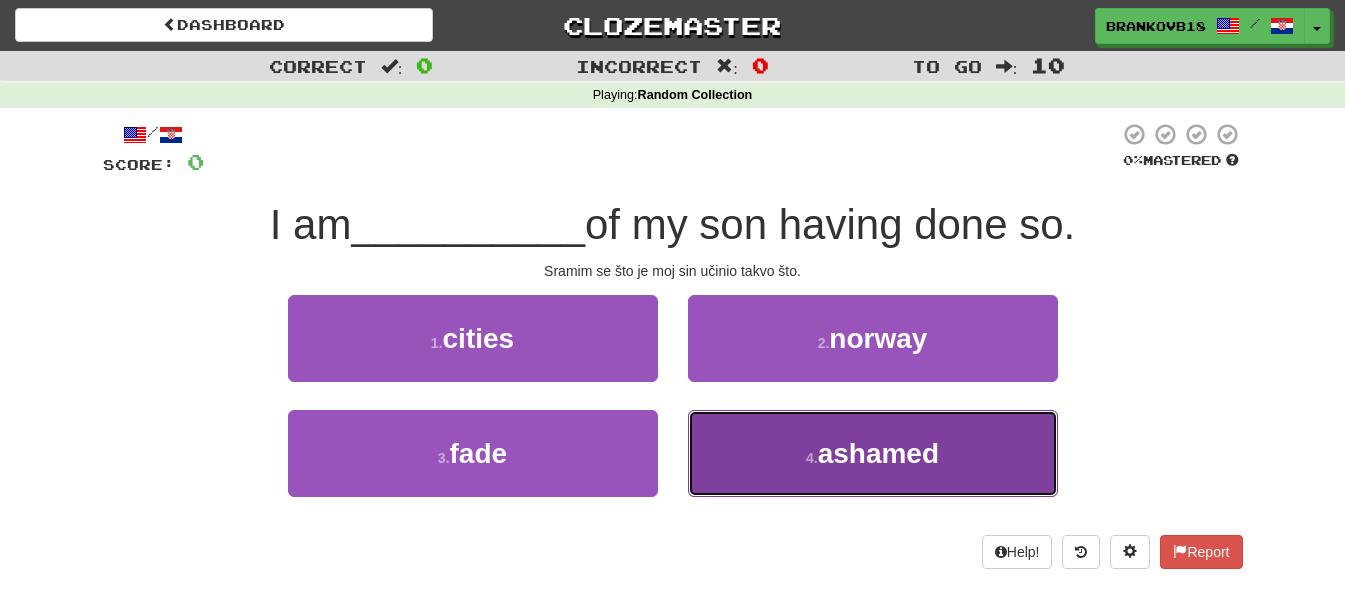 click on "4 .  ashamed" at bounding box center (873, 453) 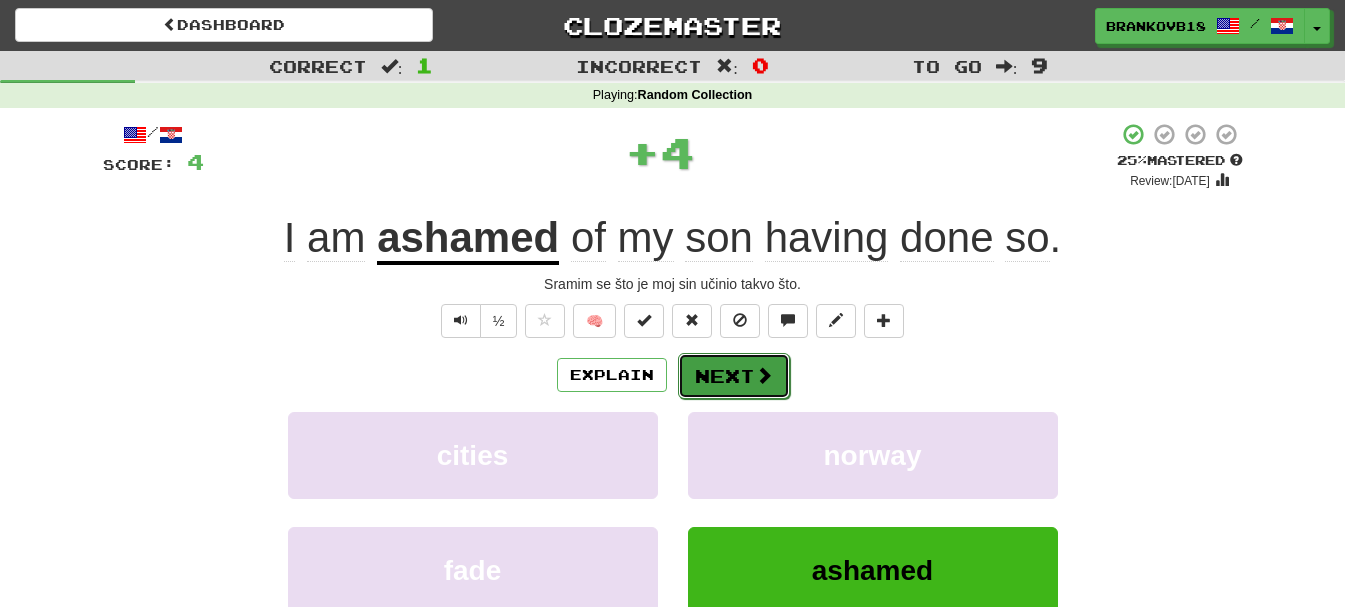 click on "Next" at bounding box center [734, 376] 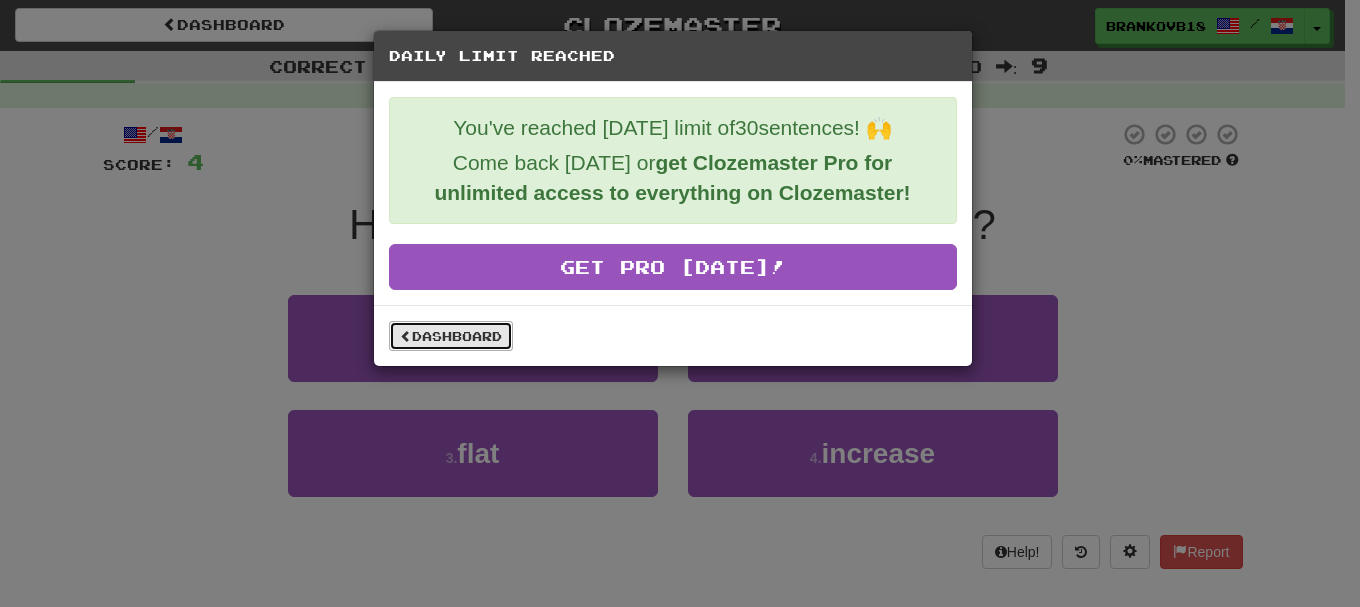 click on "Dashboard" at bounding box center (451, 336) 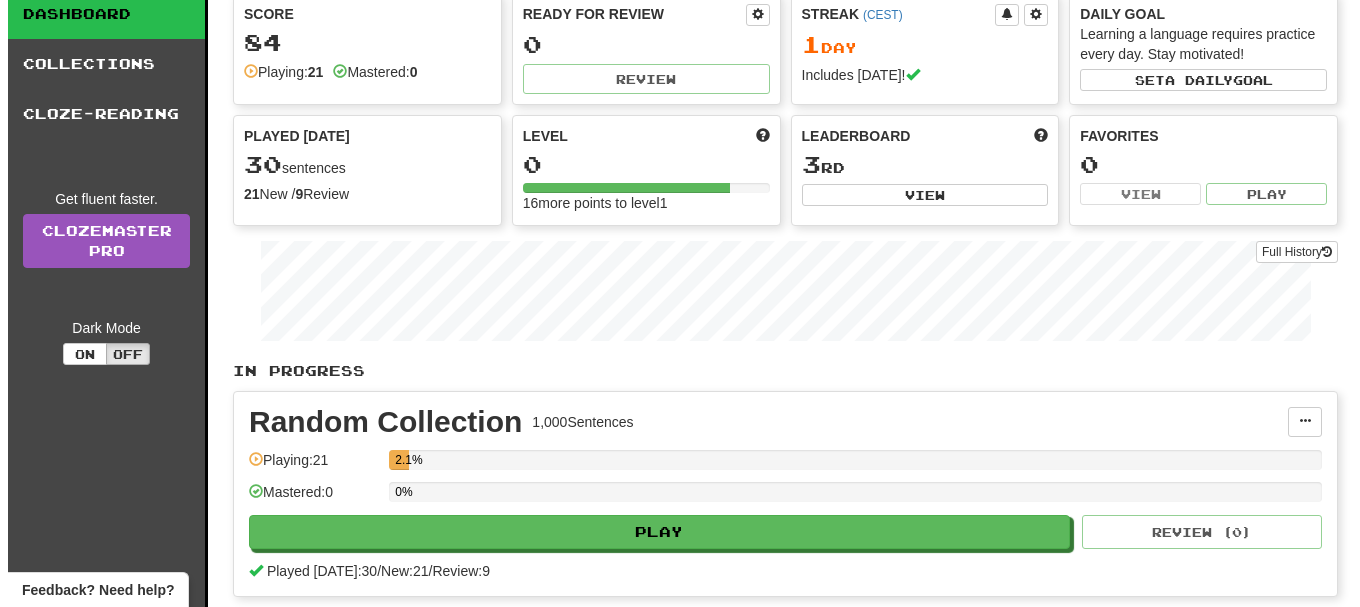 scroll, scrollTop: 400, scrollLeft: 0, axis: vertical 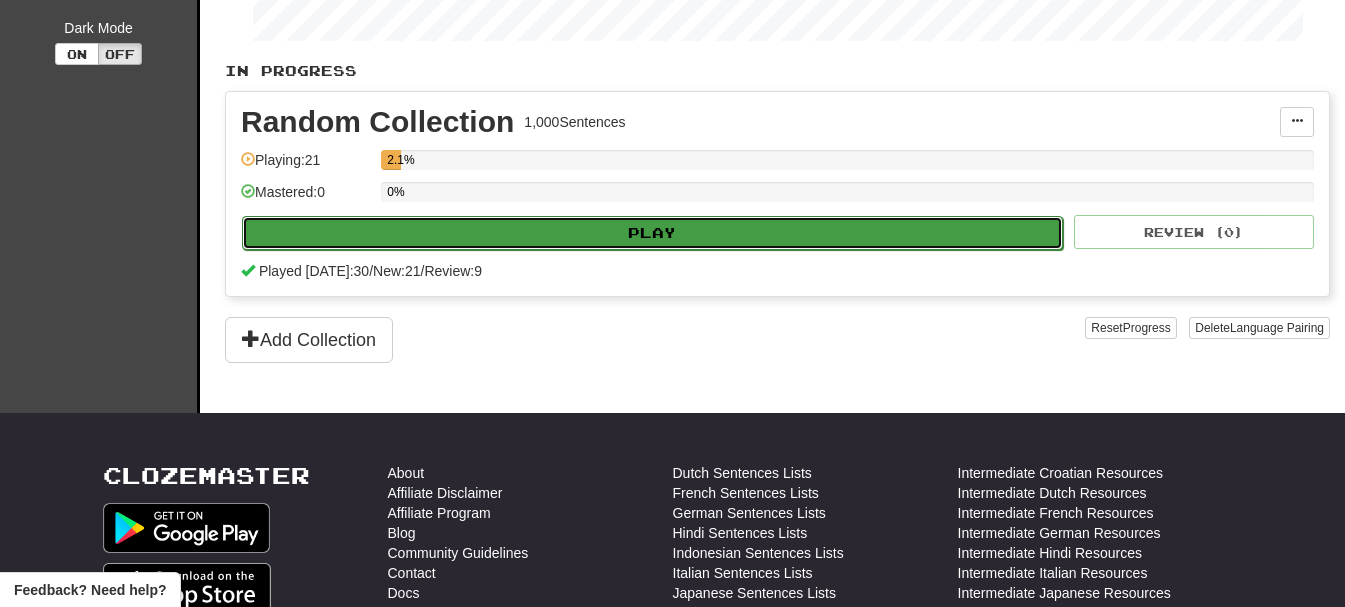 click on "Play" at bounding box center (652, 233) 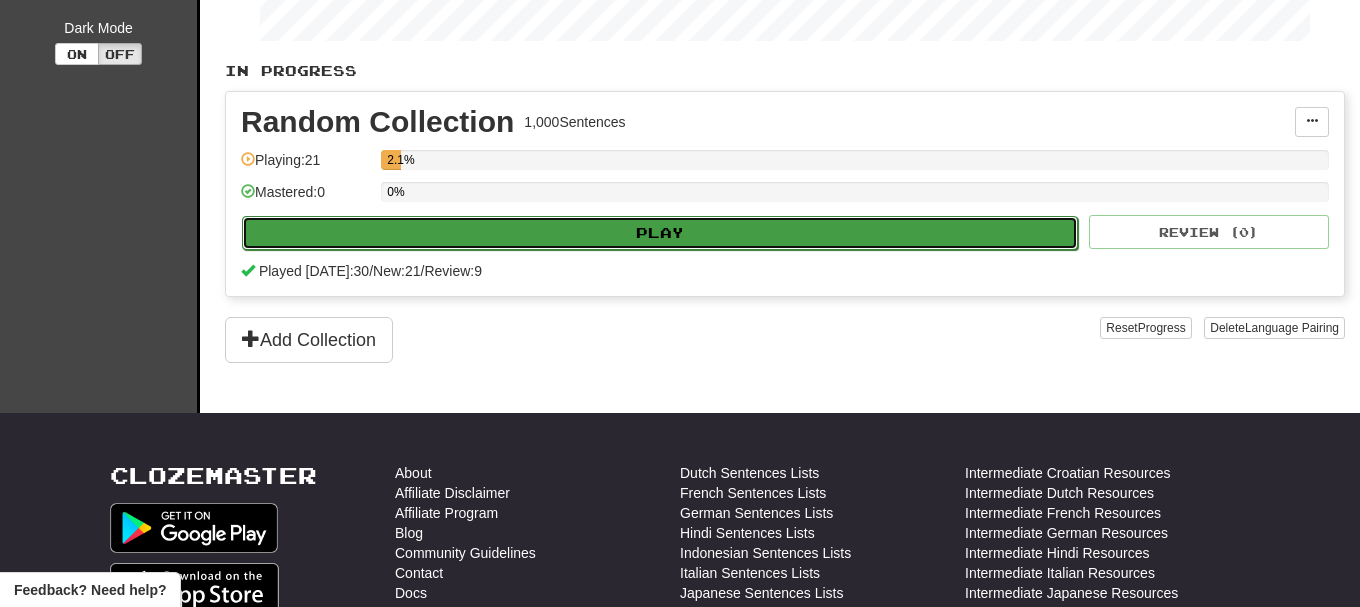 select on "**" 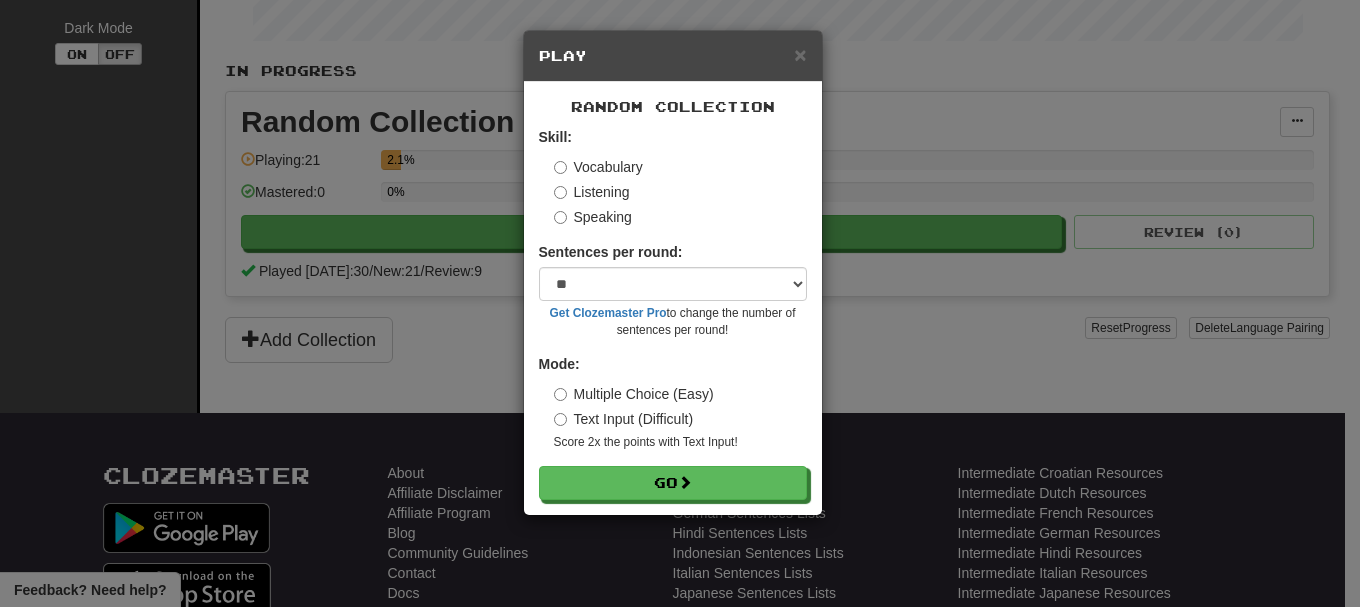 click on "Text Input (Difficult)" at bounding box center (624, 419) 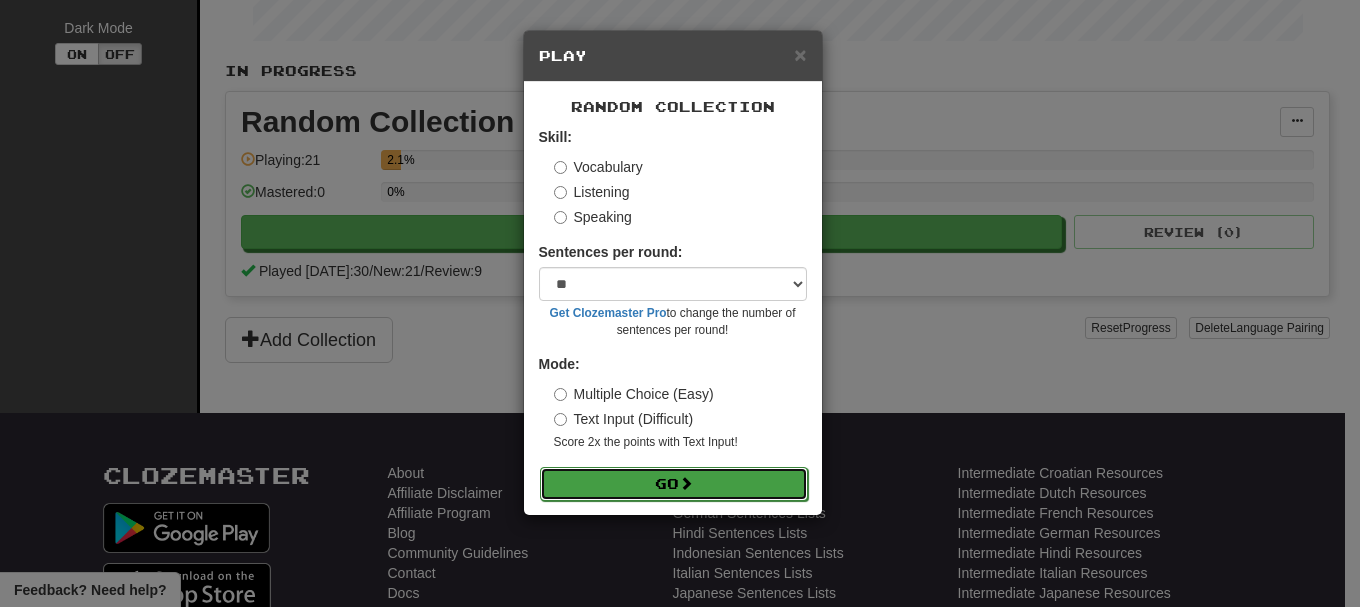 click on "Go" at bounding box center (674, 484) 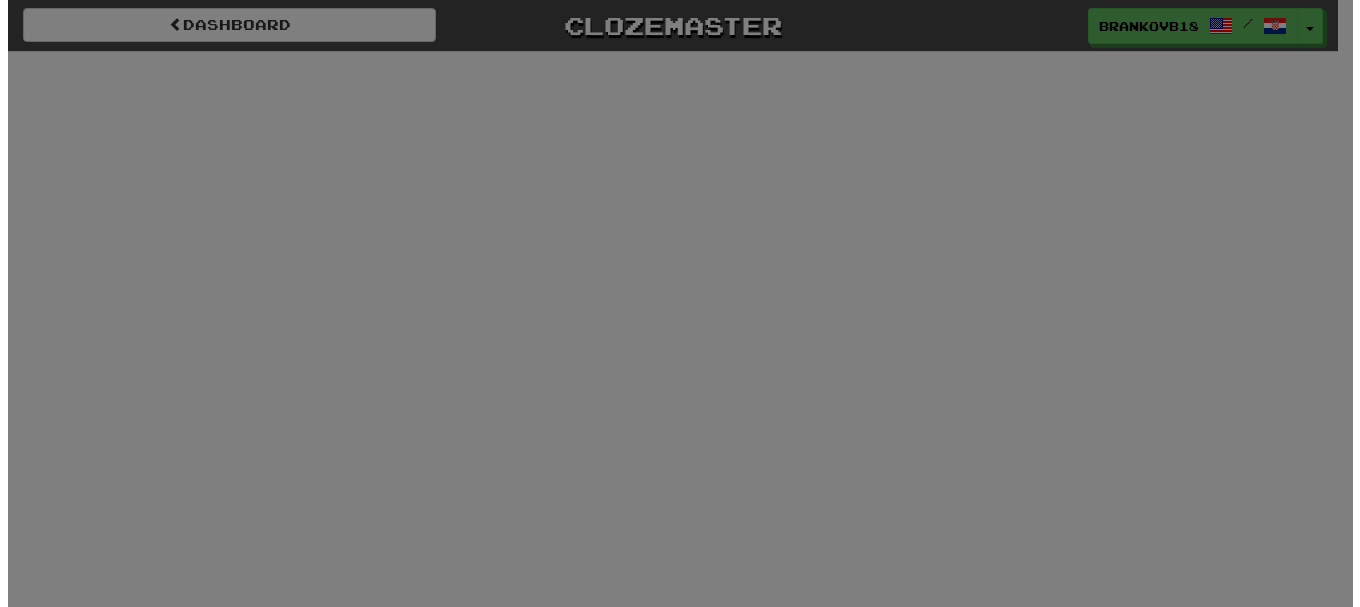 scroll, scrollTop: 0, scrollLeft: 0, axis: both 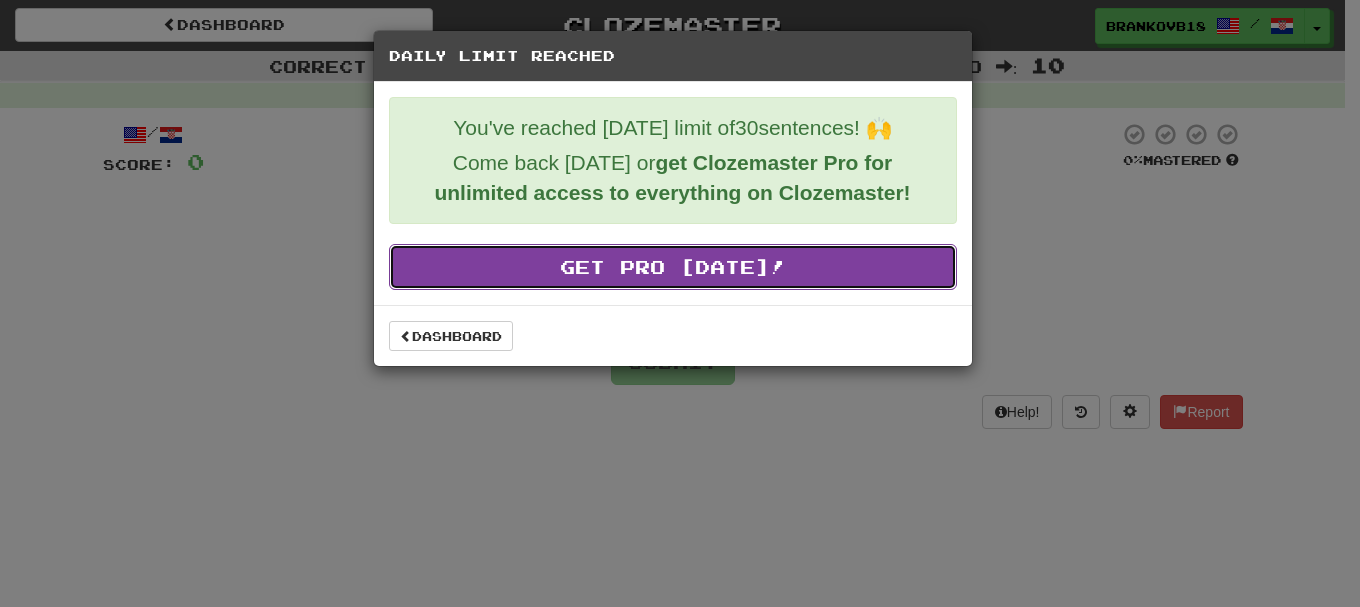 click on "Get Pro [DATE]!" at bounding box center [673, 267] 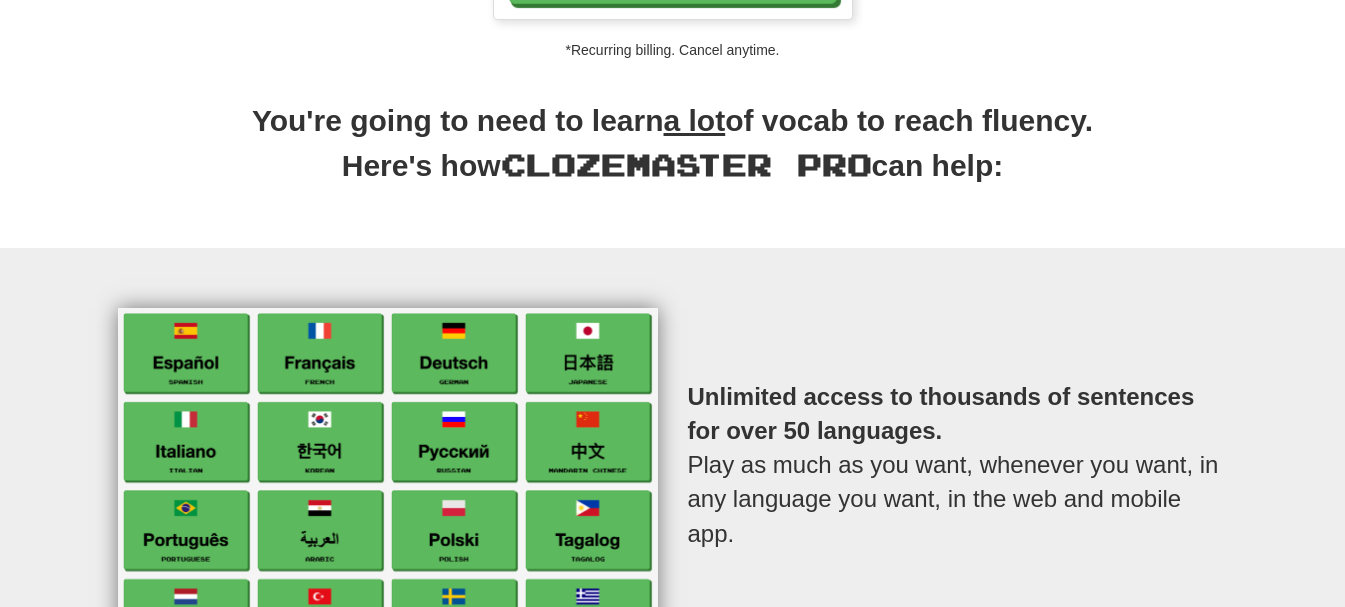 scroll, scrollTop: 842, scrollLeft: 0, axis: vertical 